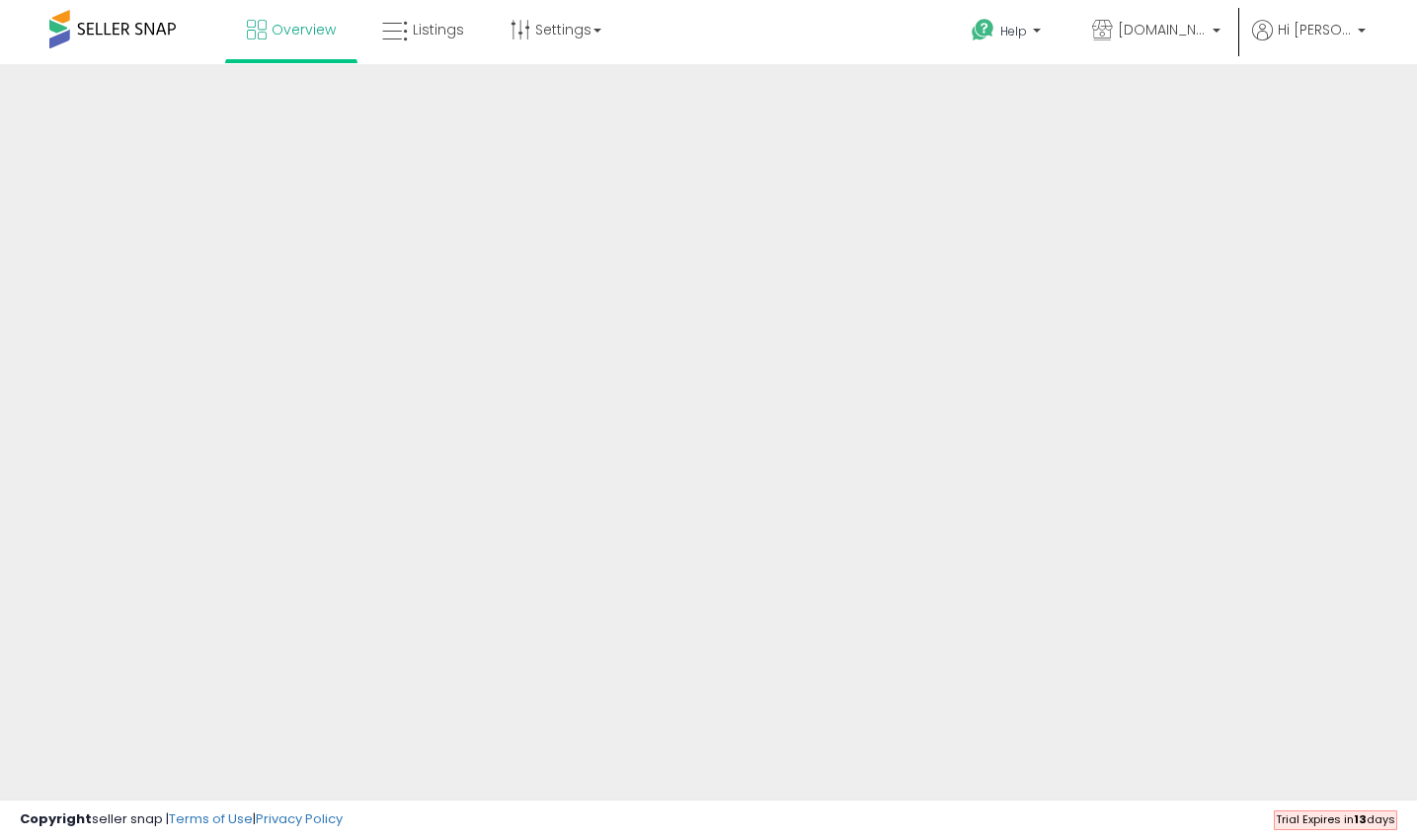 scroll, scrollTop: 0, scrollLeft: 0, axis: both 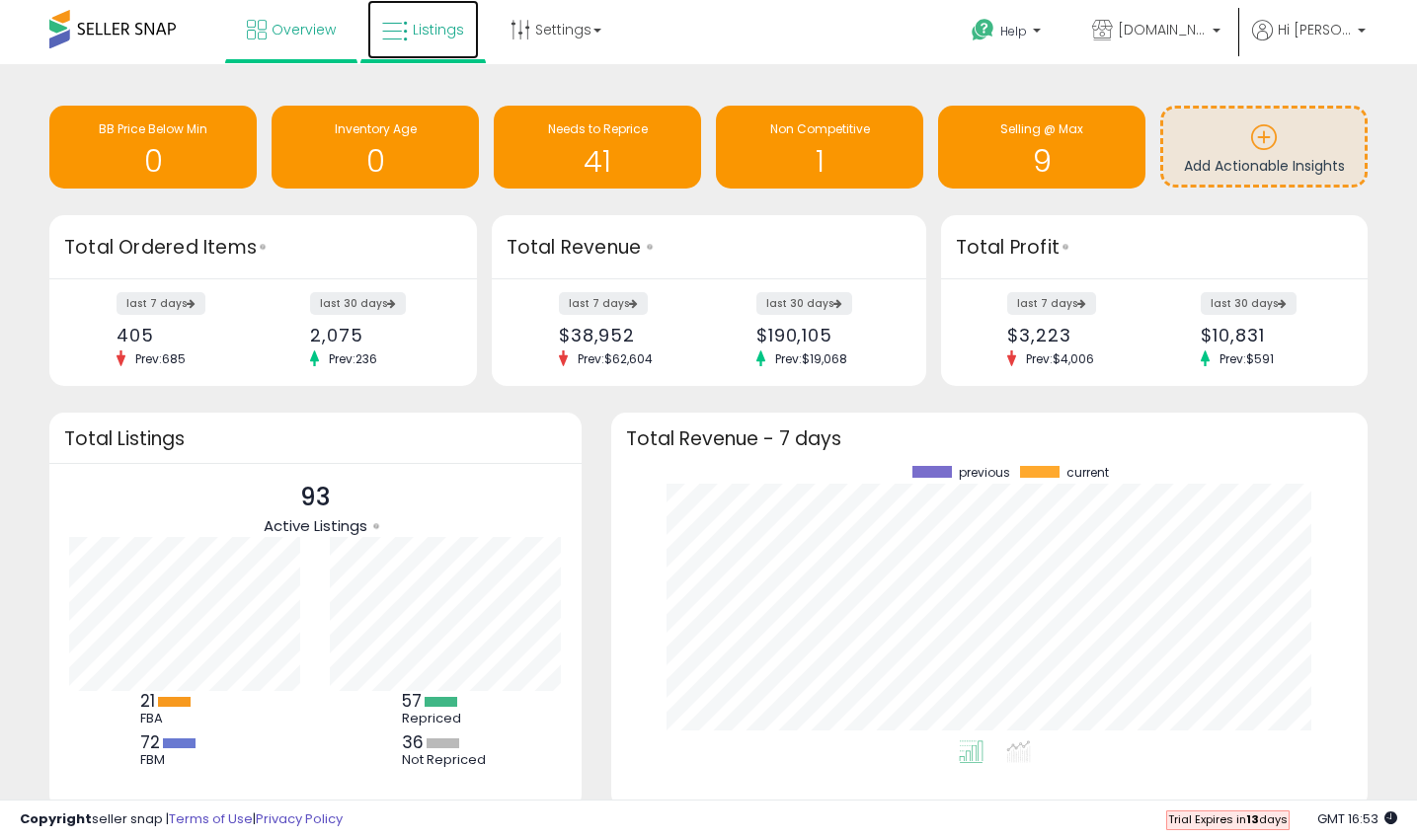 click on "Listings" at bounding box center [438, 30] 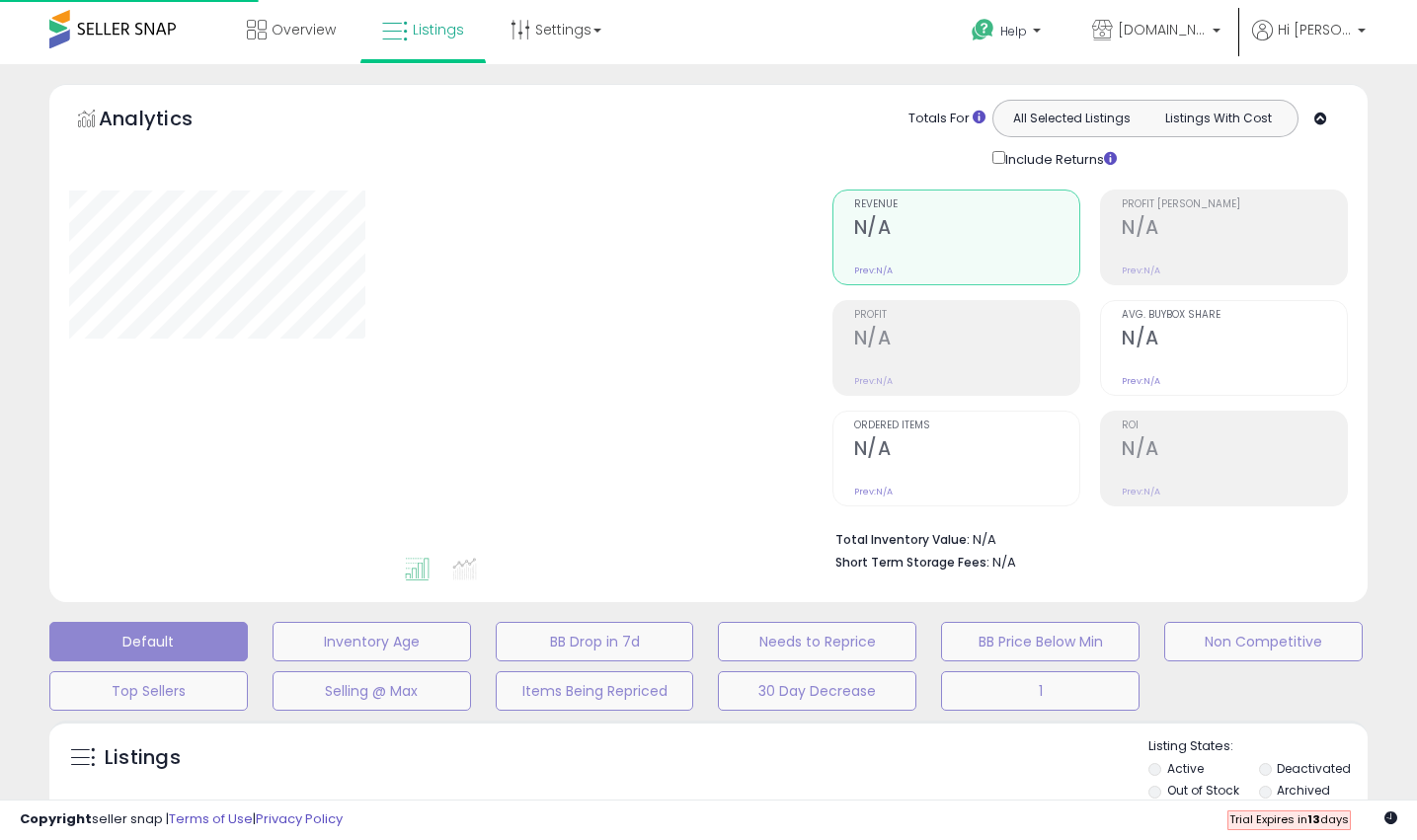scroll, scrollTop: 0, scrollLeft: 0, axis: both 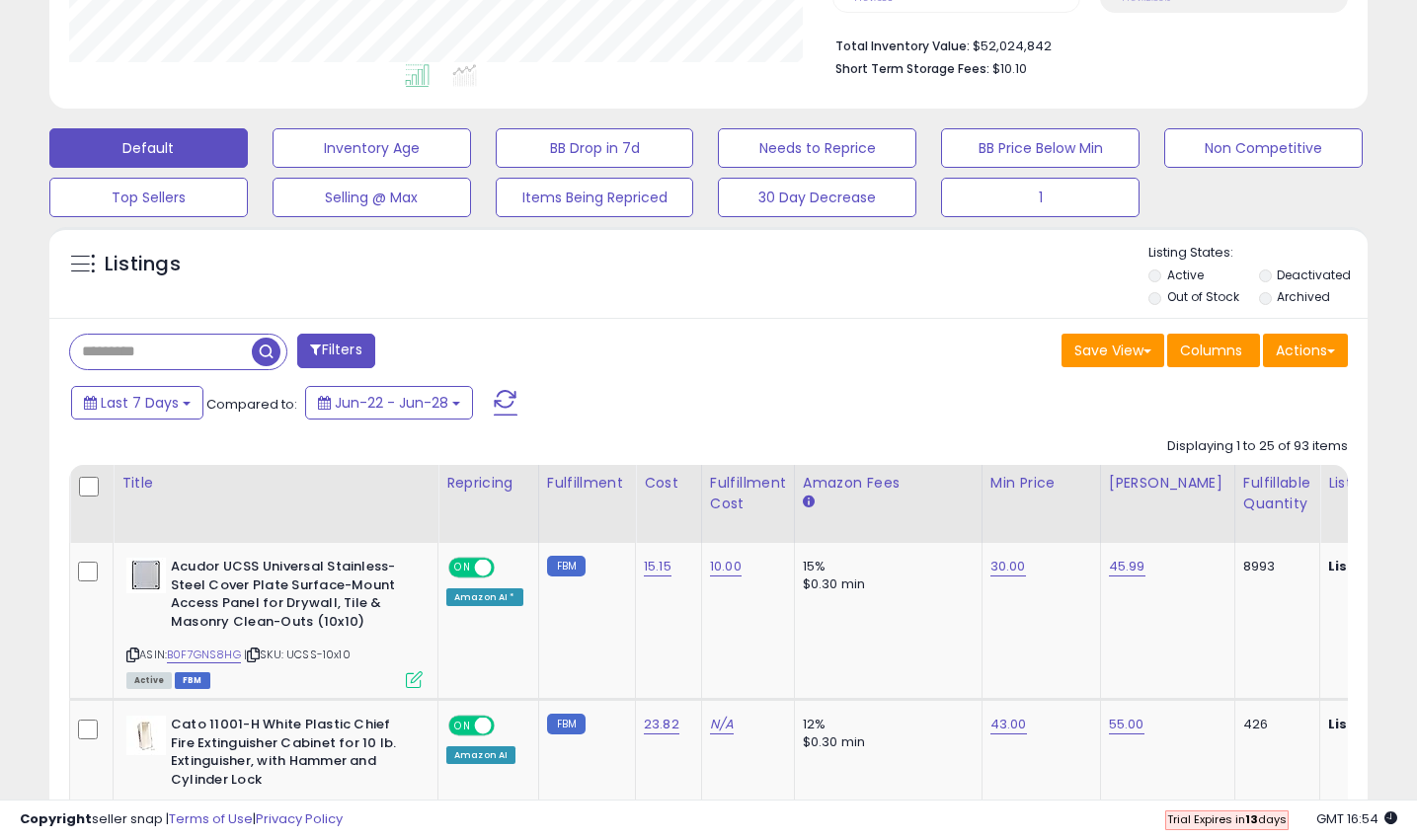 click at bounding box center [161, 351] 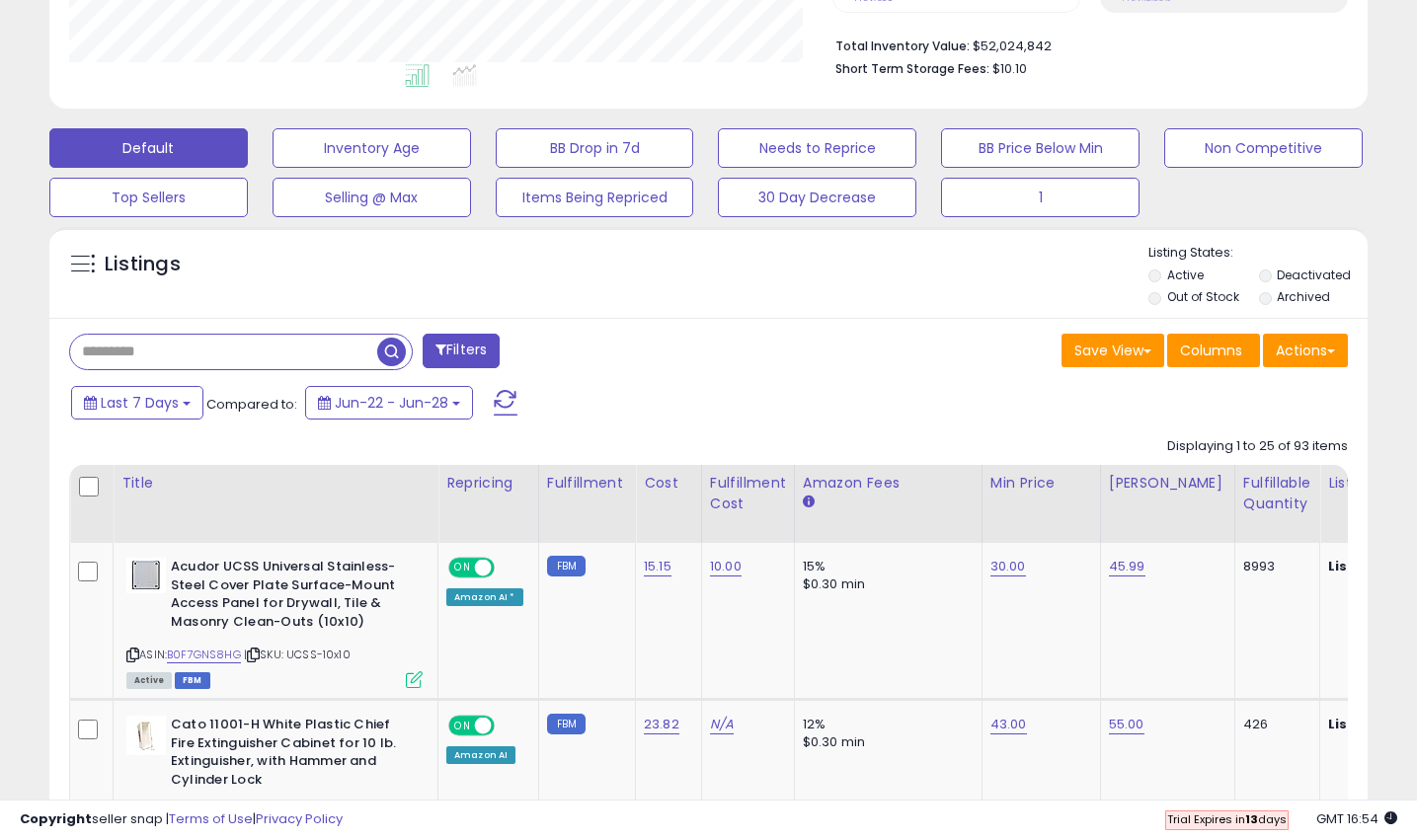 paste on "**********" 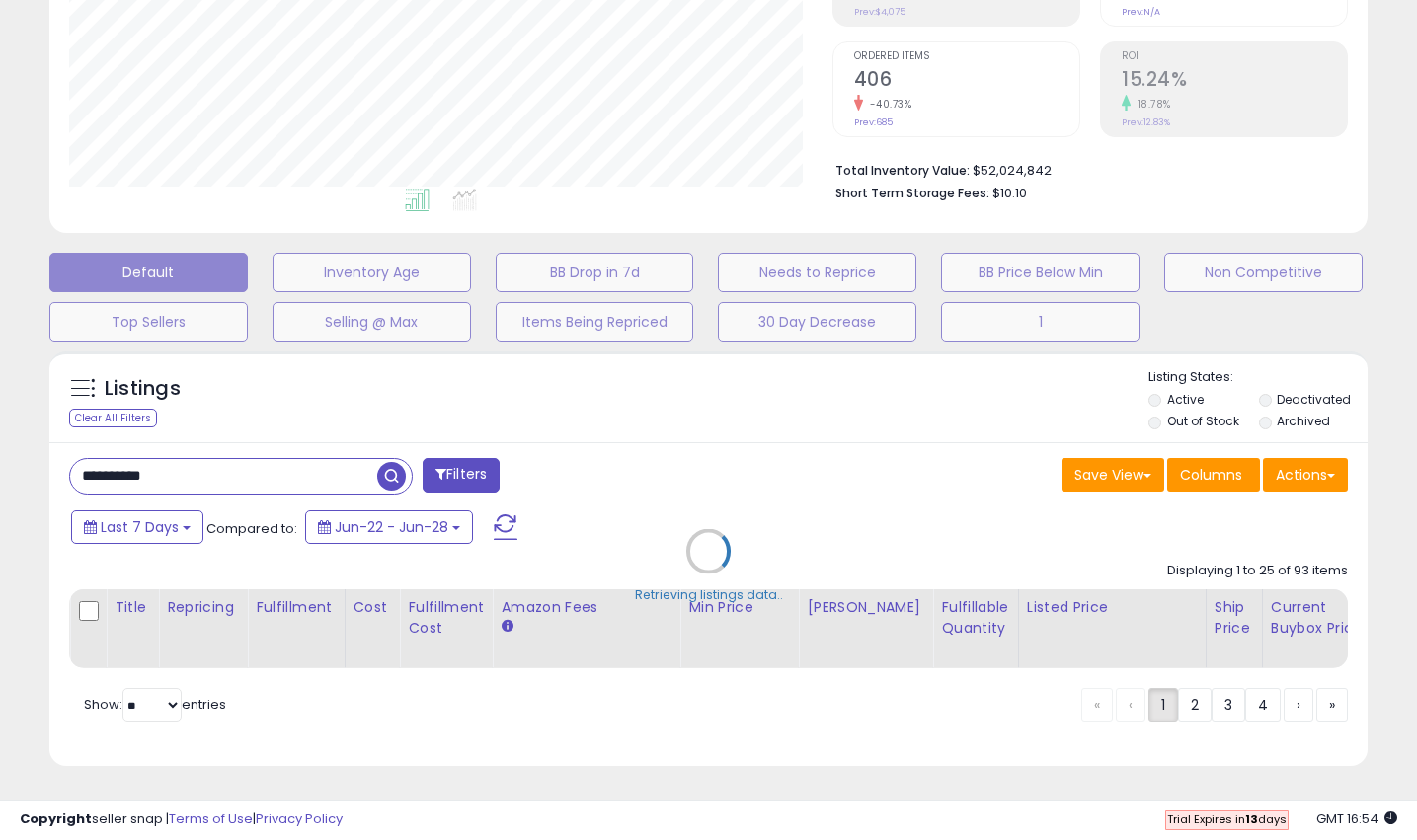 scroll, scrollTop: 384, scrollLeft: 0, axis: vertical 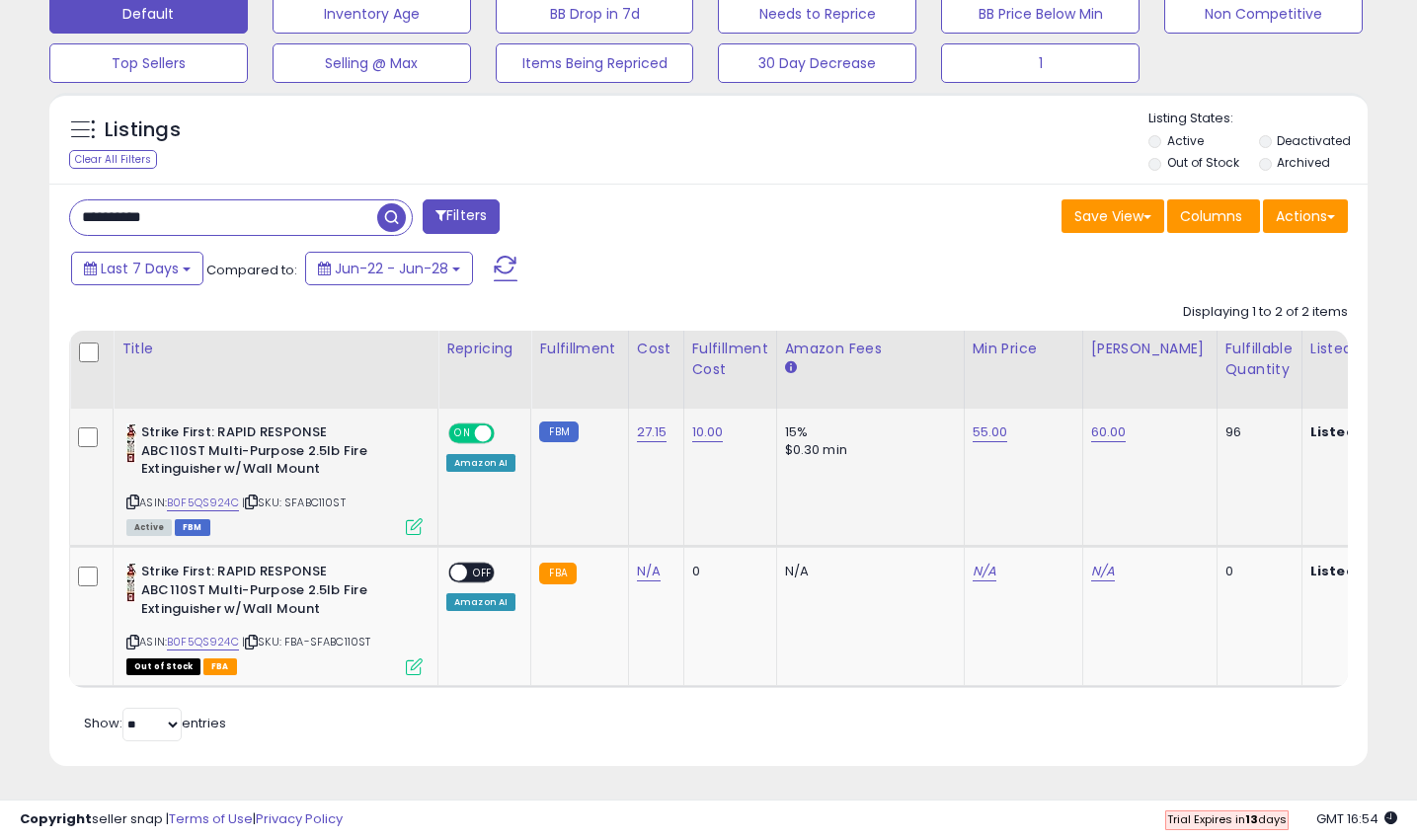 click at bounding box center (414, 526) 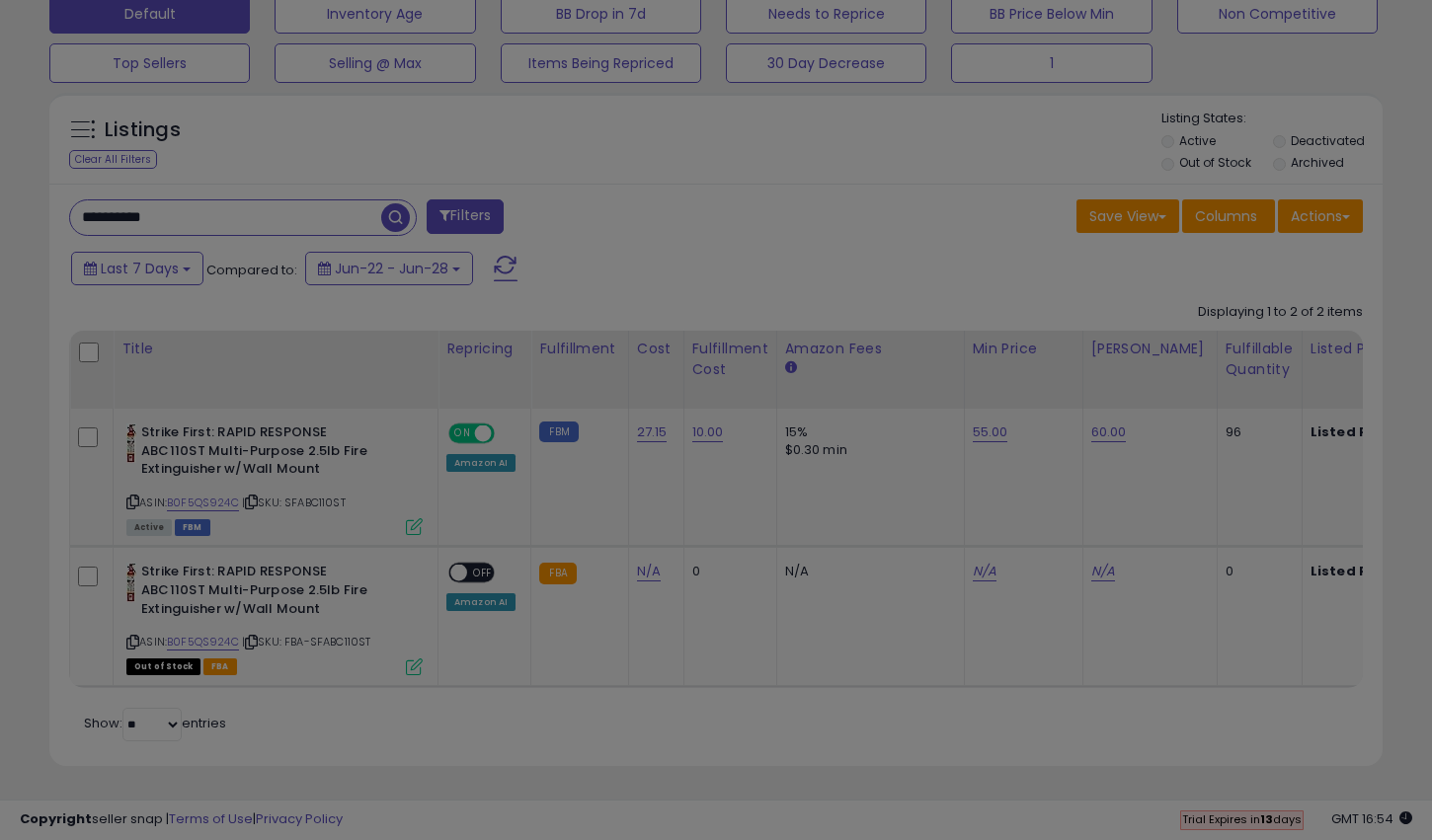 scroll, scrollTop: 986669, scrollLeft: 986814, axis: both 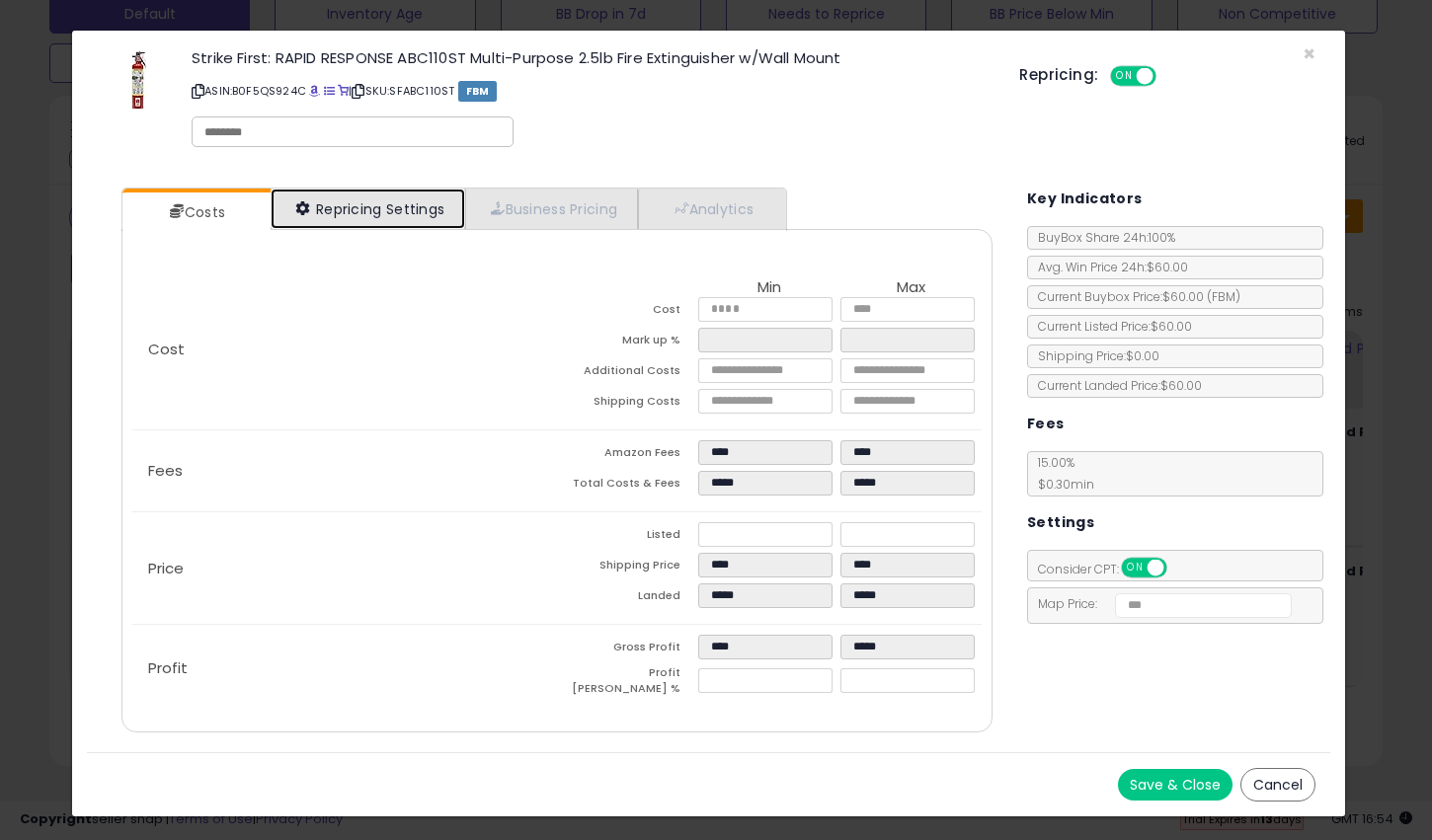 click on "Repricing Settings" at bounding box center (368, 208) 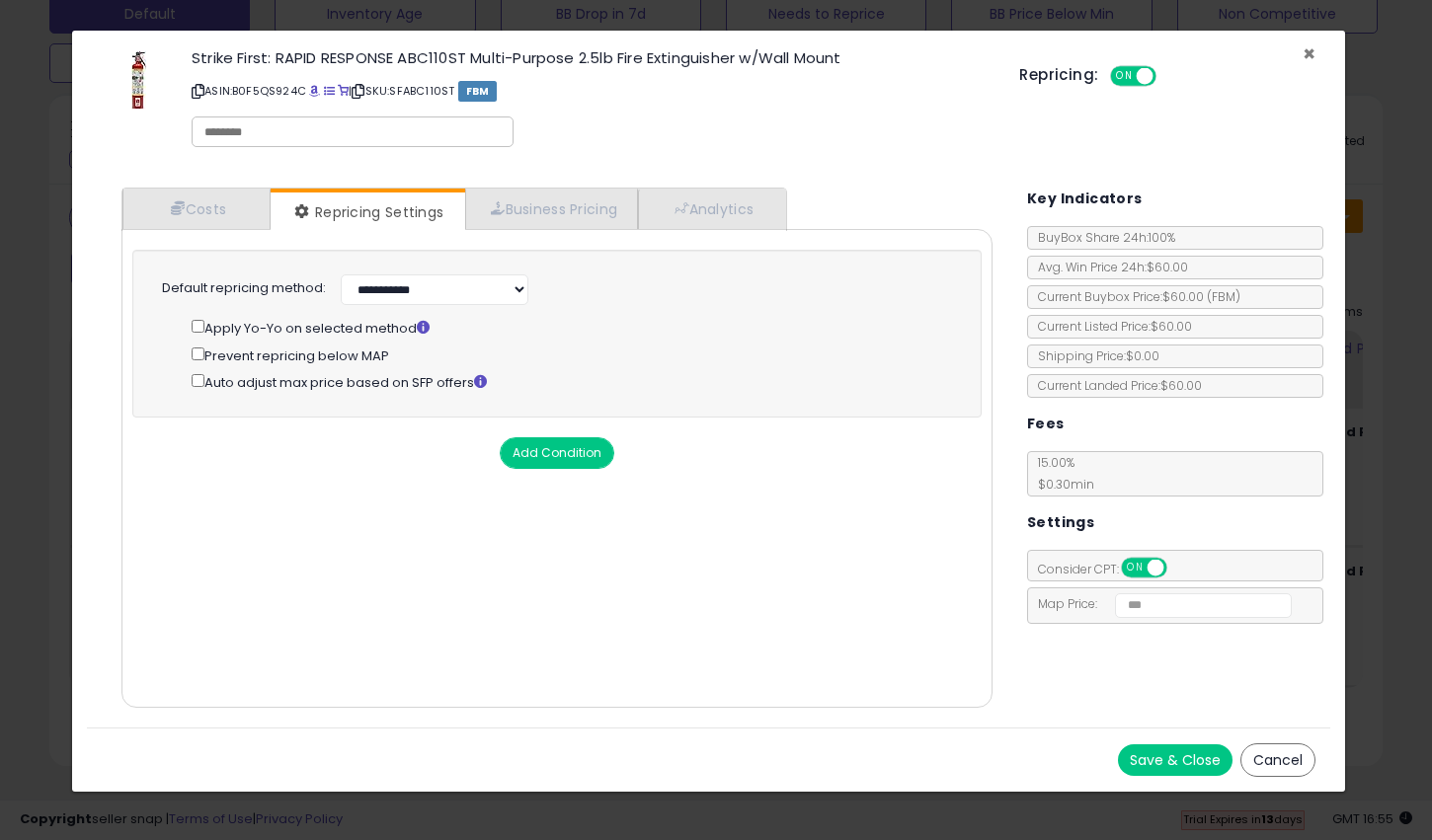 click on "×" at bounding box center (1309, 53) 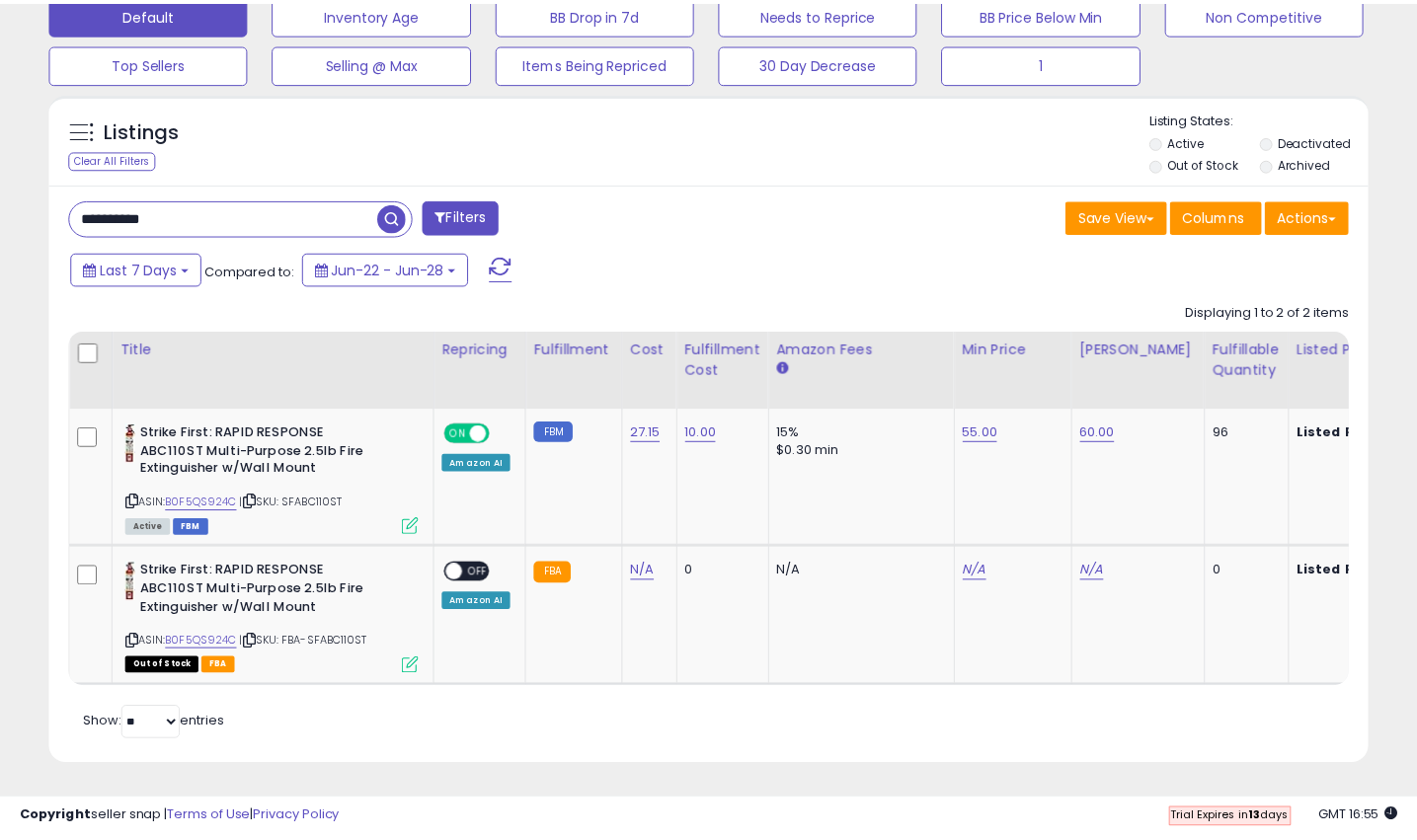 scroll, scrollTop: 405, scrollLeft: 763, axis: both 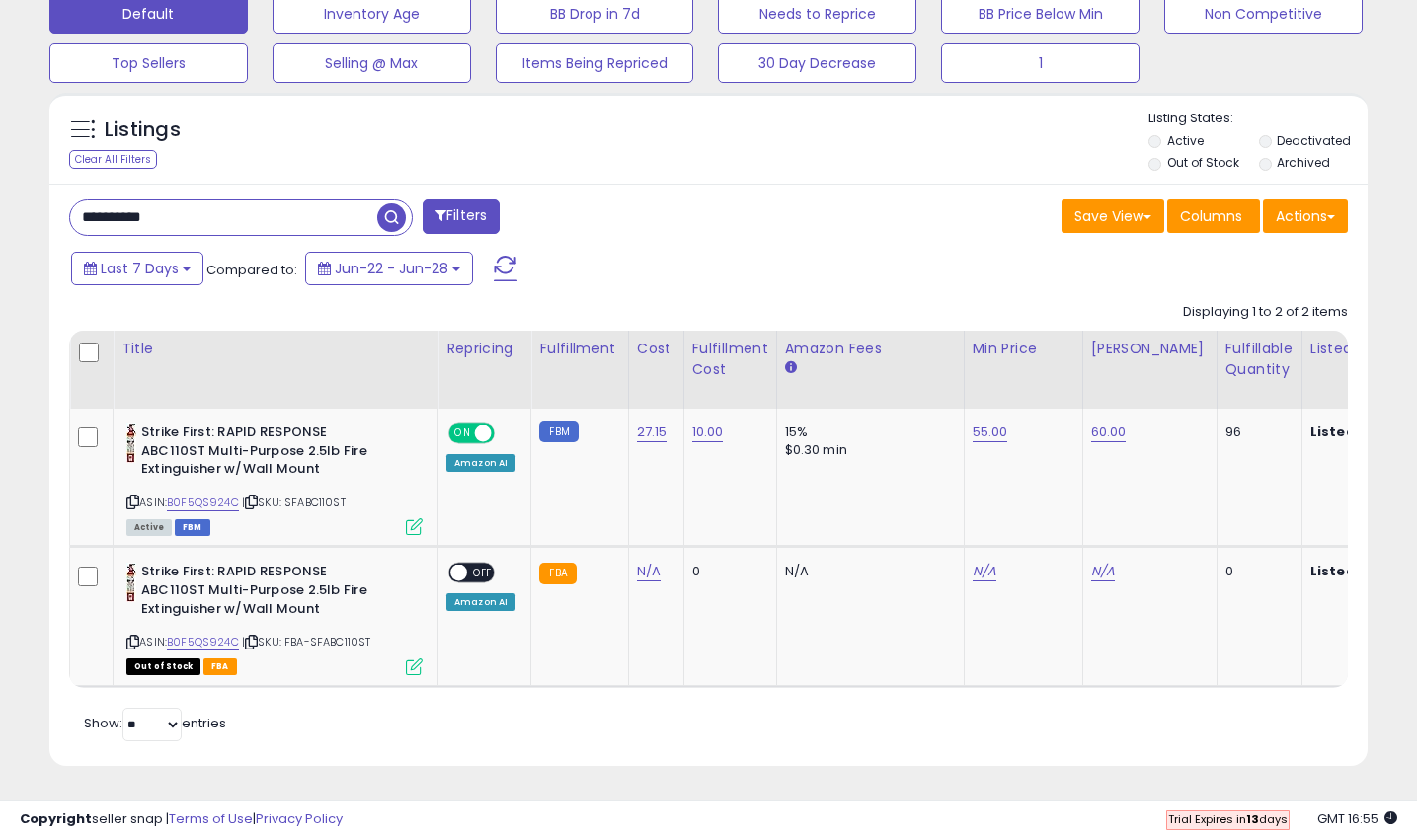 click on "**********" at bounding box center [223, 217] 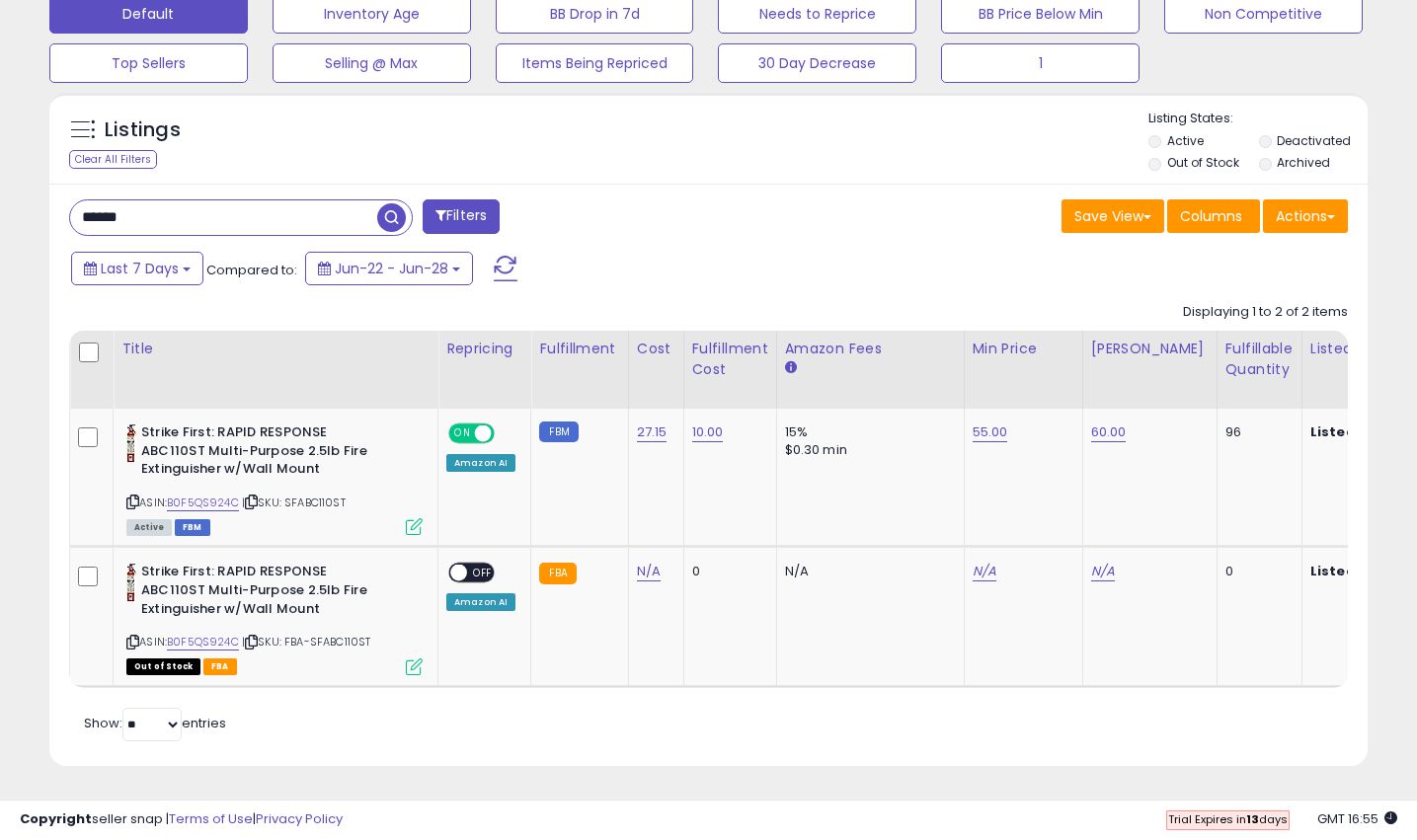 type on "*****" 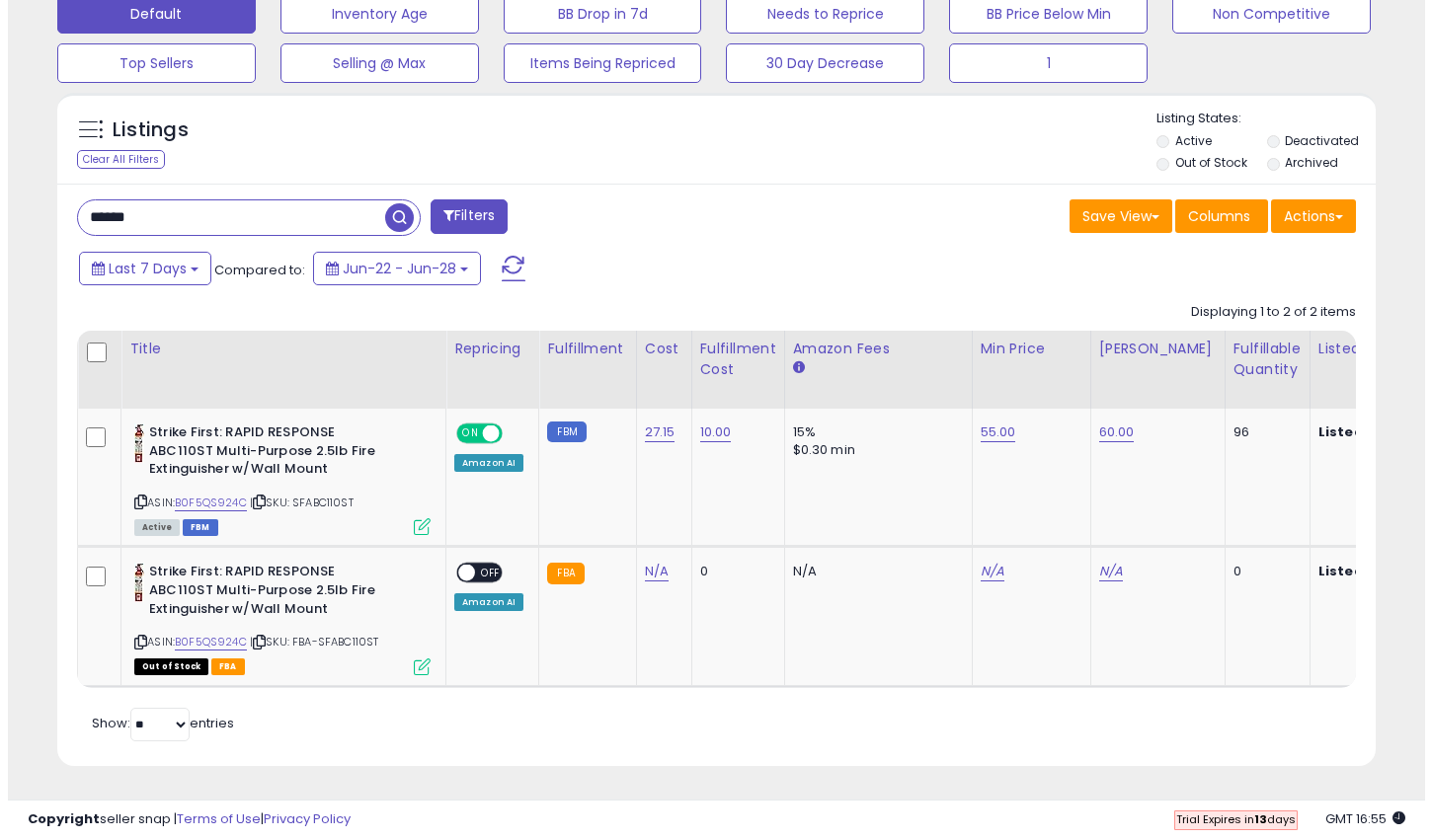 scroll, scrollTop: 364, scrollLeft: 0, axis: vertical 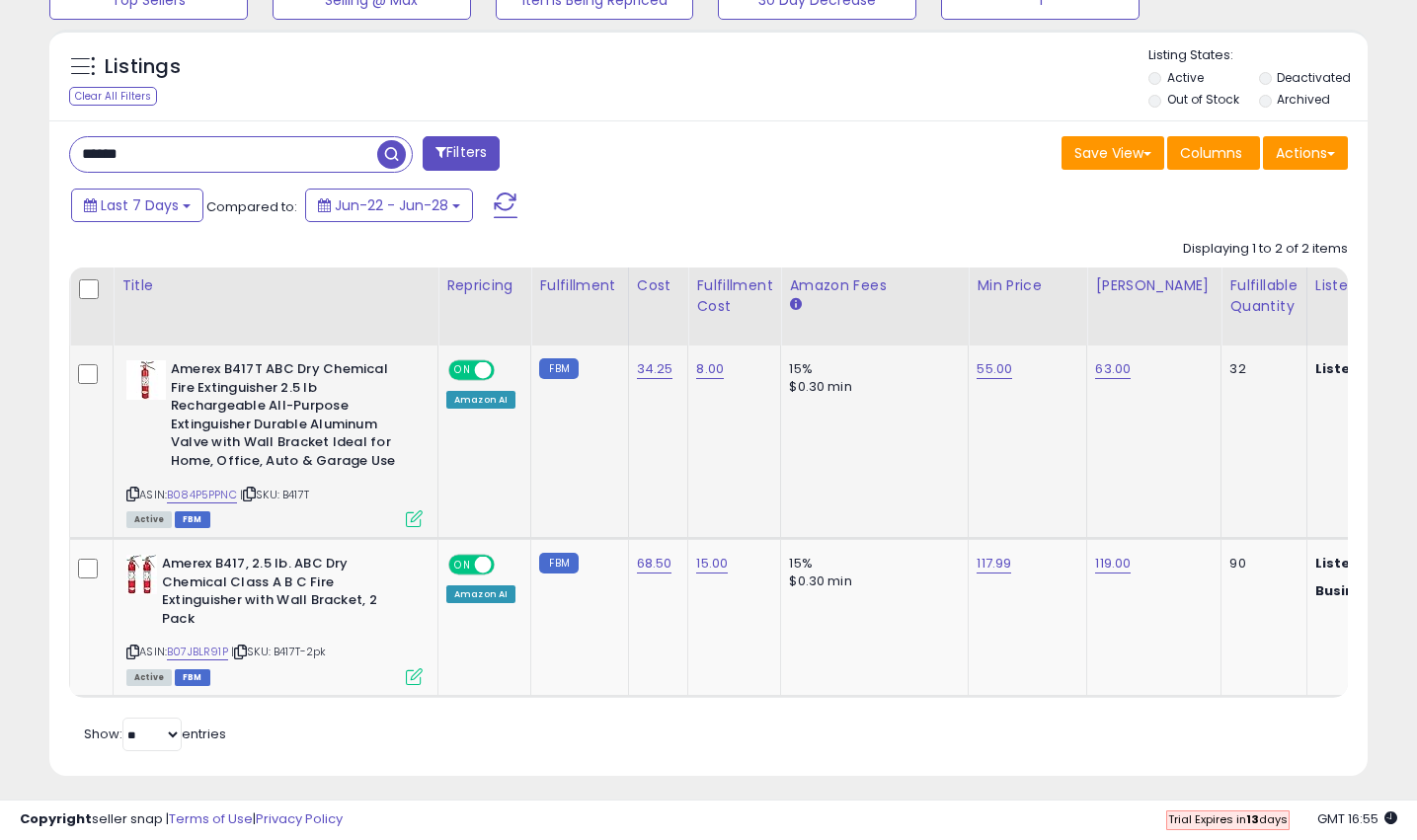 click on "Active FBM" at bounding box center (275, 518) 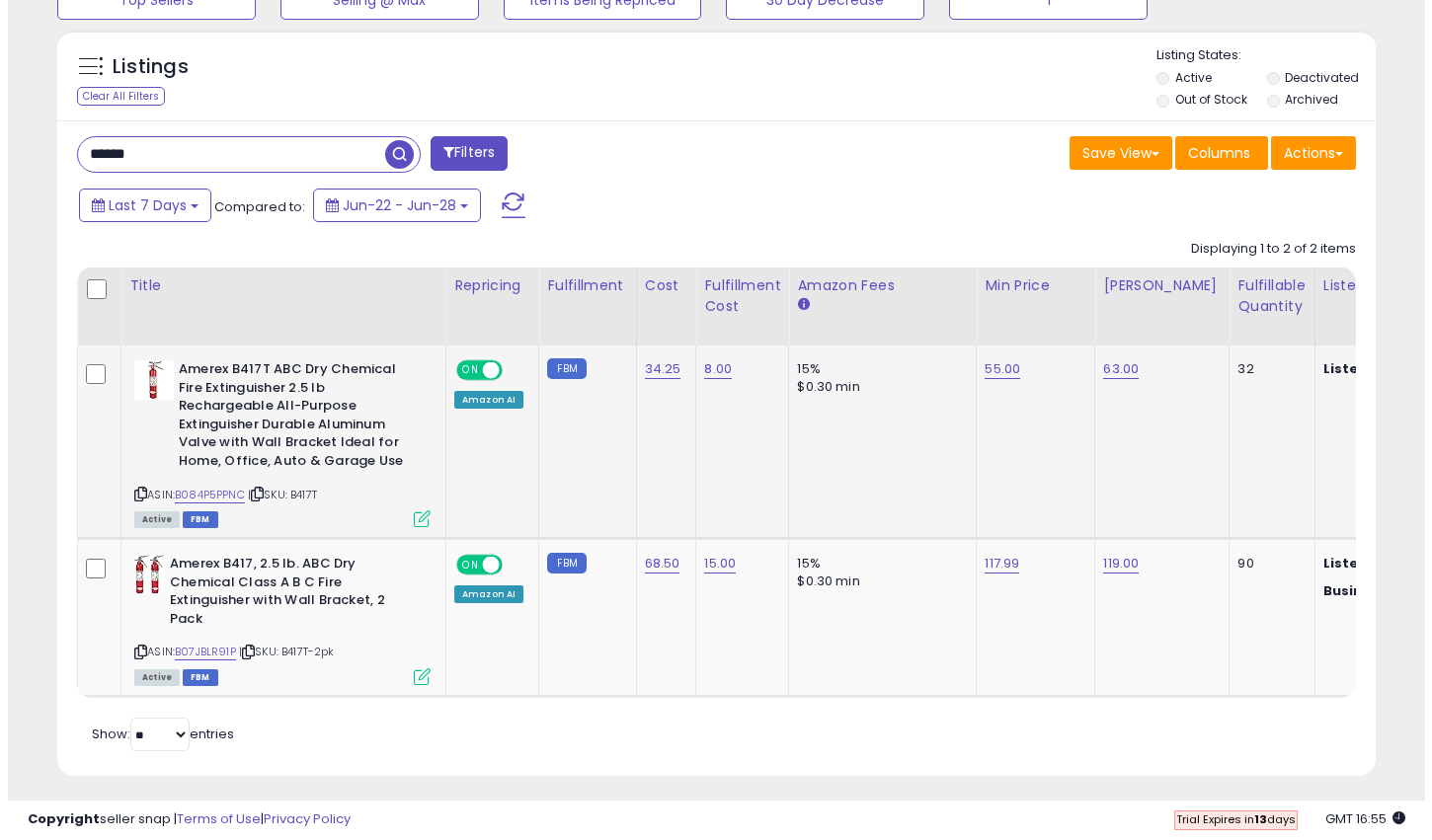 scroll, scrollTop: 986669, scrollLeft: 986814, axis: both 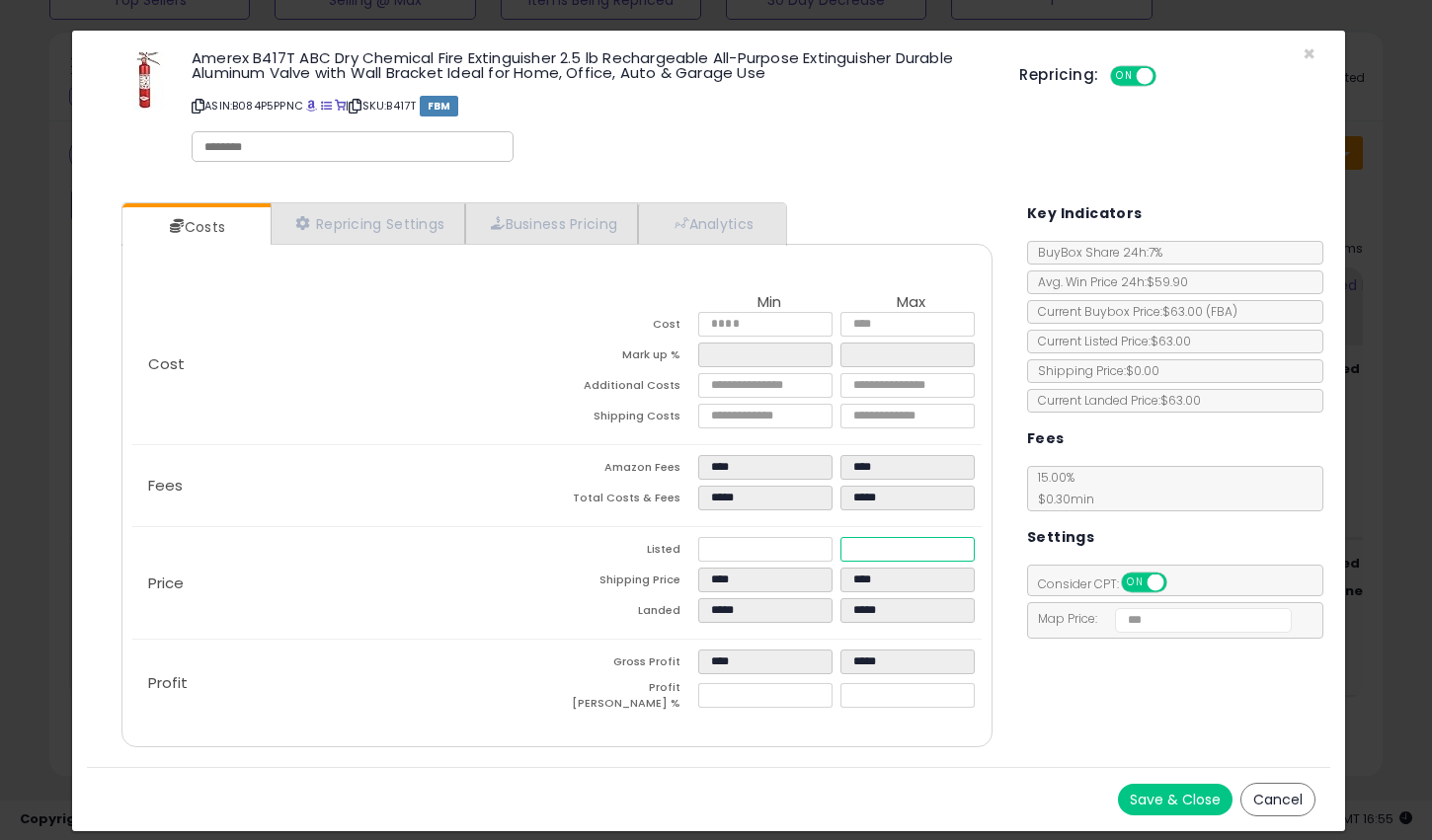 drag, startPoint x: 906, startPoint y: 551, endPoint x: 861, endPoint y: 545, distance: 45.39824 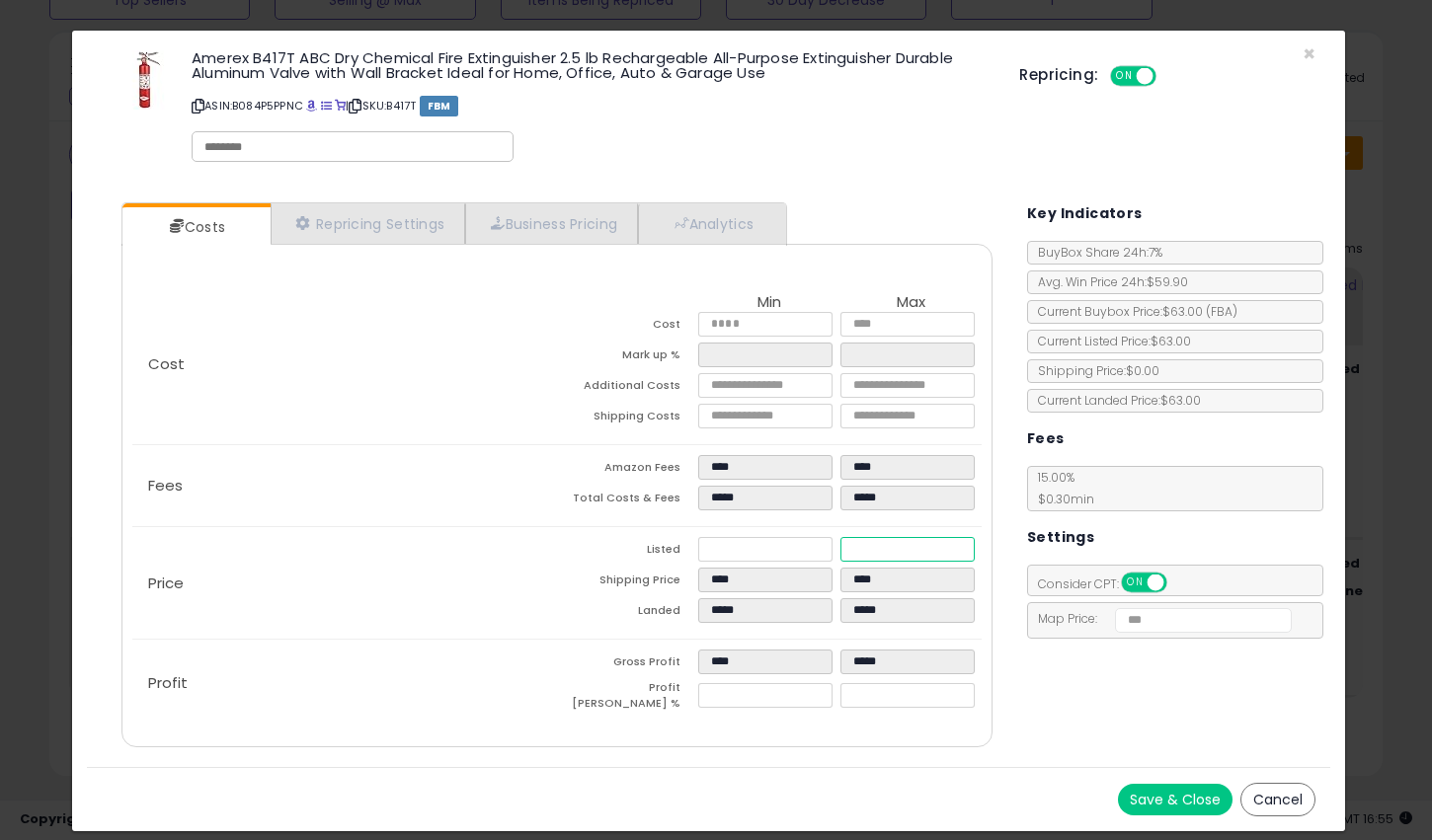 type on "****" 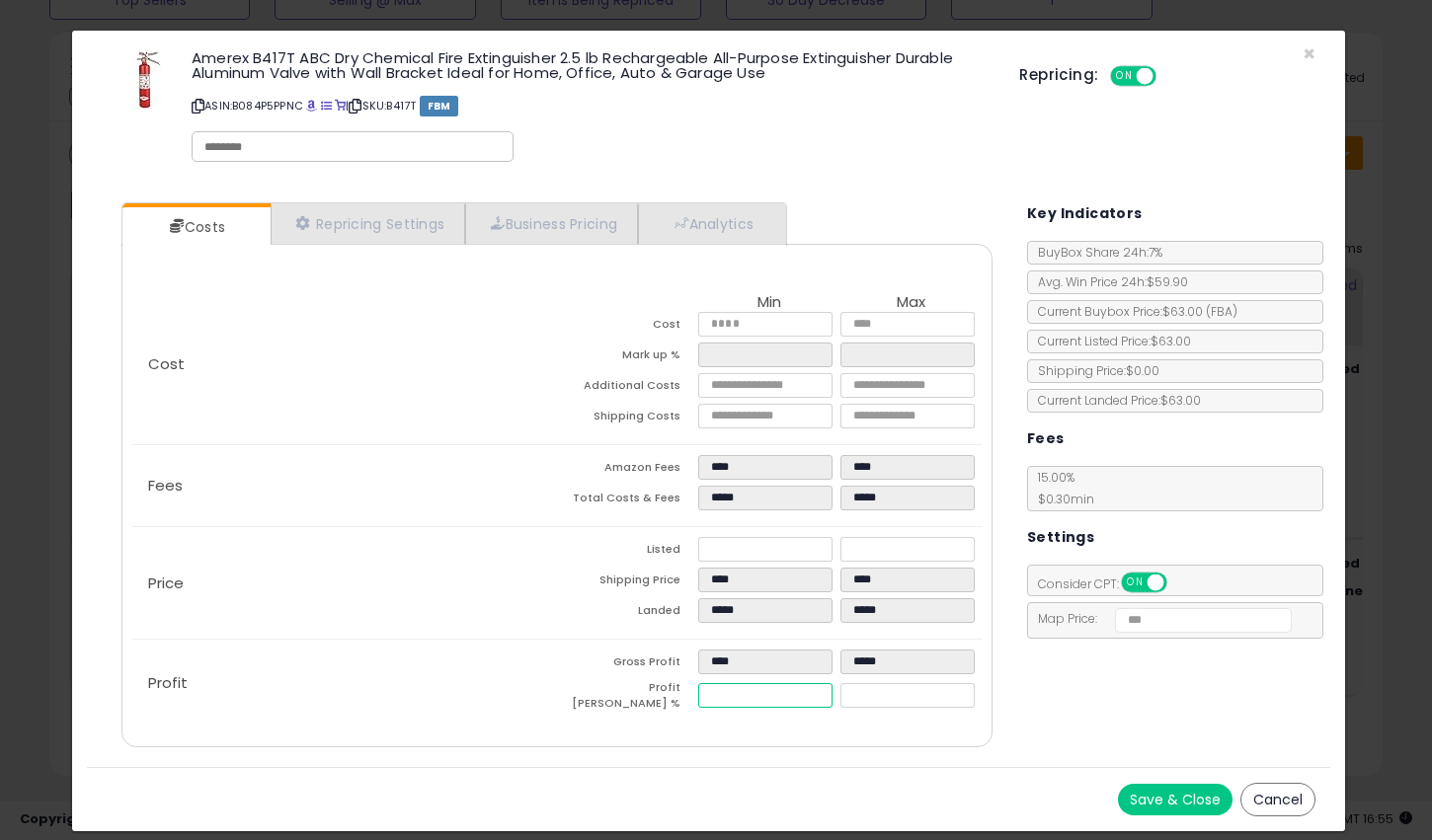 type on "*****" 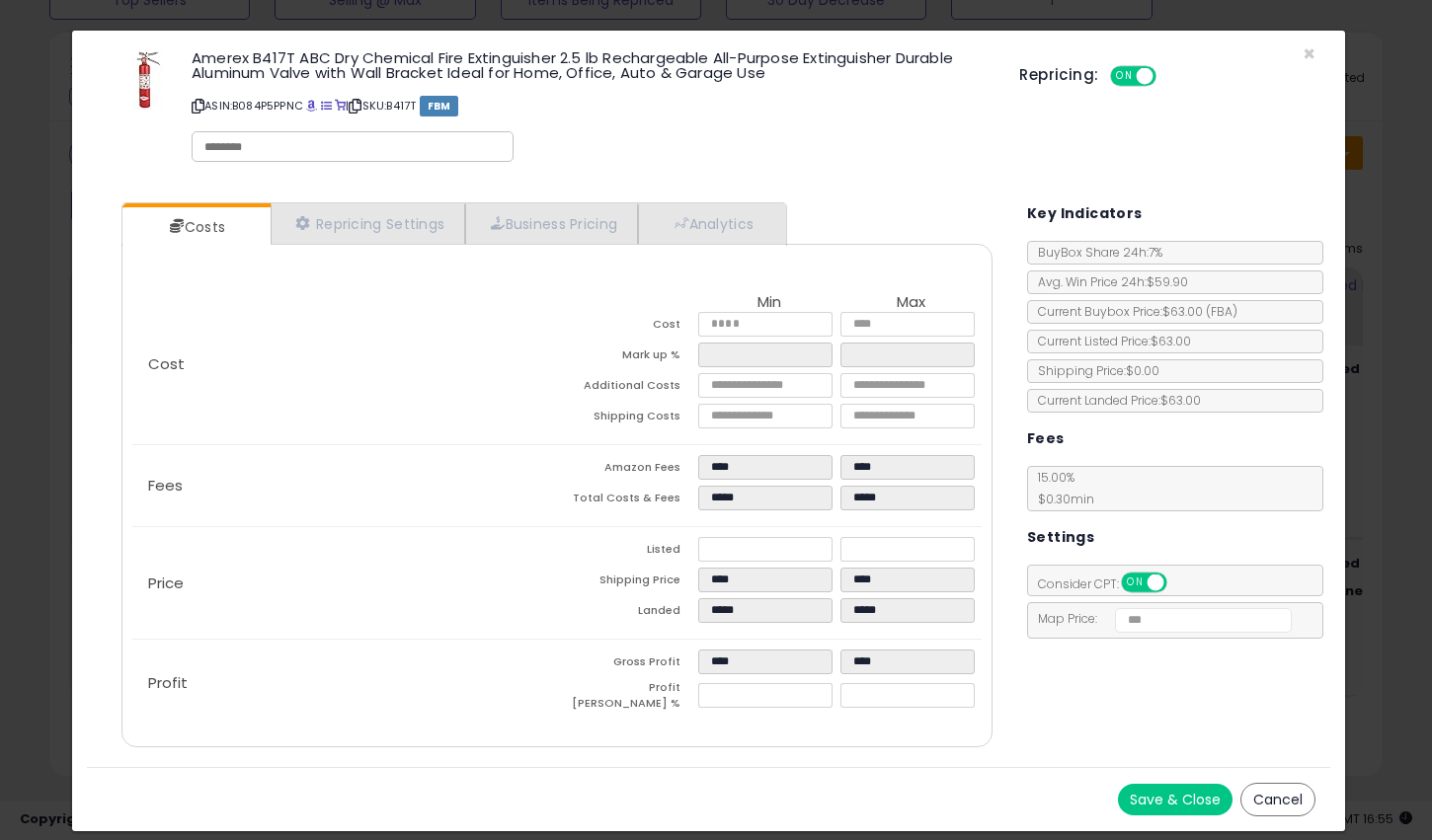 click on "Costs
Repricing Settings
Business Pricing
Analytics
Cost" at bounding box center (709, 477) 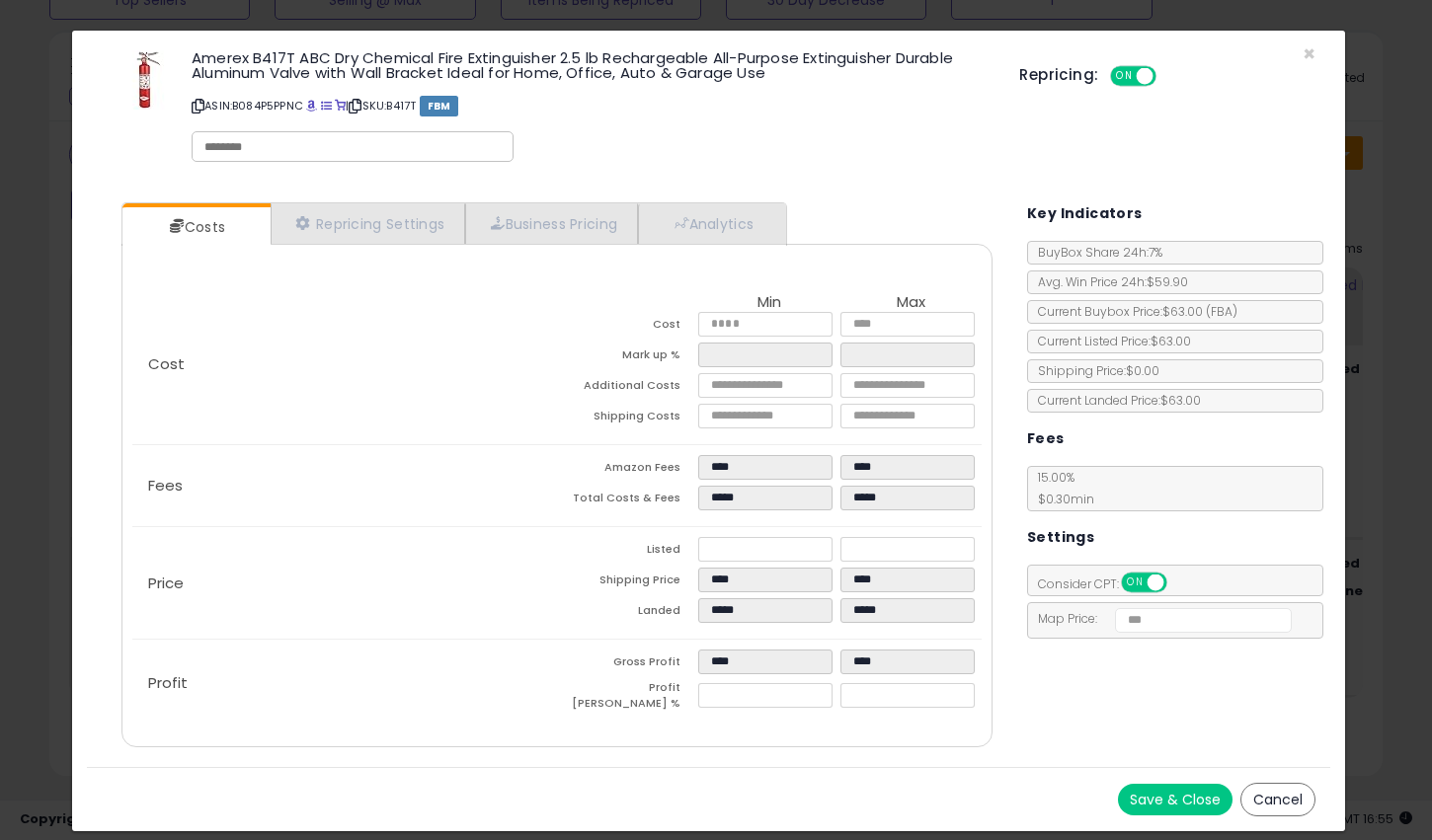 click on "Save & Close" at bounding box center (1175, 800) 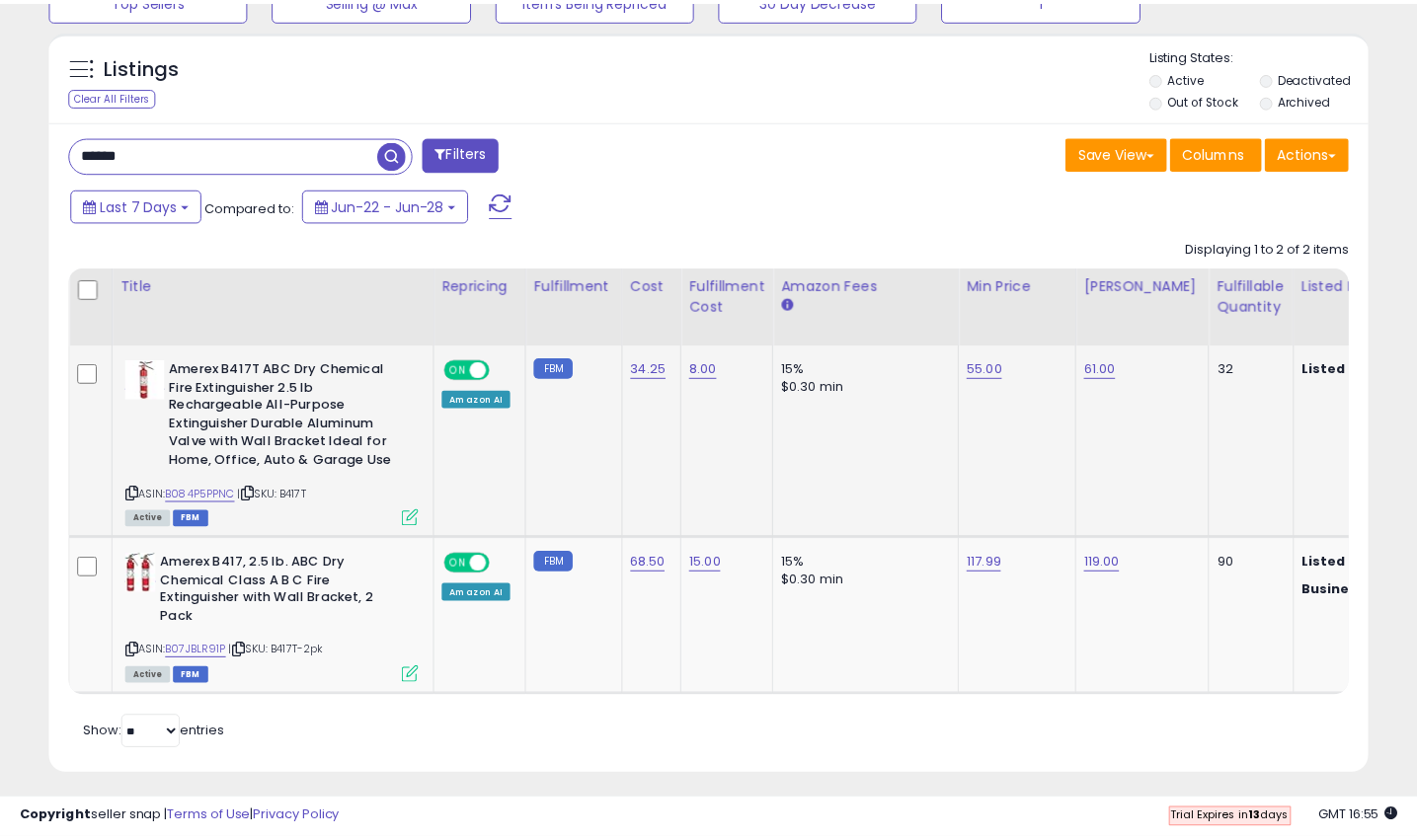 scroll, scrollTop: 405, scrollLeft: 763, axis: both 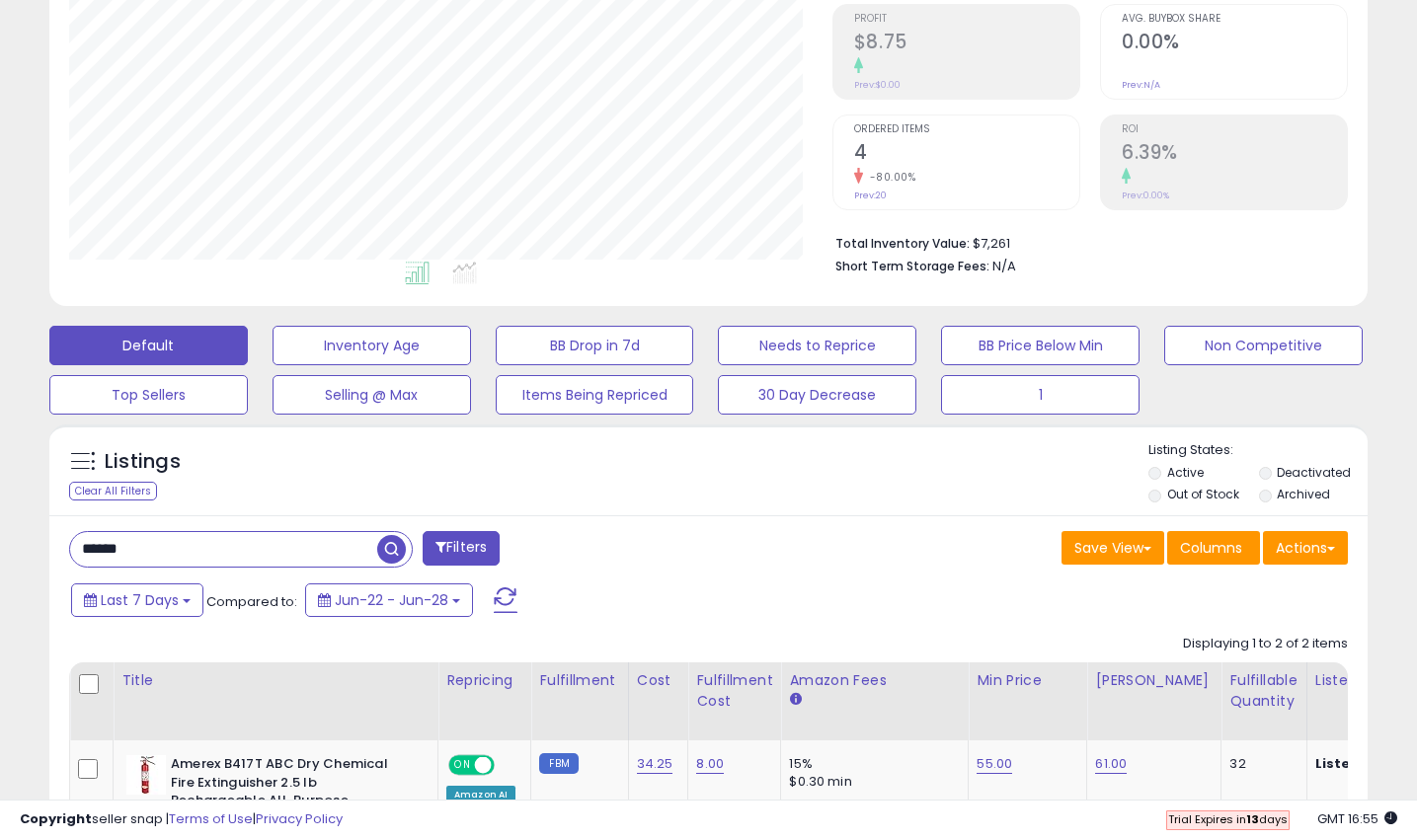 click on "*****" at bounding box center (223, 549) 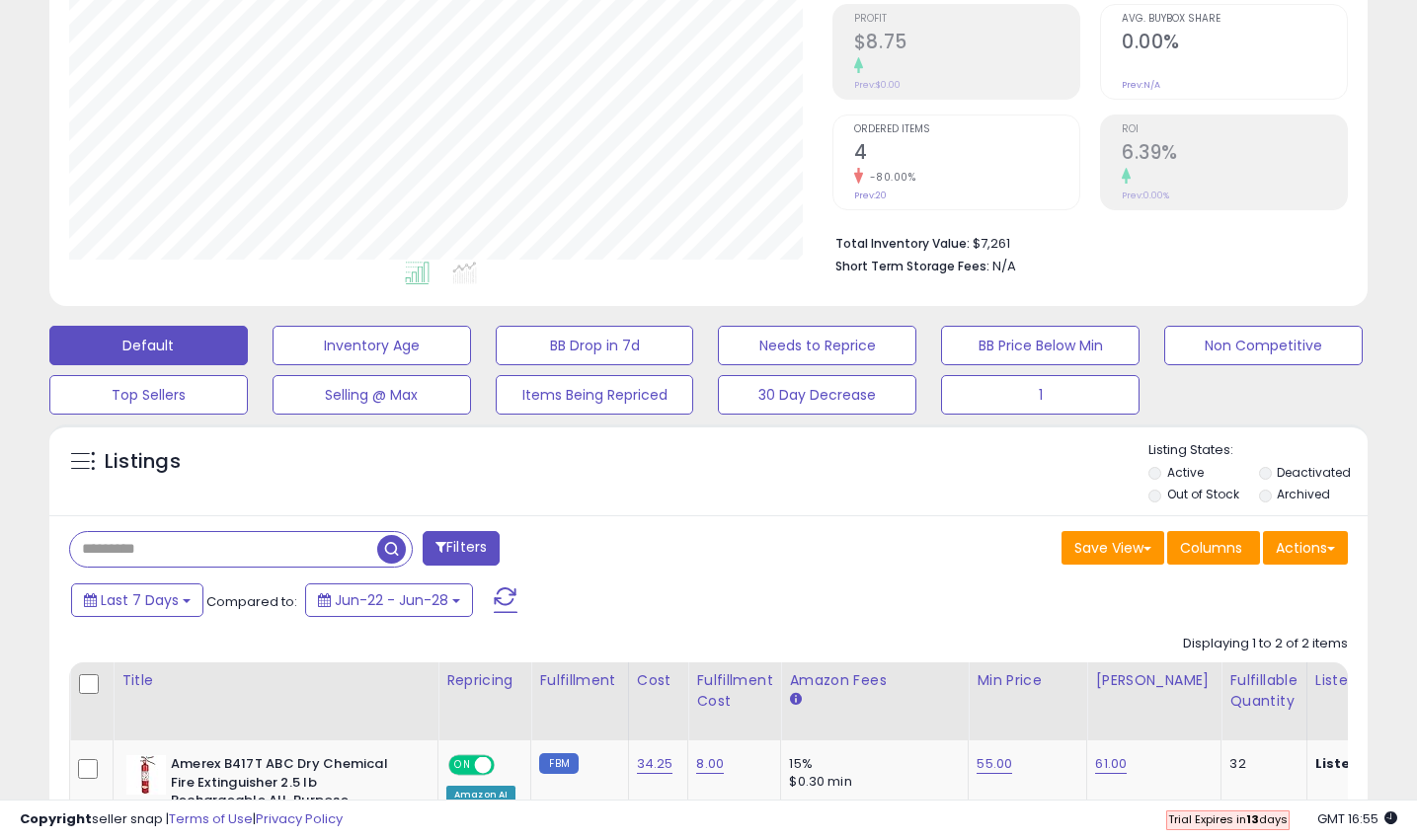 type 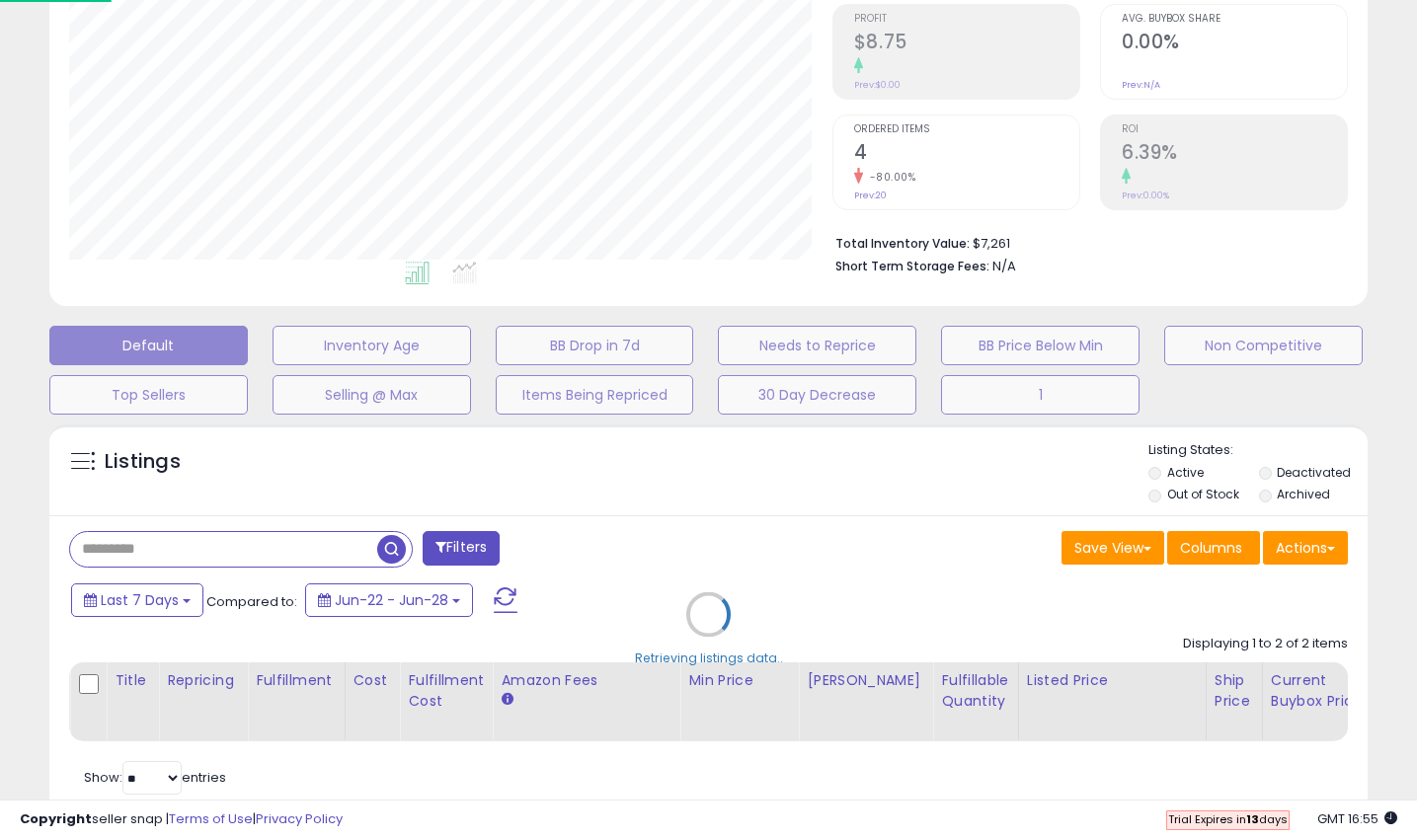 scroll, scrollTop: 986669, scrollLeft: 986684, axis: both 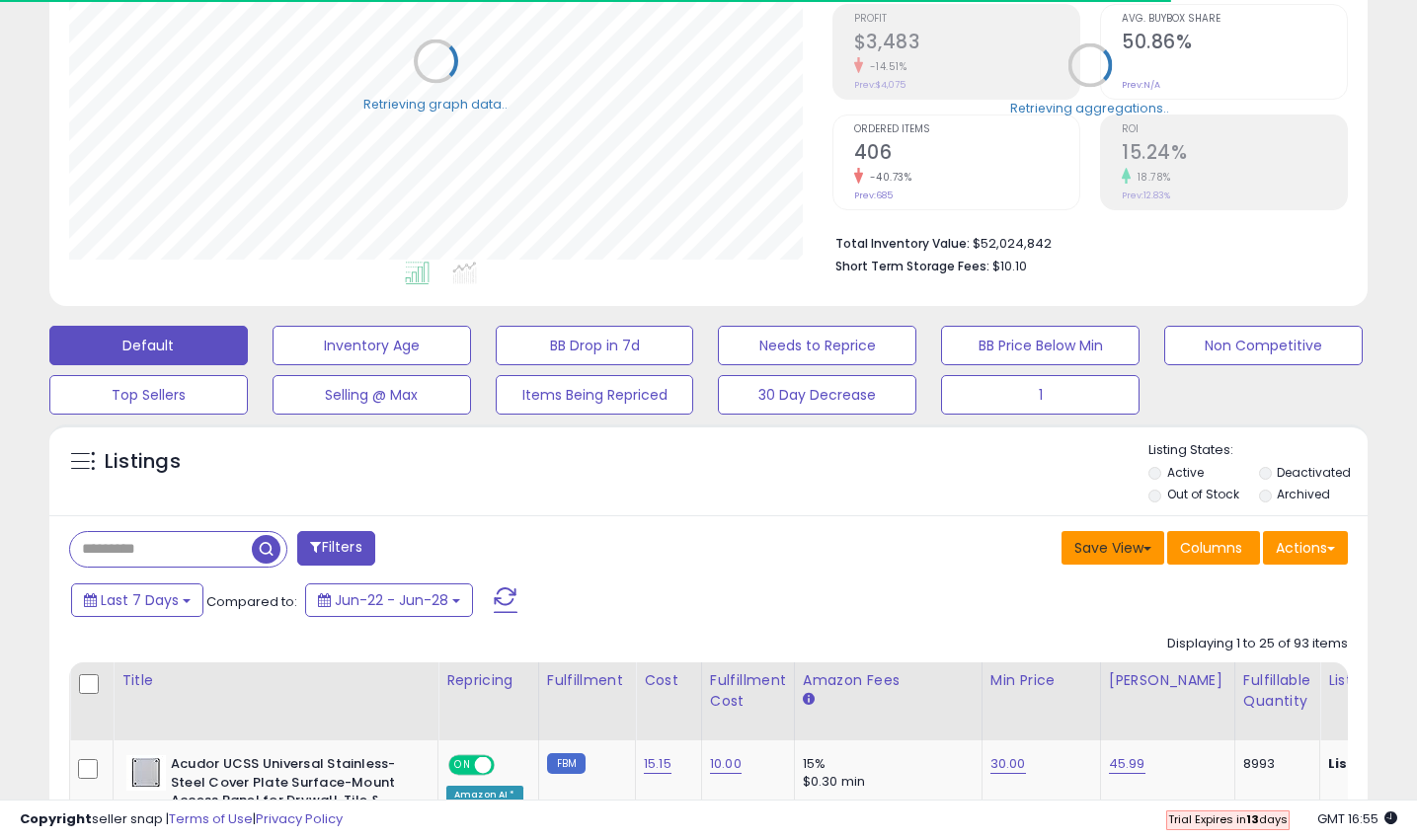 click on "Save View" at bounding box center (1113, 548) 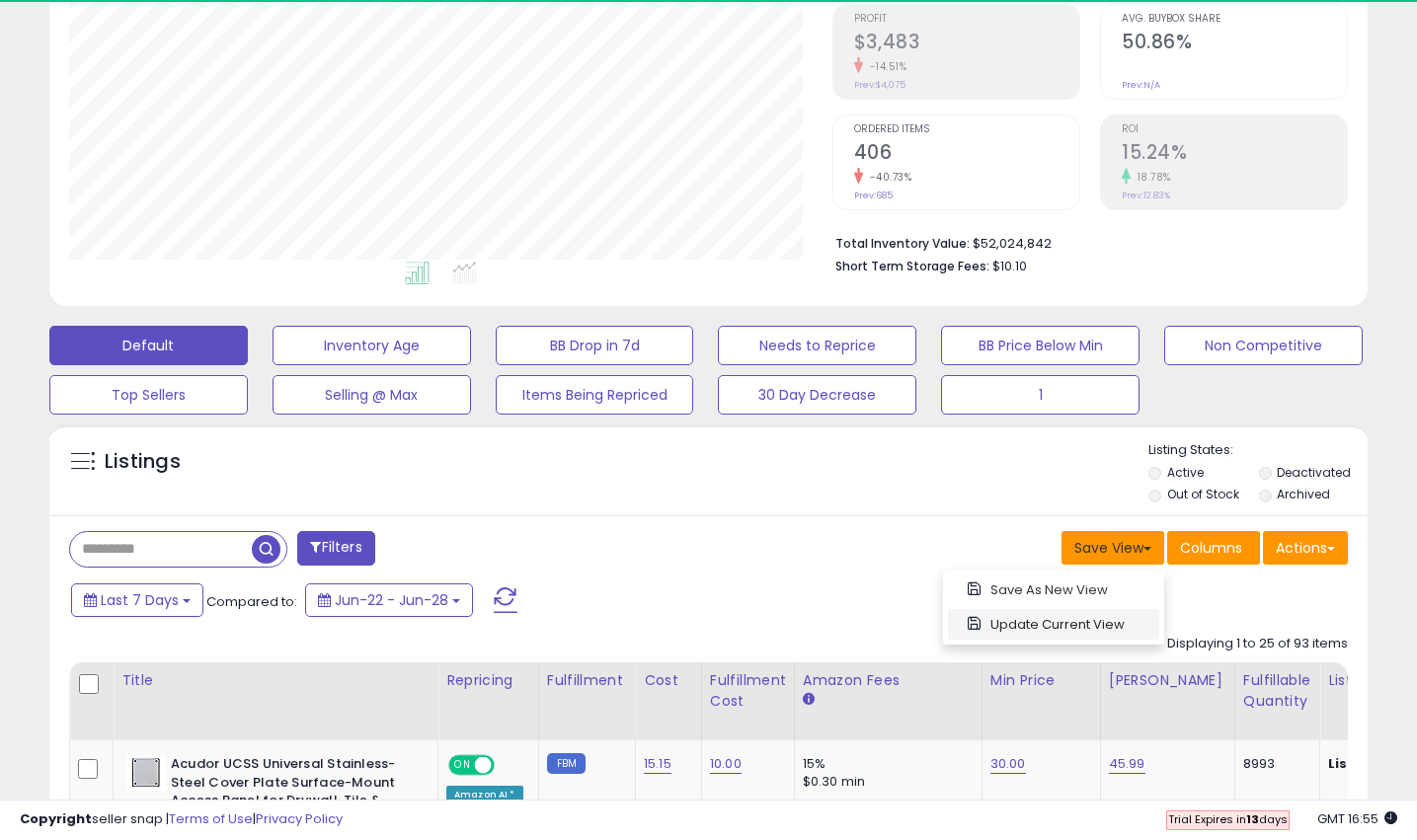 scroll, scrollTop: 986669, scrollLeft: 986693, axis: both 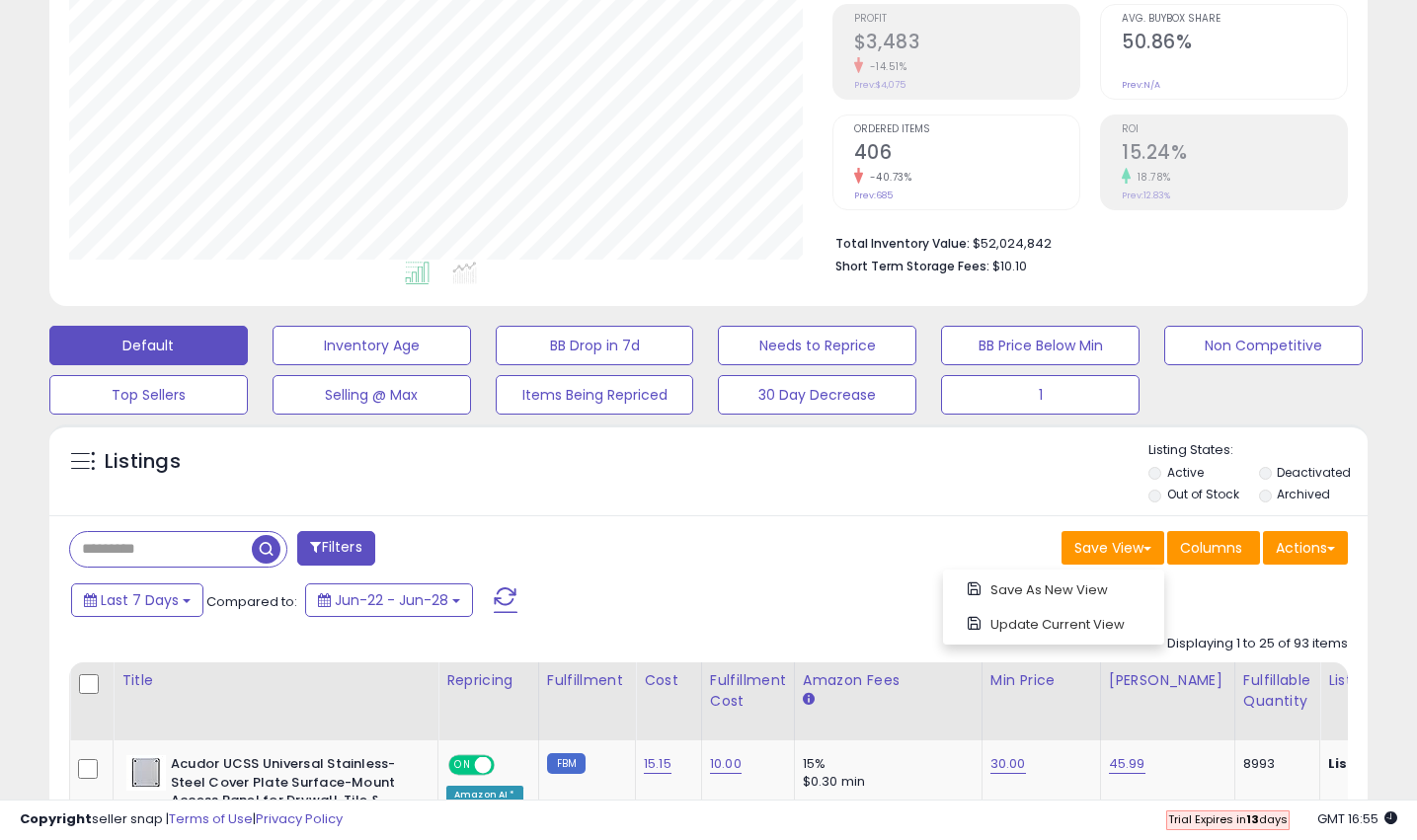 click on "Last 7 Days
Compared to:
Jun-22 - Jun-28" at bounding box center (545, 602) 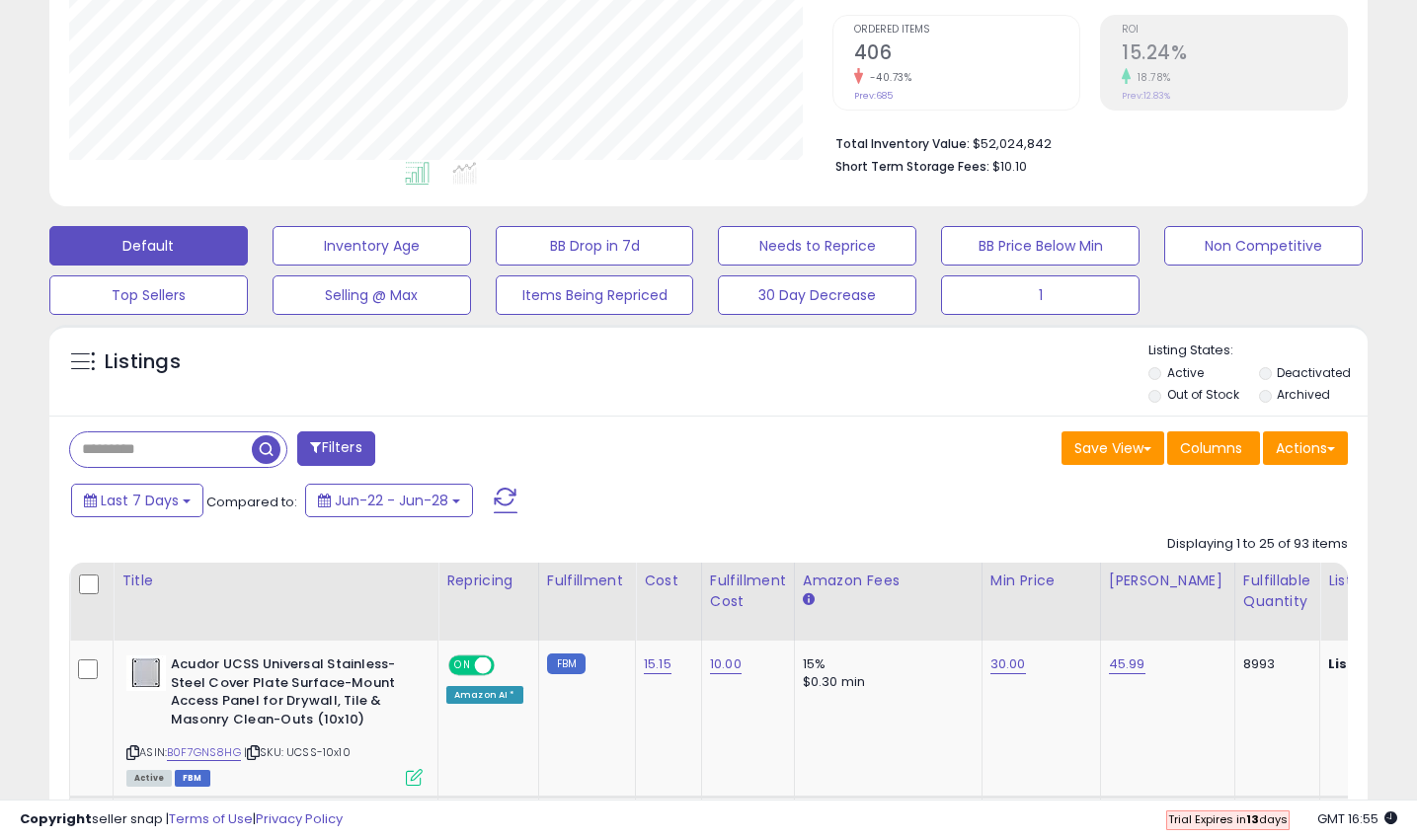 scroll, scrollTop: 592, scrollLeft: 0, axis: vertical 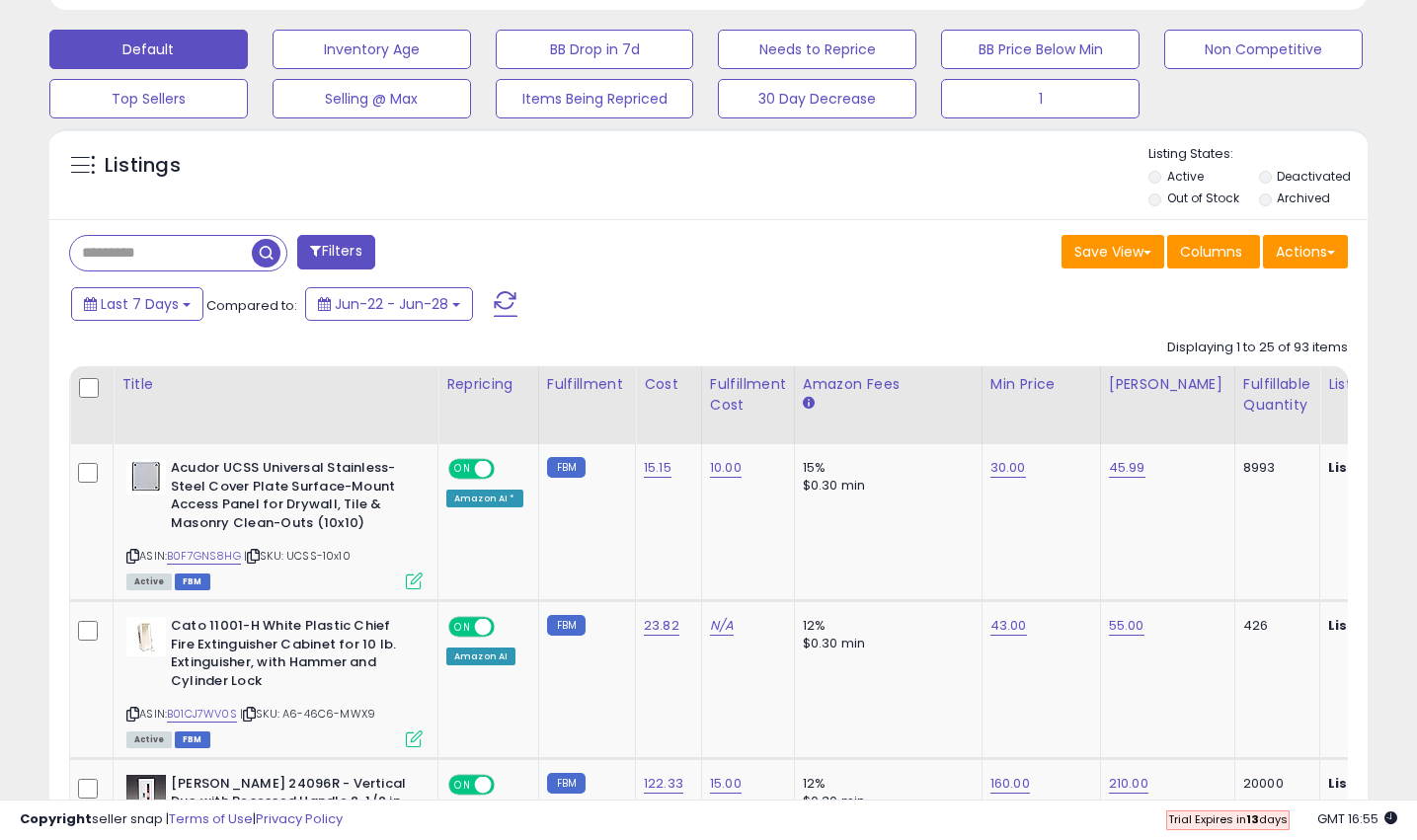 click on "Save View
Save As New View
Update Current View" at bounding box center (1113, 254) 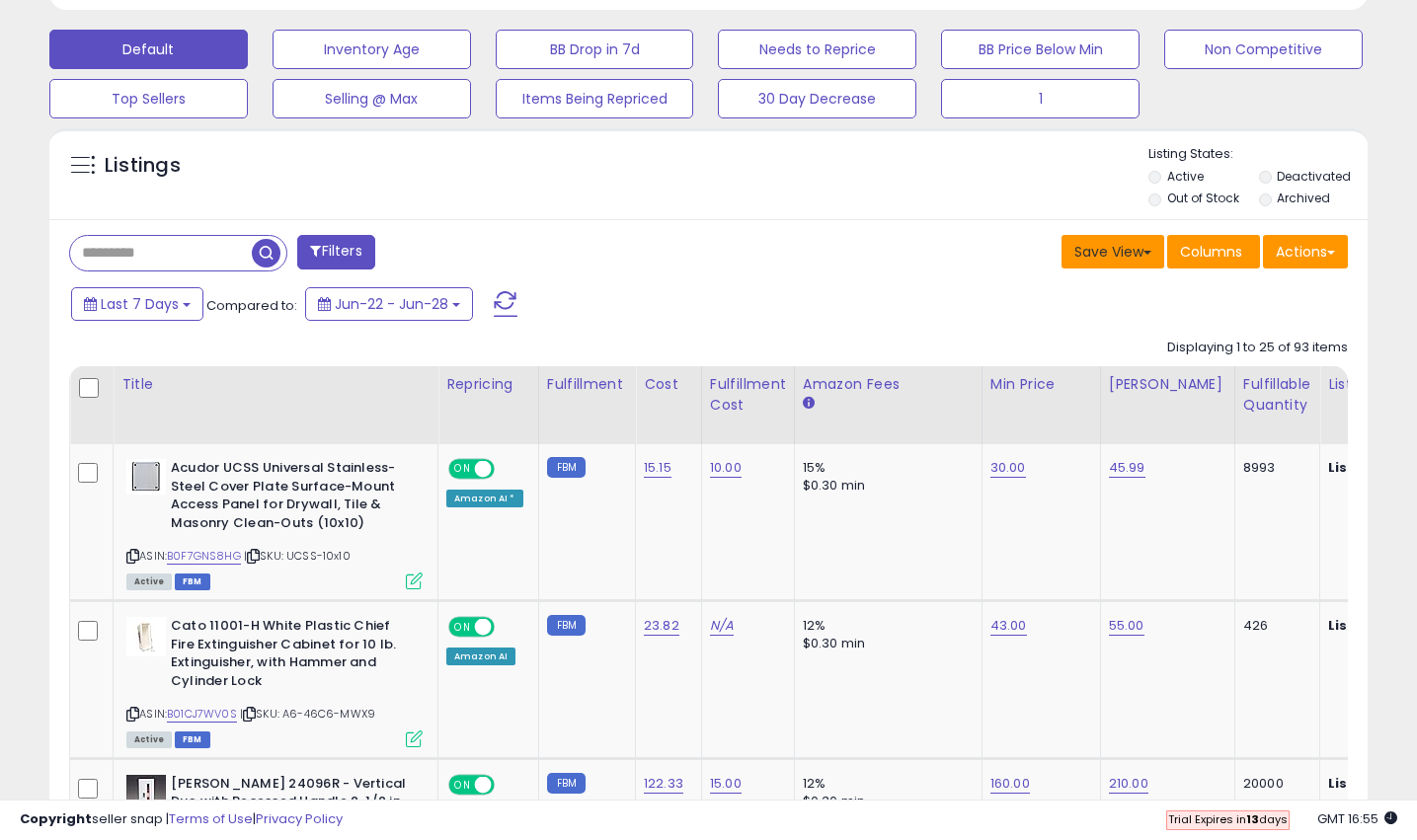 click on "Save View" at bounding box center (1113, 252) 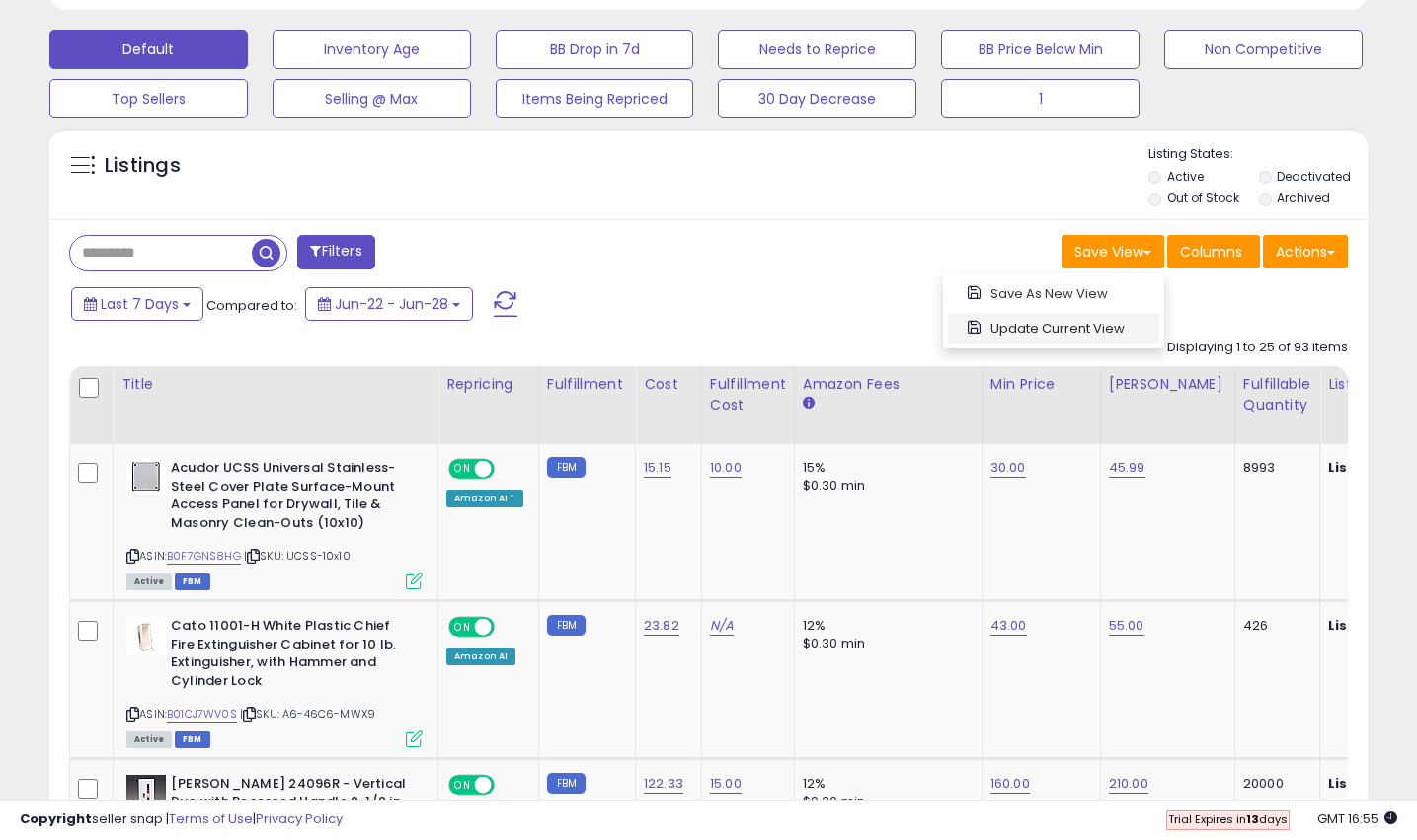 click on "Update Current View" at bounding box center (1054, 328) 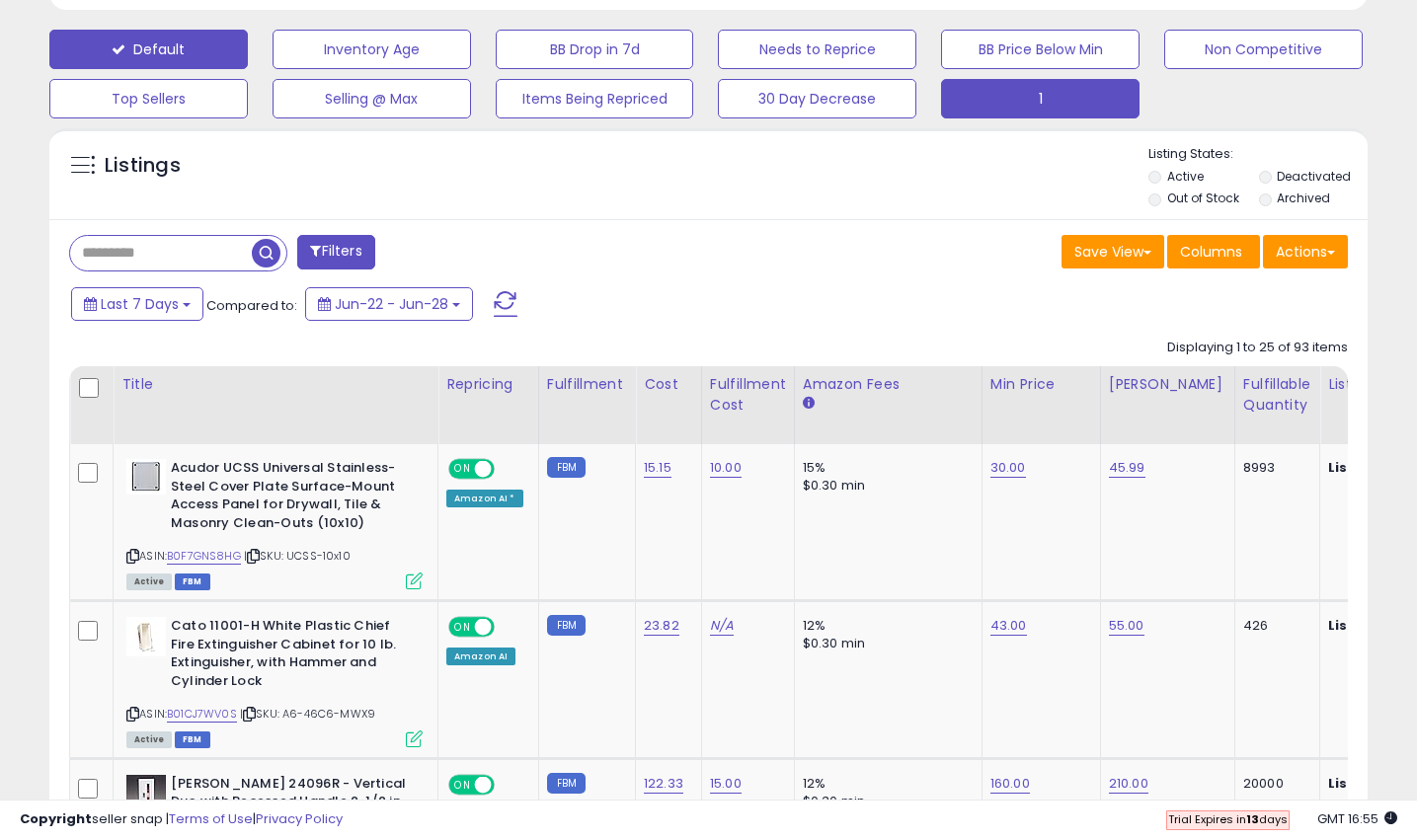 click on "1" at bounding box center (371, 49) 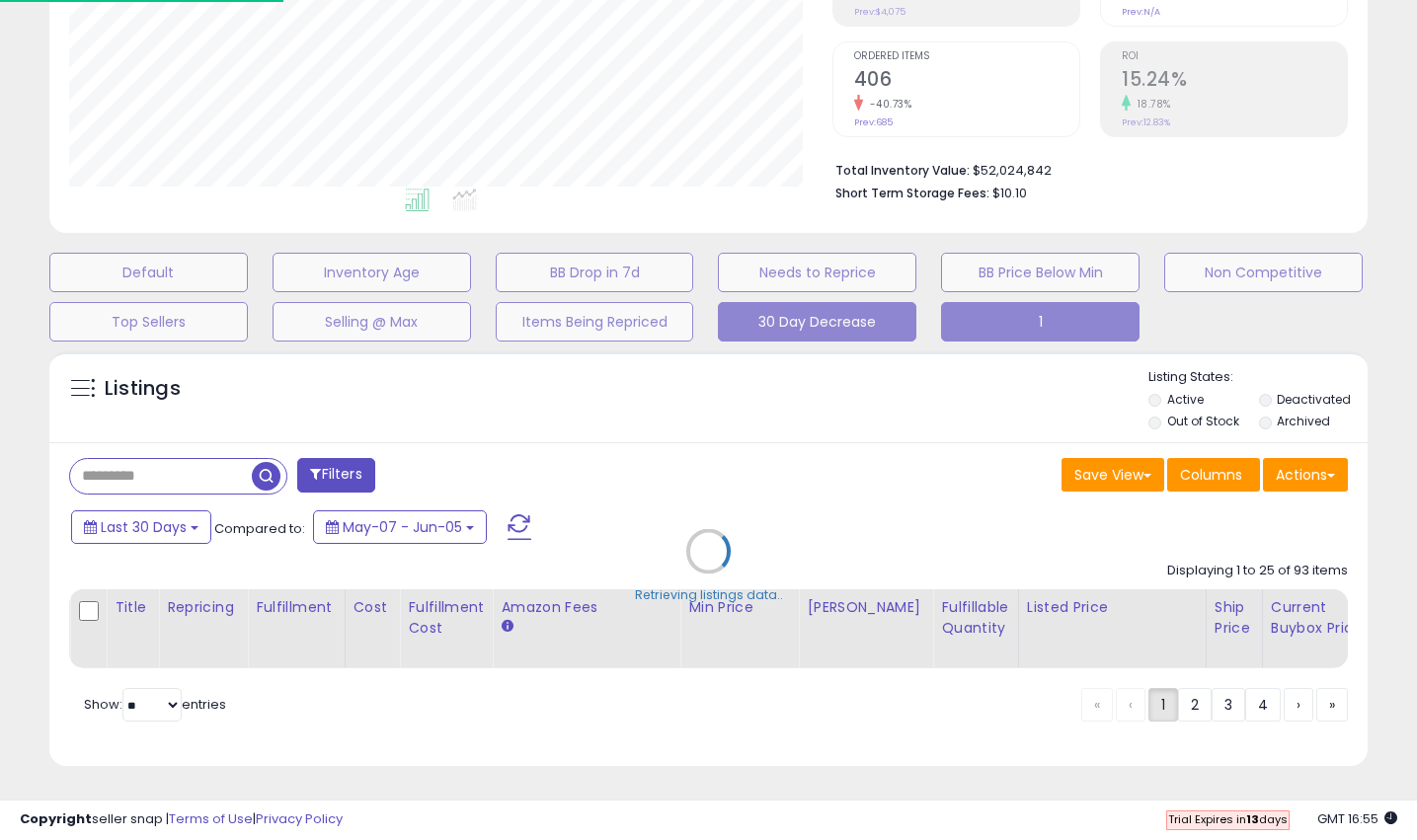 scroll, scrollTop: 384, scrollLeft: 0, axis: vertical 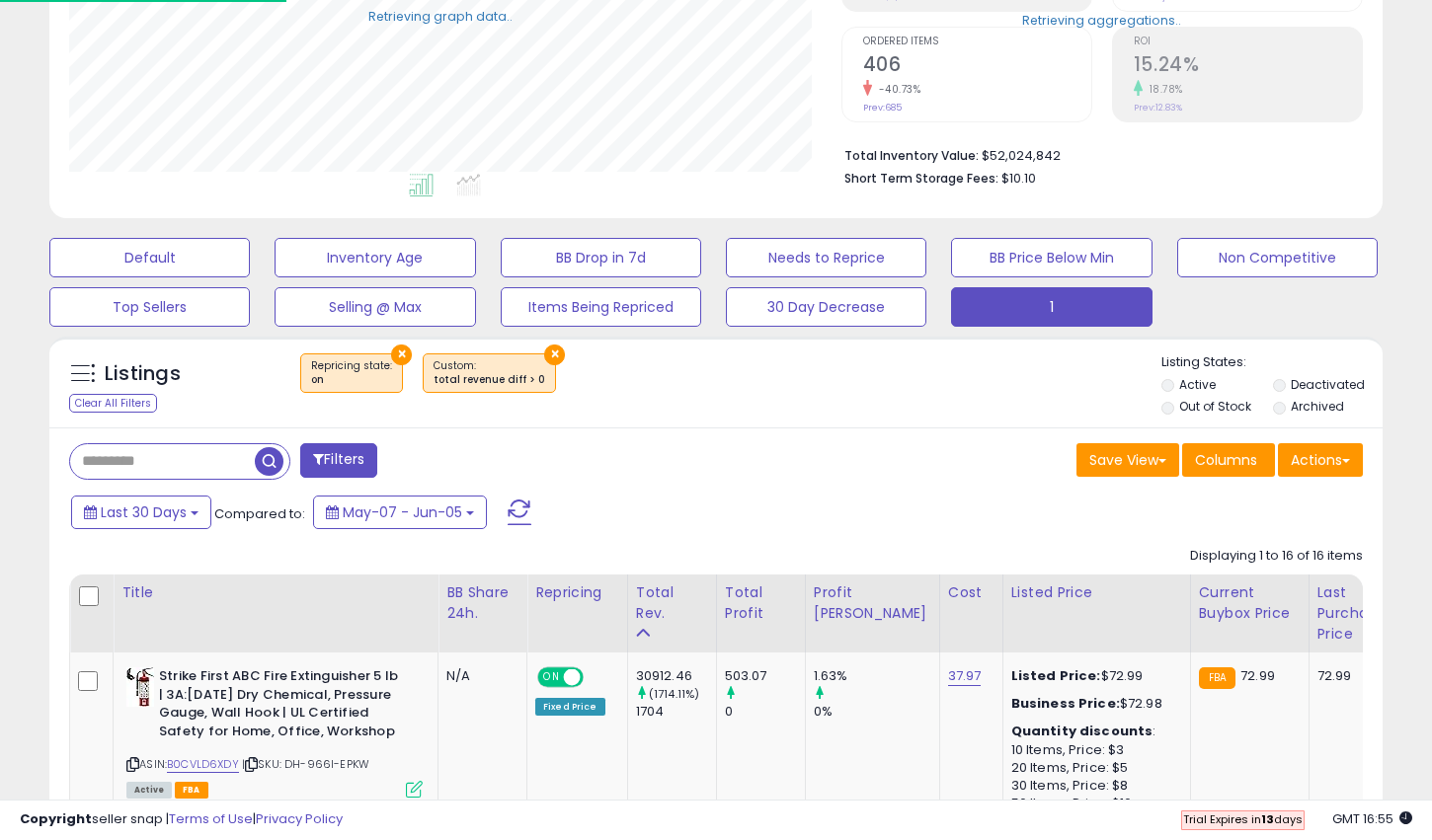 select on "**" 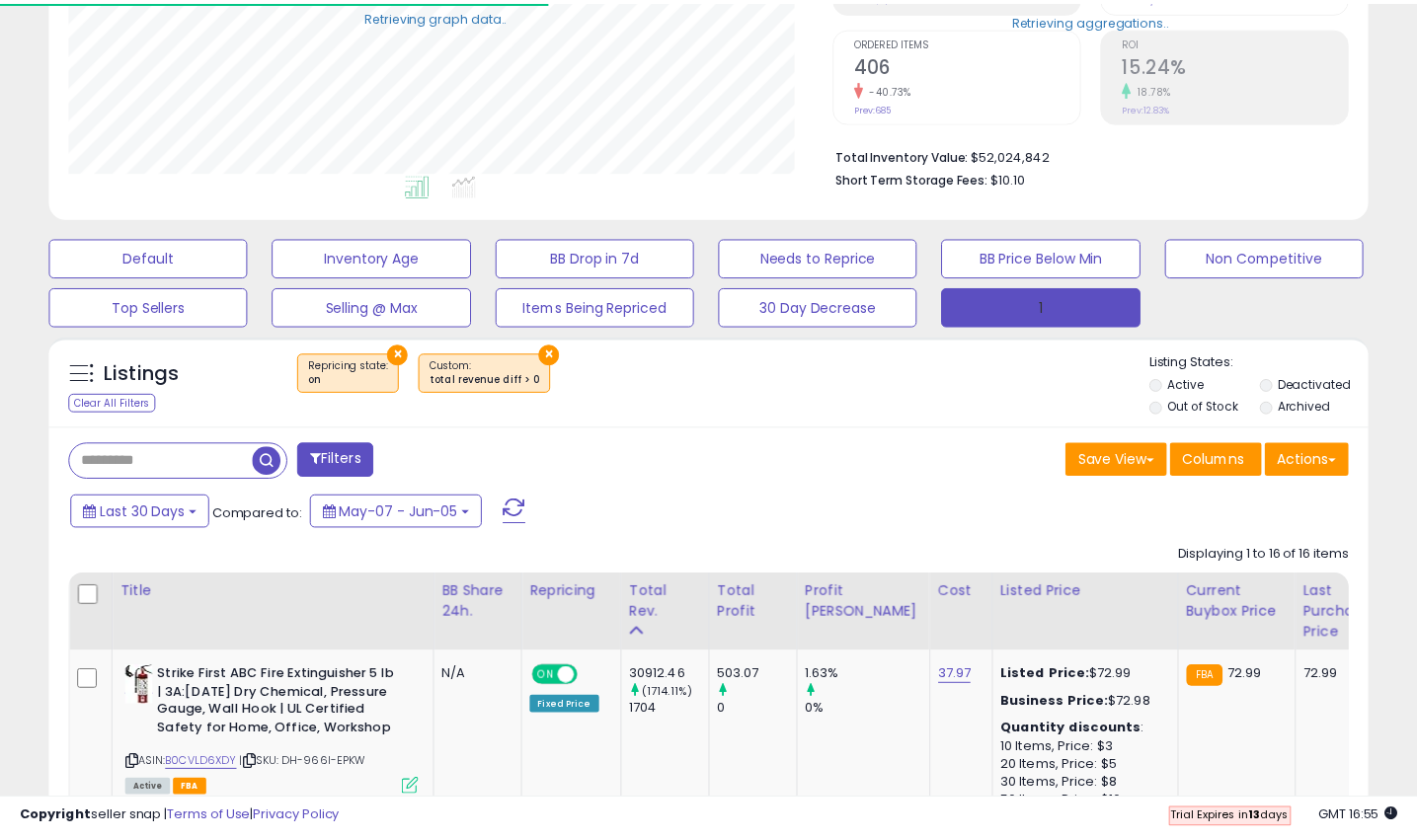 scroll, scrollTop: 986669, scrollLeft: 986693, axis: both 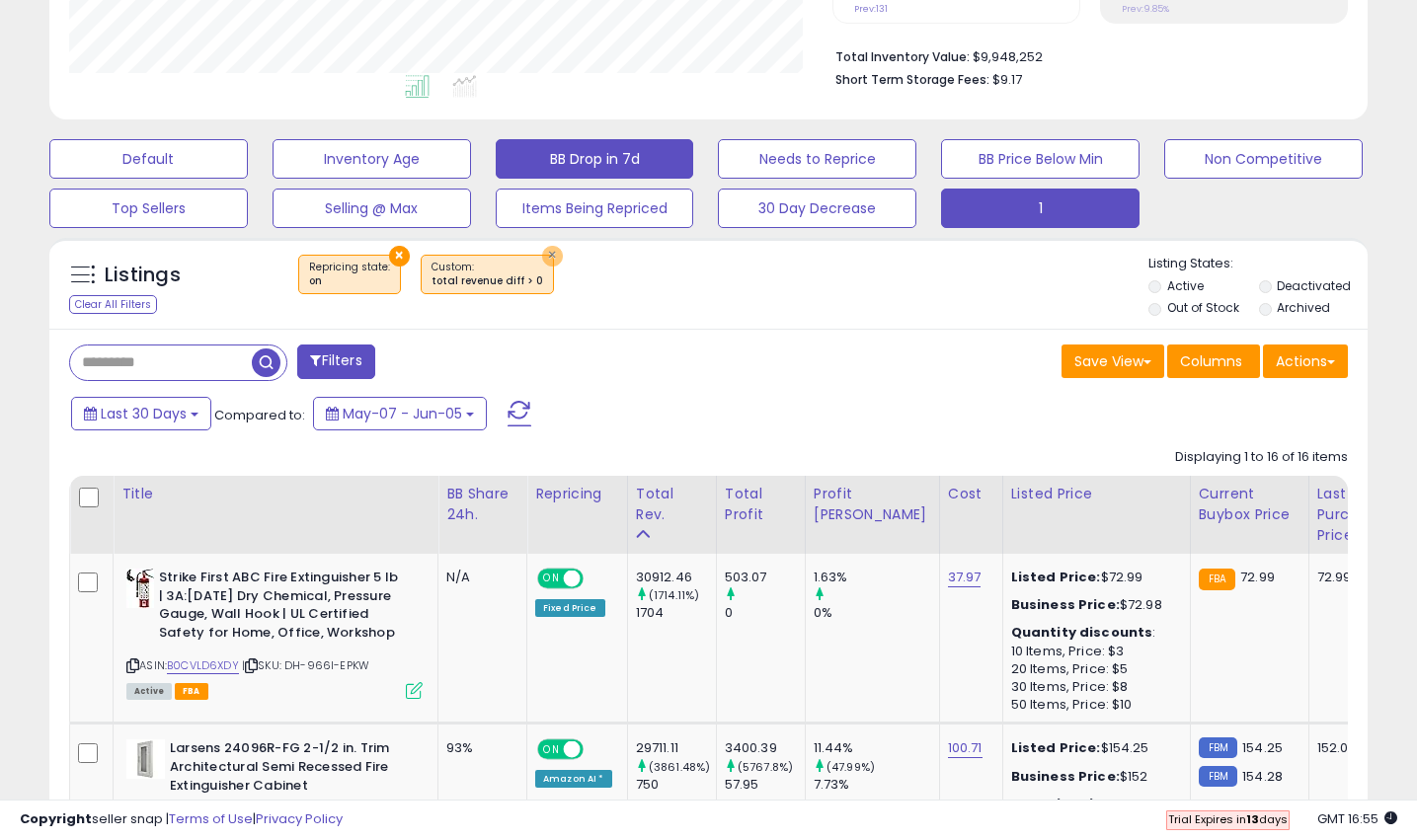 click on "×" at bounding box center [552, 256] 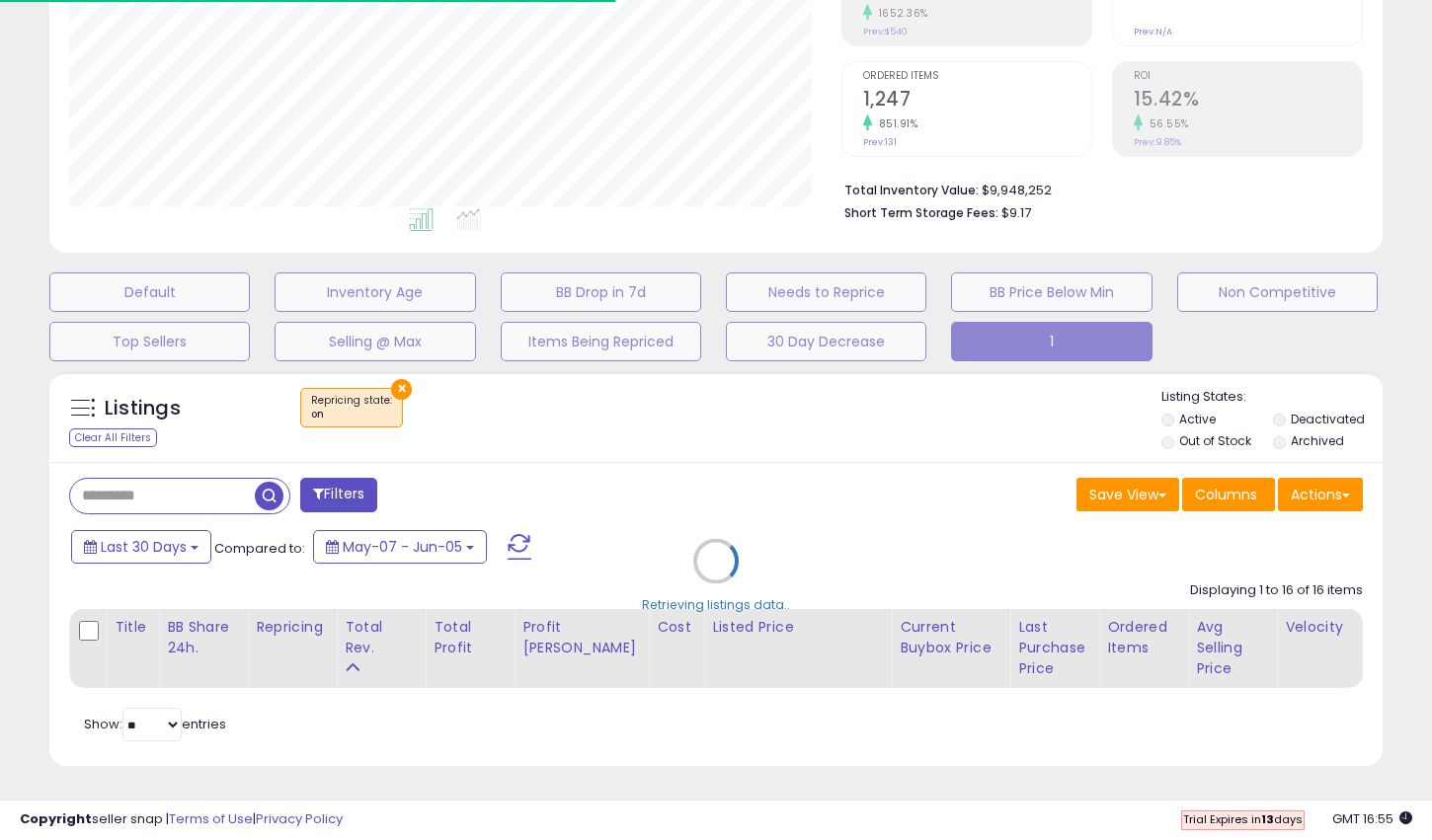 click on "Retrieving listings data.." at bounding box center (716, 575) 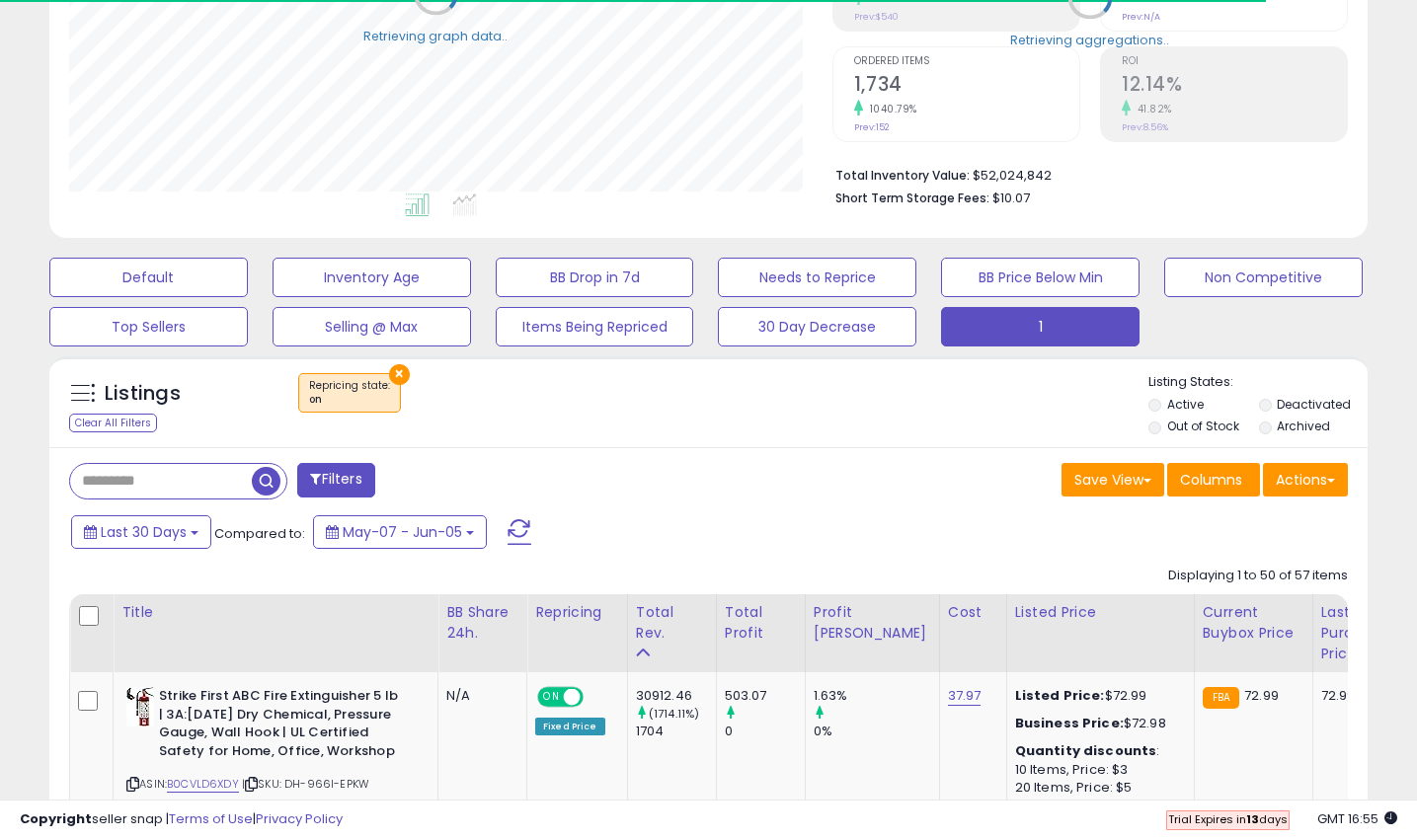 click on "×" at bounding box center [399, 374] 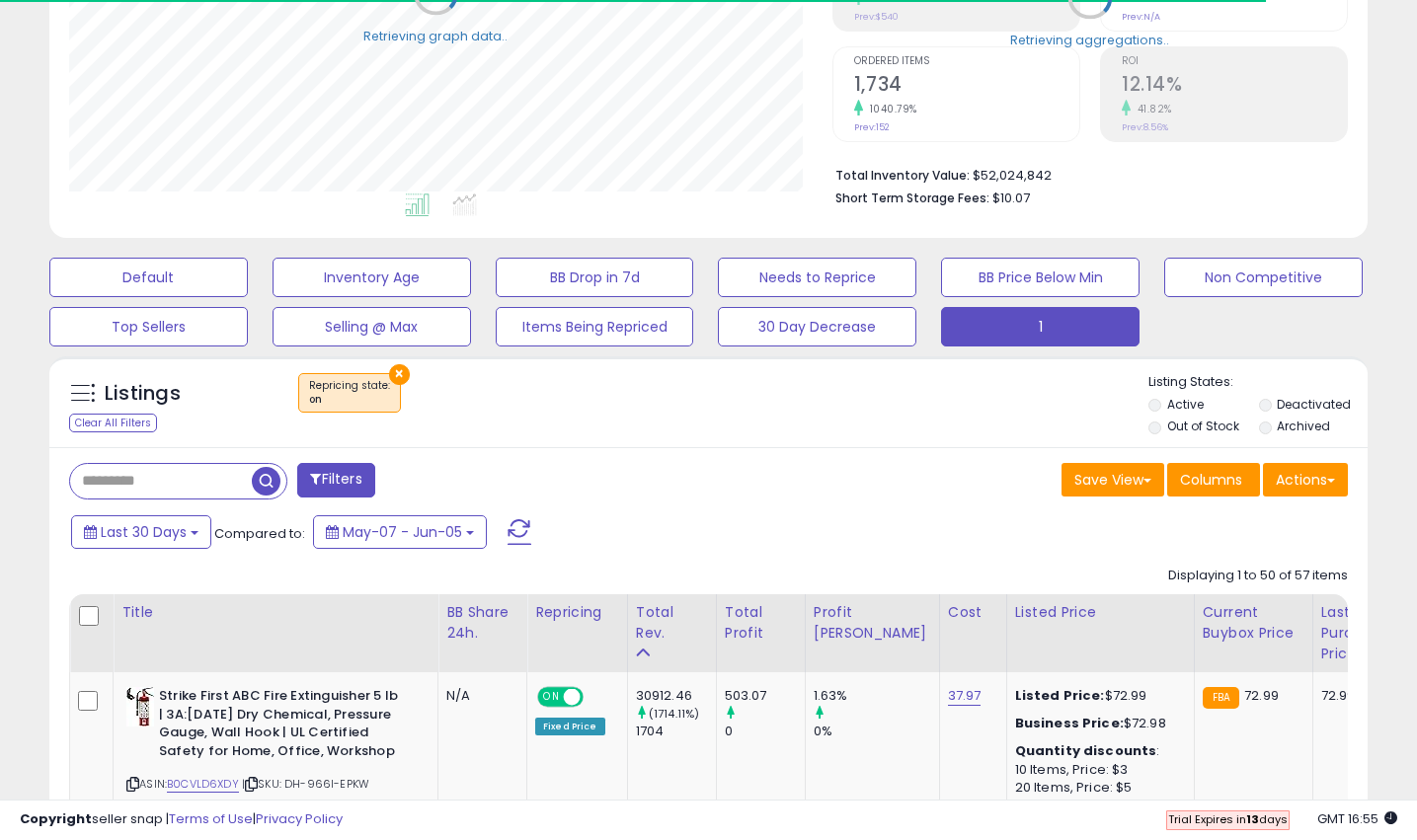 click on "Retrieving listings data.." at bounding box center [0, 0] 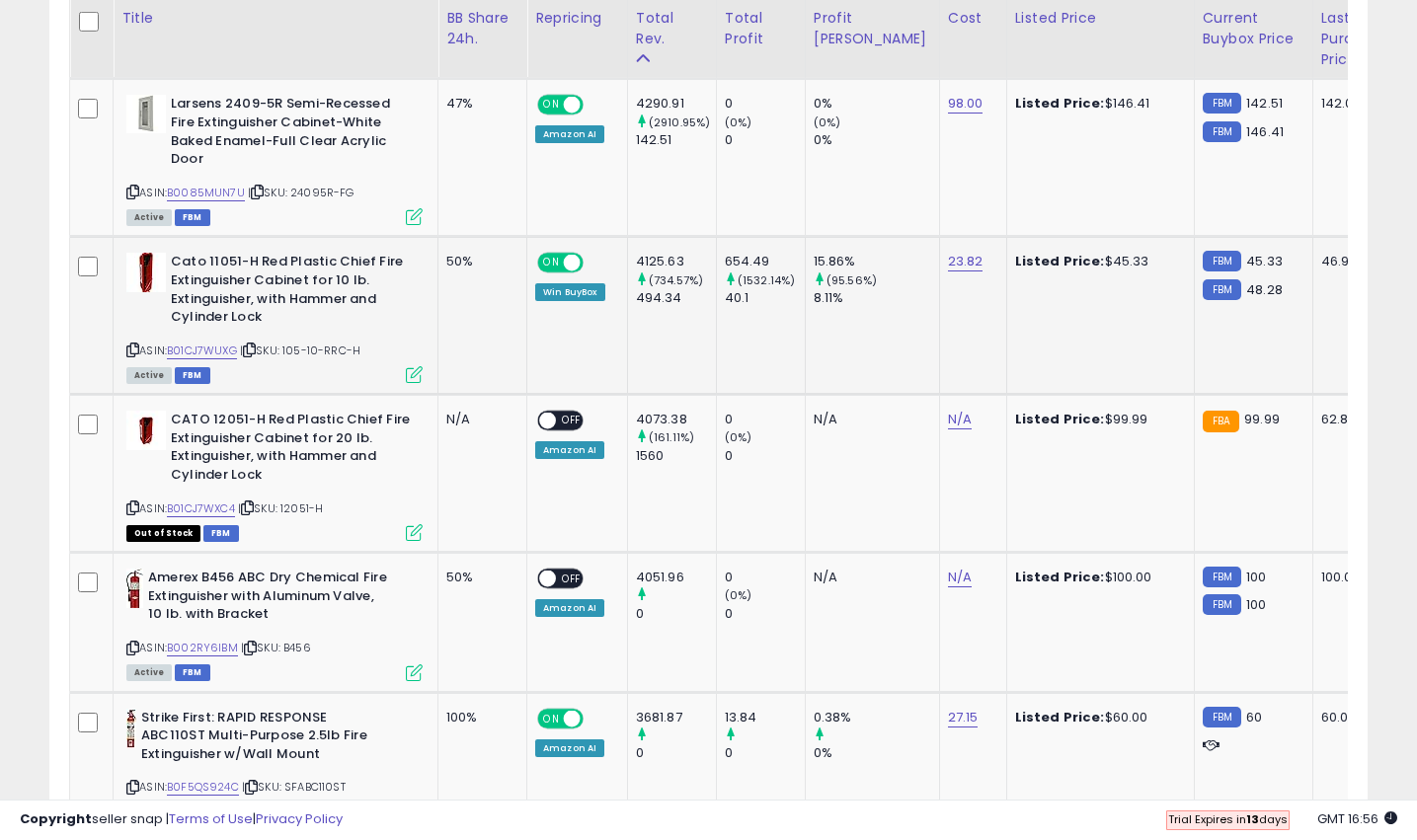 click at bounding box center [414, 374] 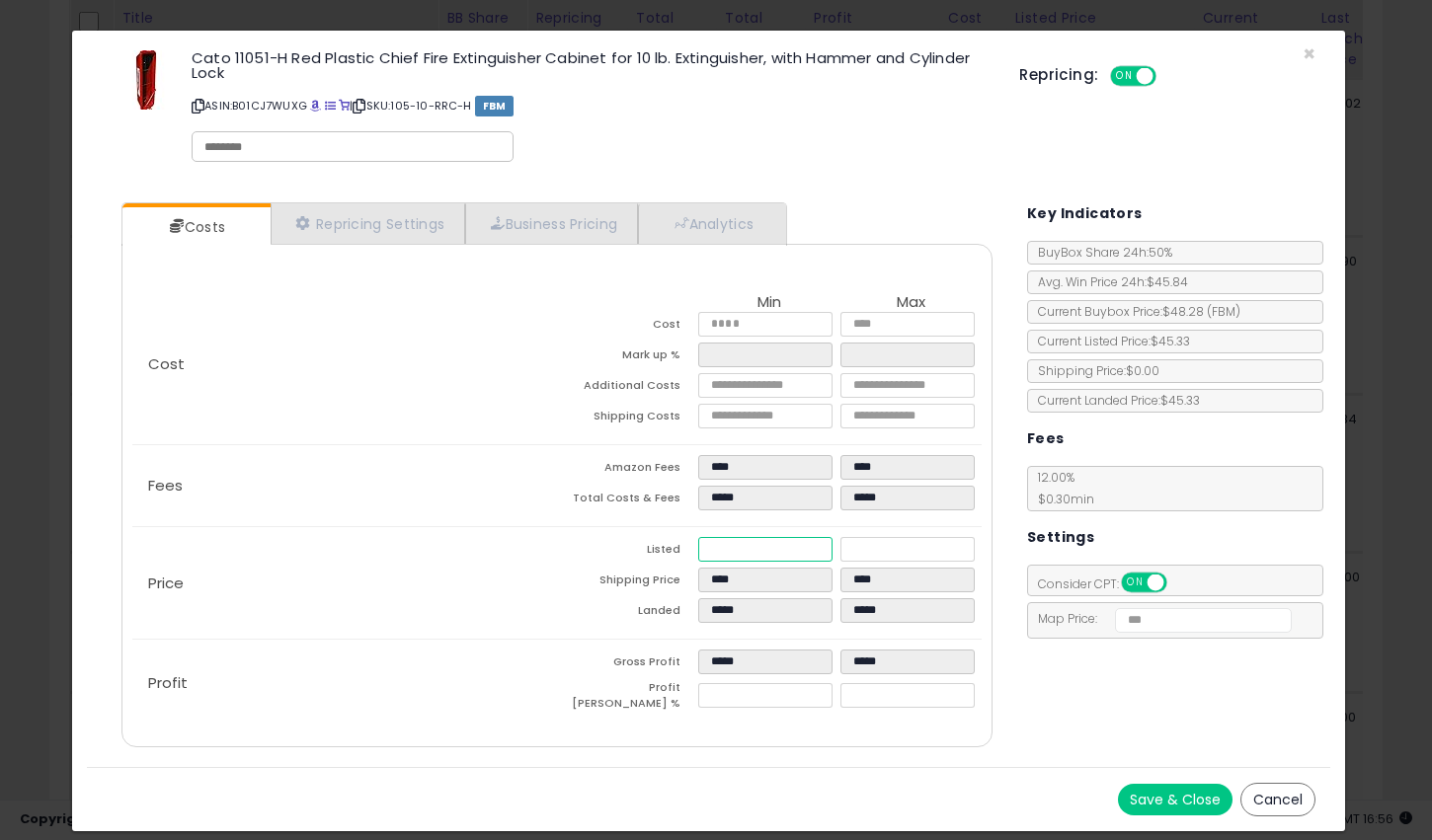drag, startPoint x: 739, startPoint y: 552, endPoint x: 662, endPoint y: 539, distance: 78.08969 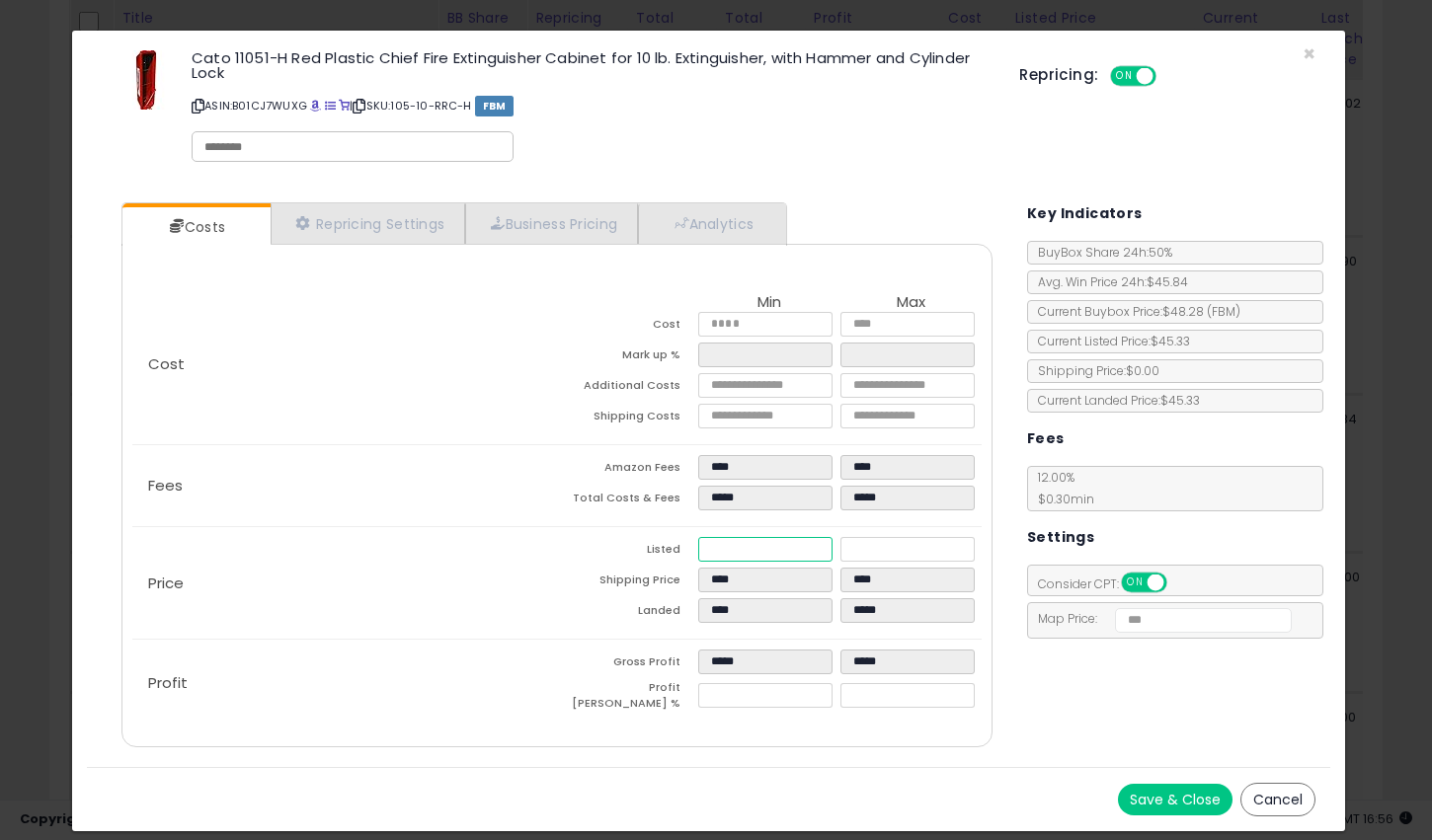 type on "****" 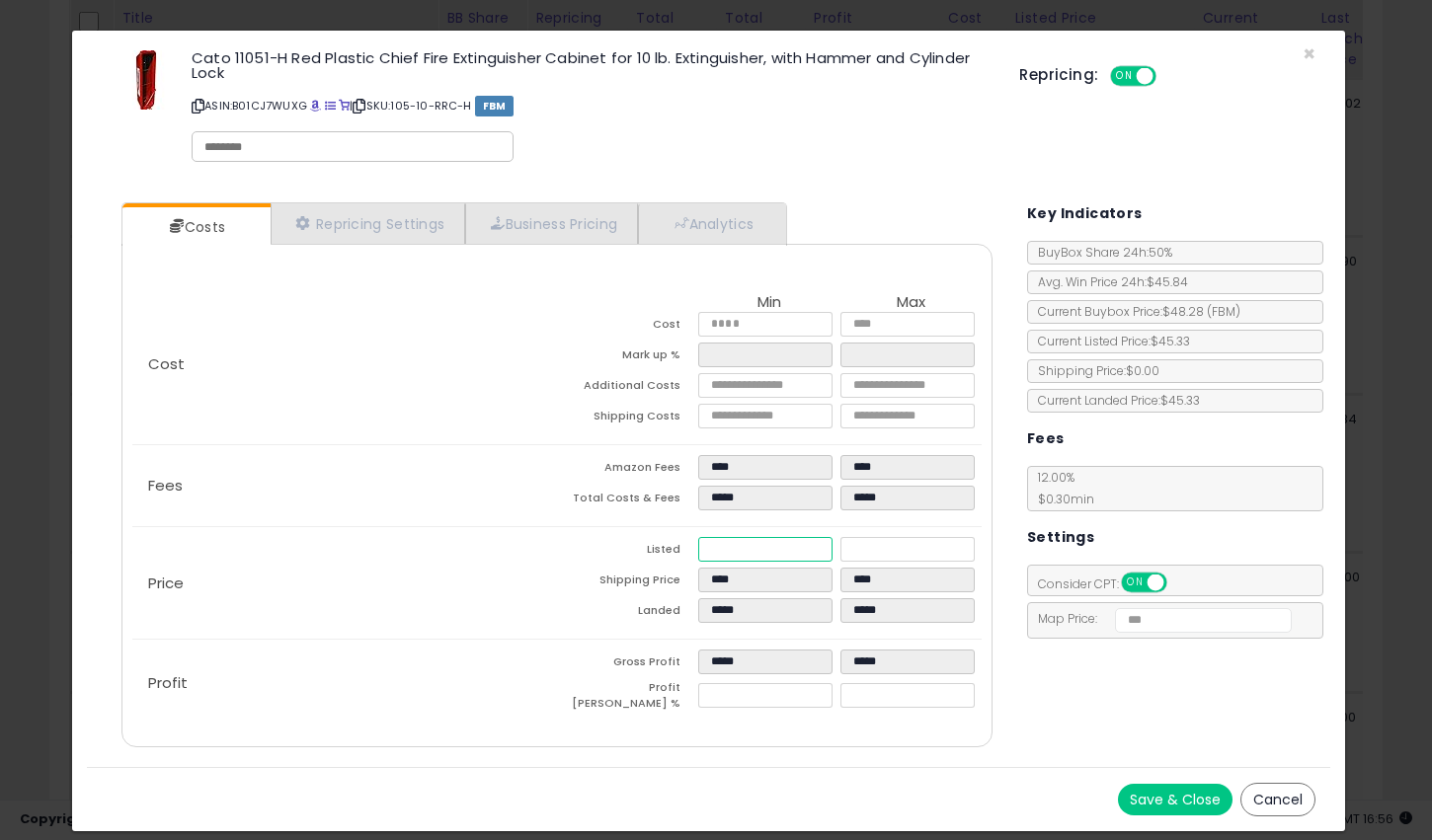 type on "**" 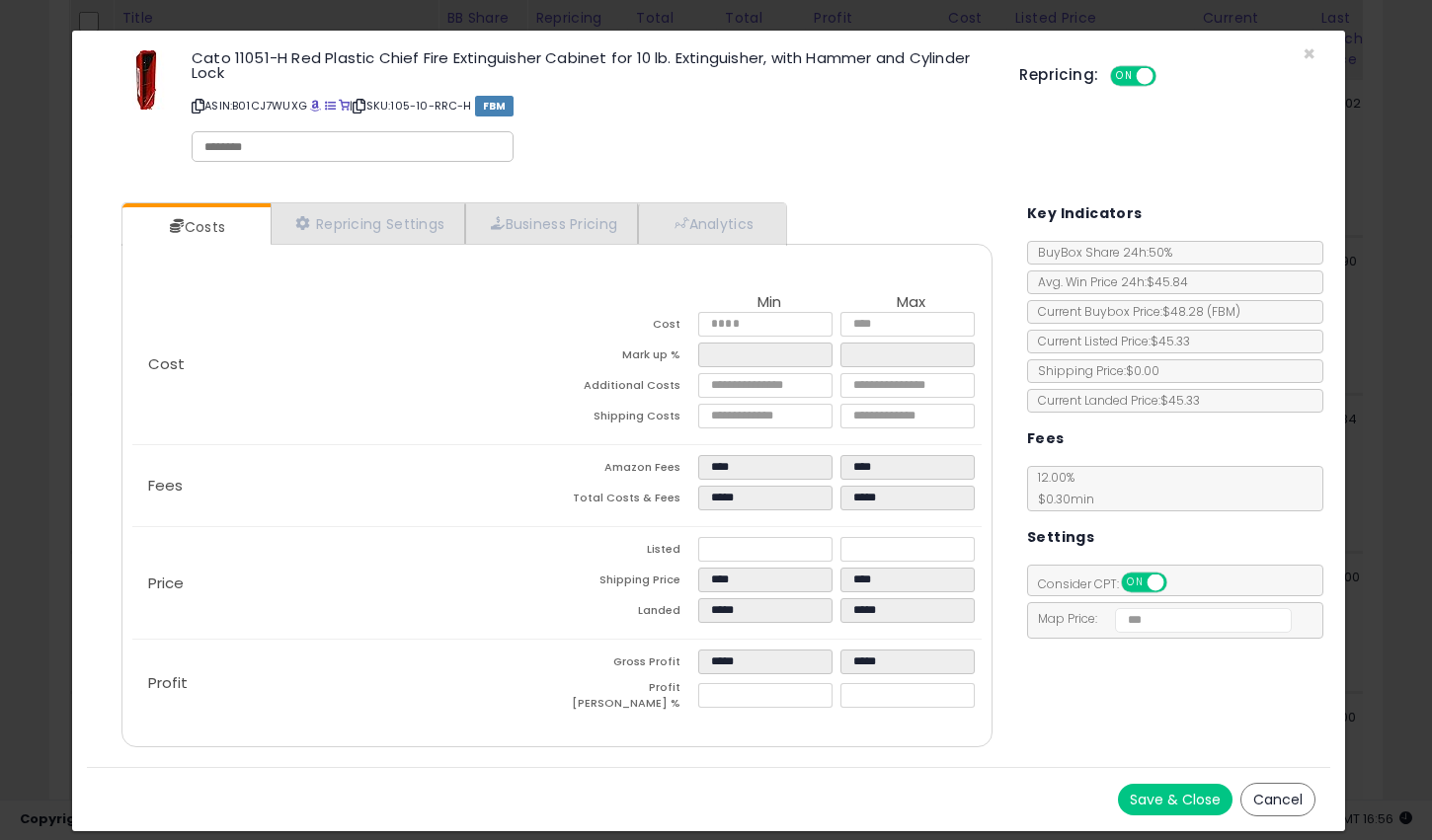 type on "*****" 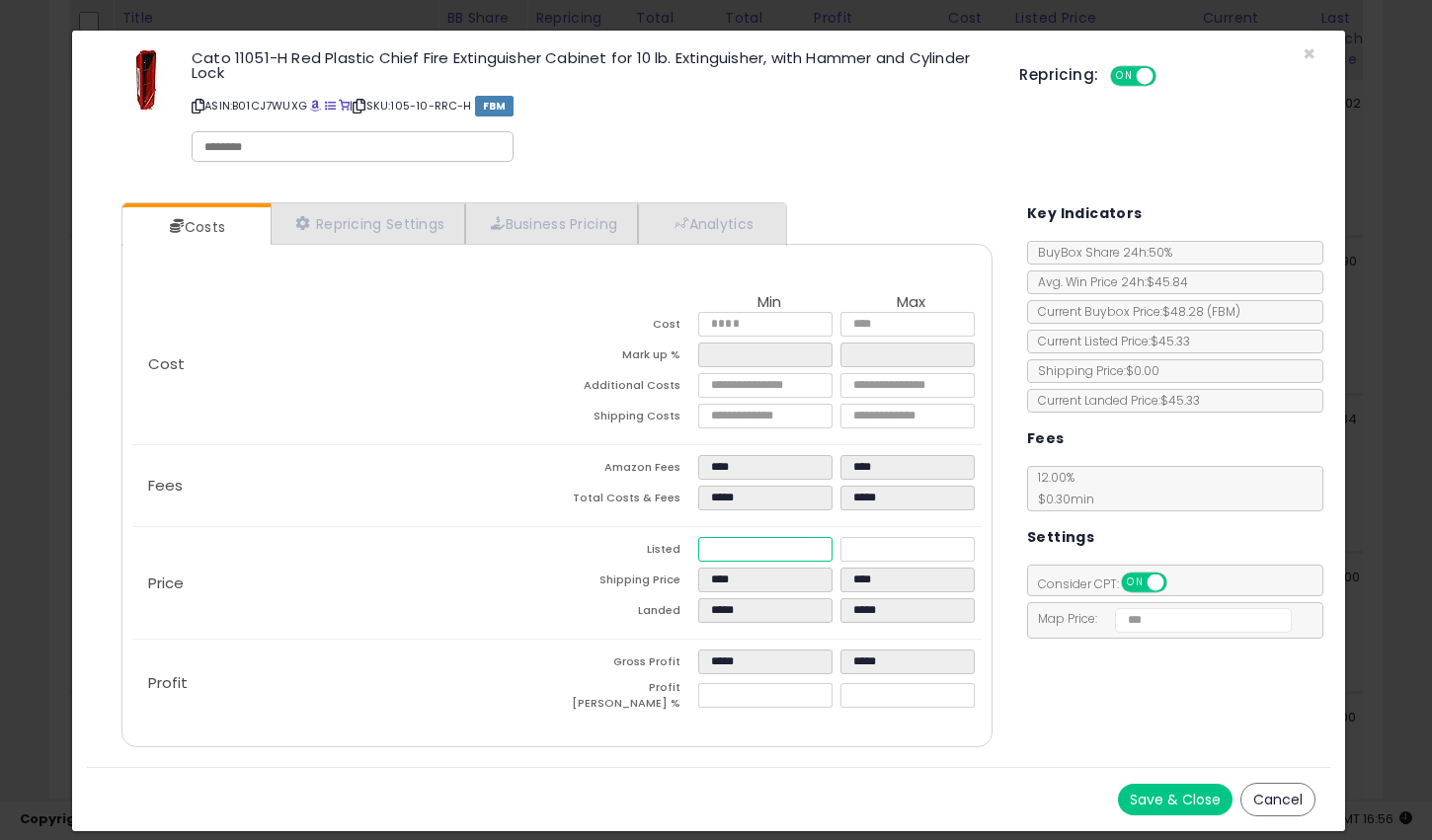 drag, startPoint x: 743, startPoint y: 553, endPoint x: 617, endPoint y: 532, distance: 127.73801 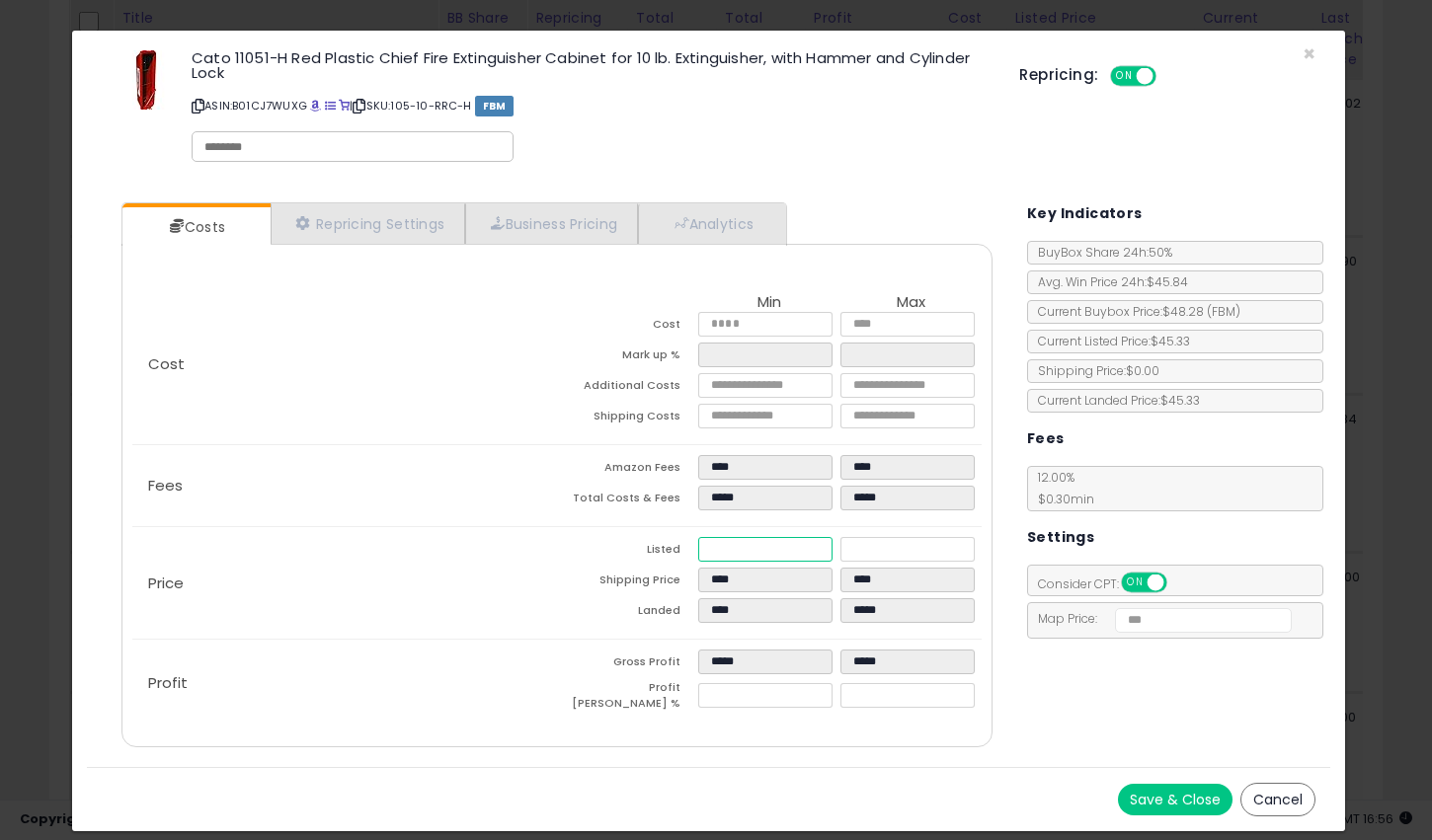 type on "****" 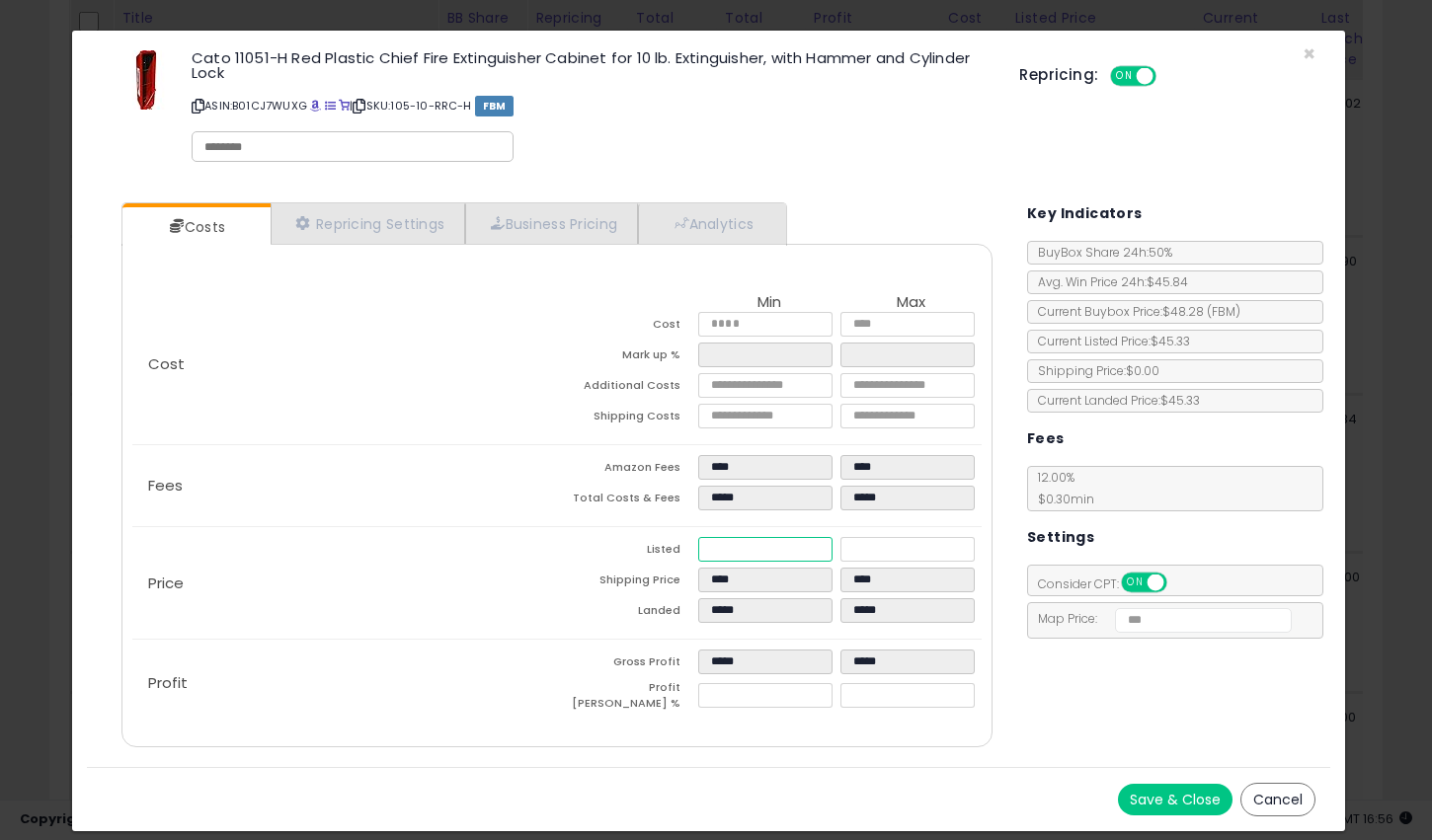 type on "**" 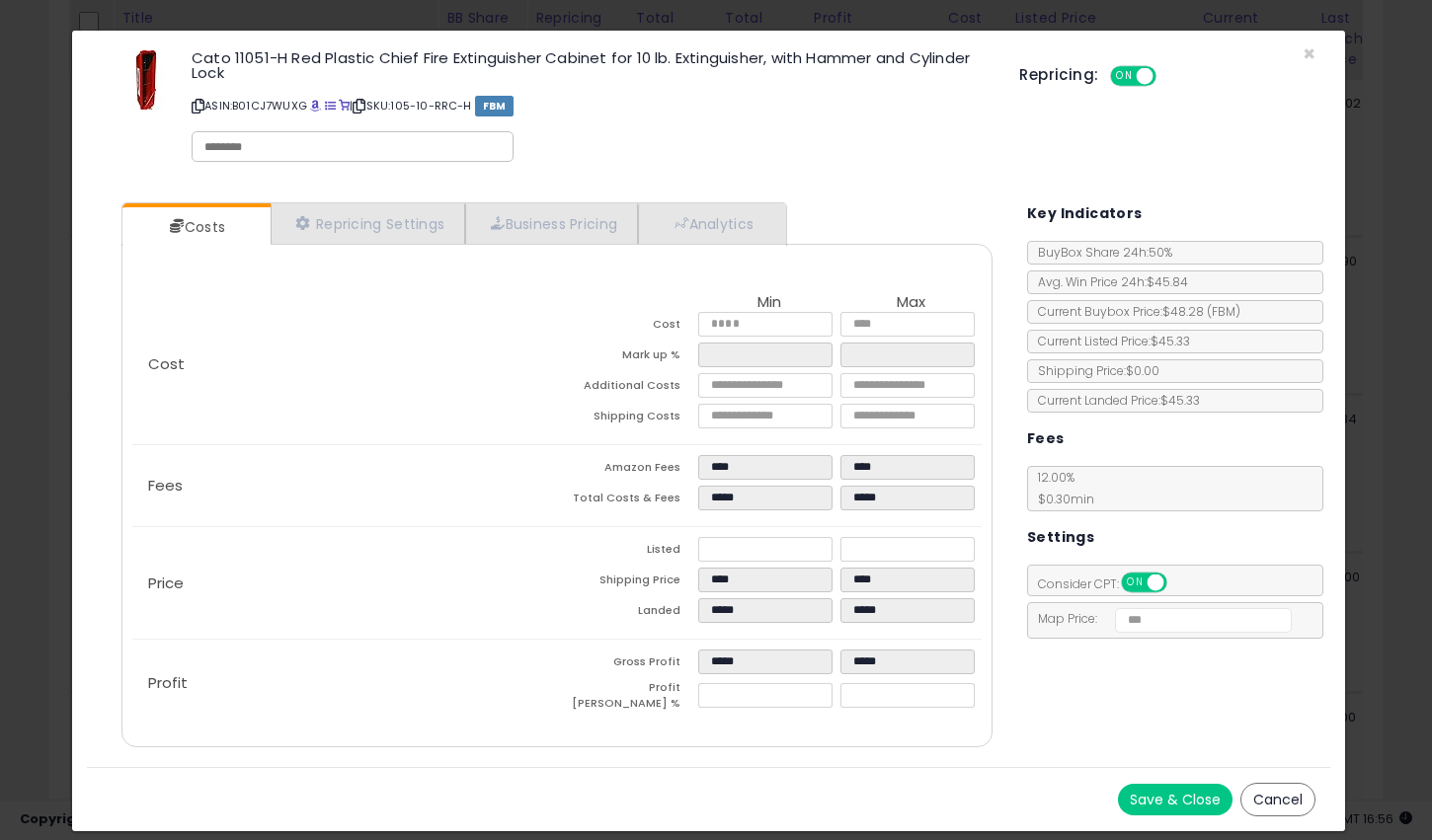 type on "****" 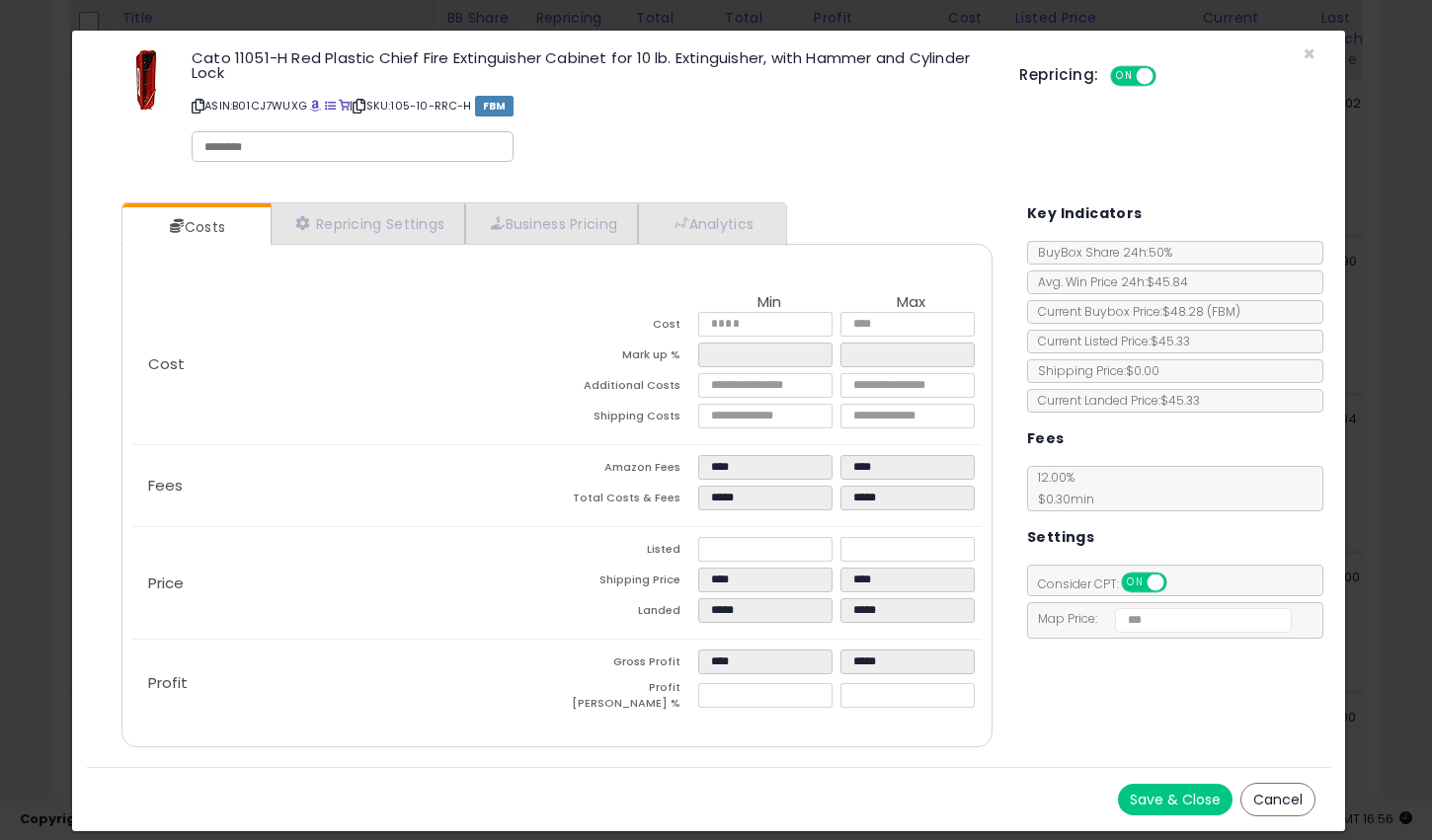 click on "Price
Listed
*****
*****
Shipping Price
****
****
Landed
*****
*****" 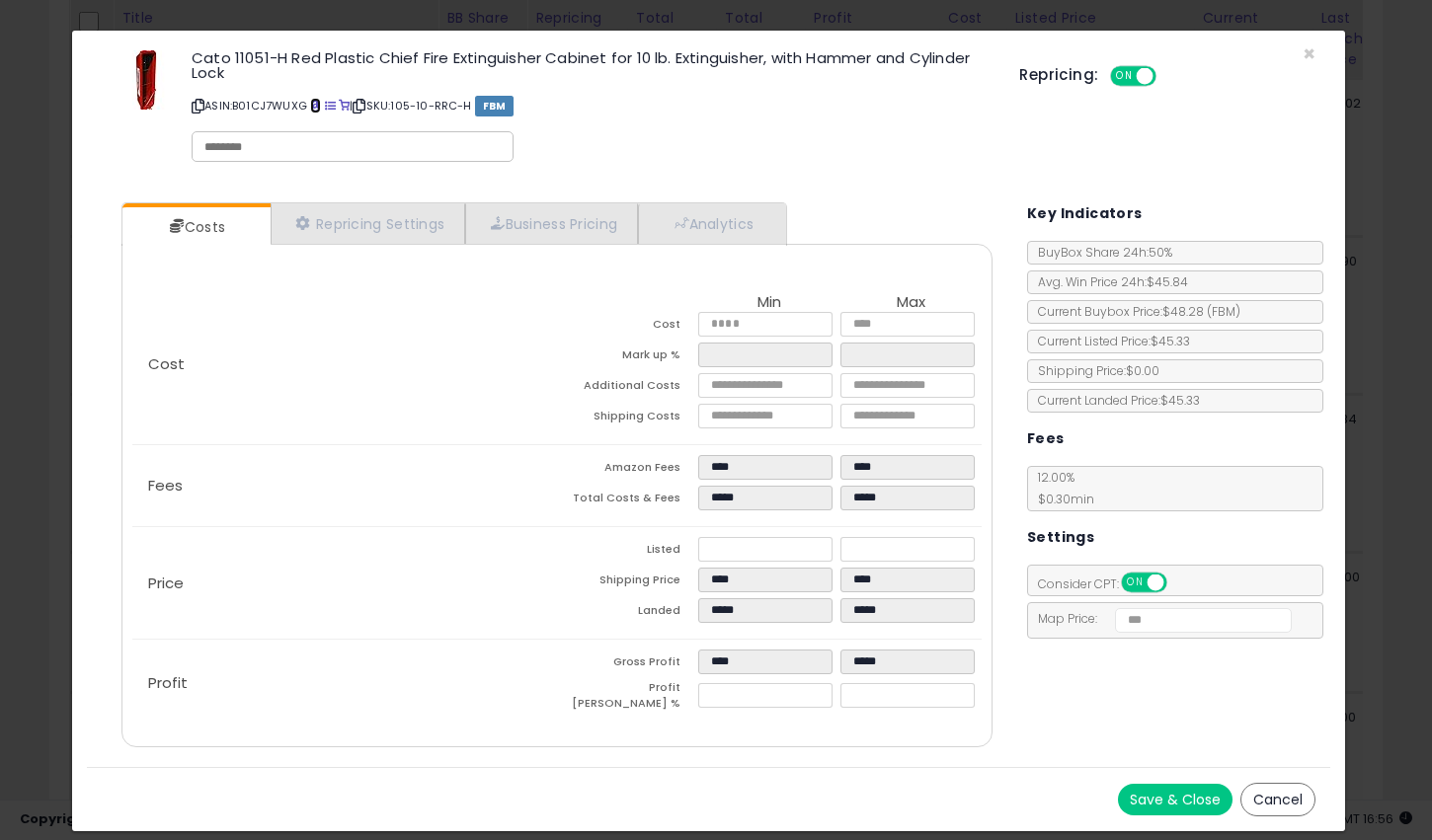 click at bounding box center (315, 106) 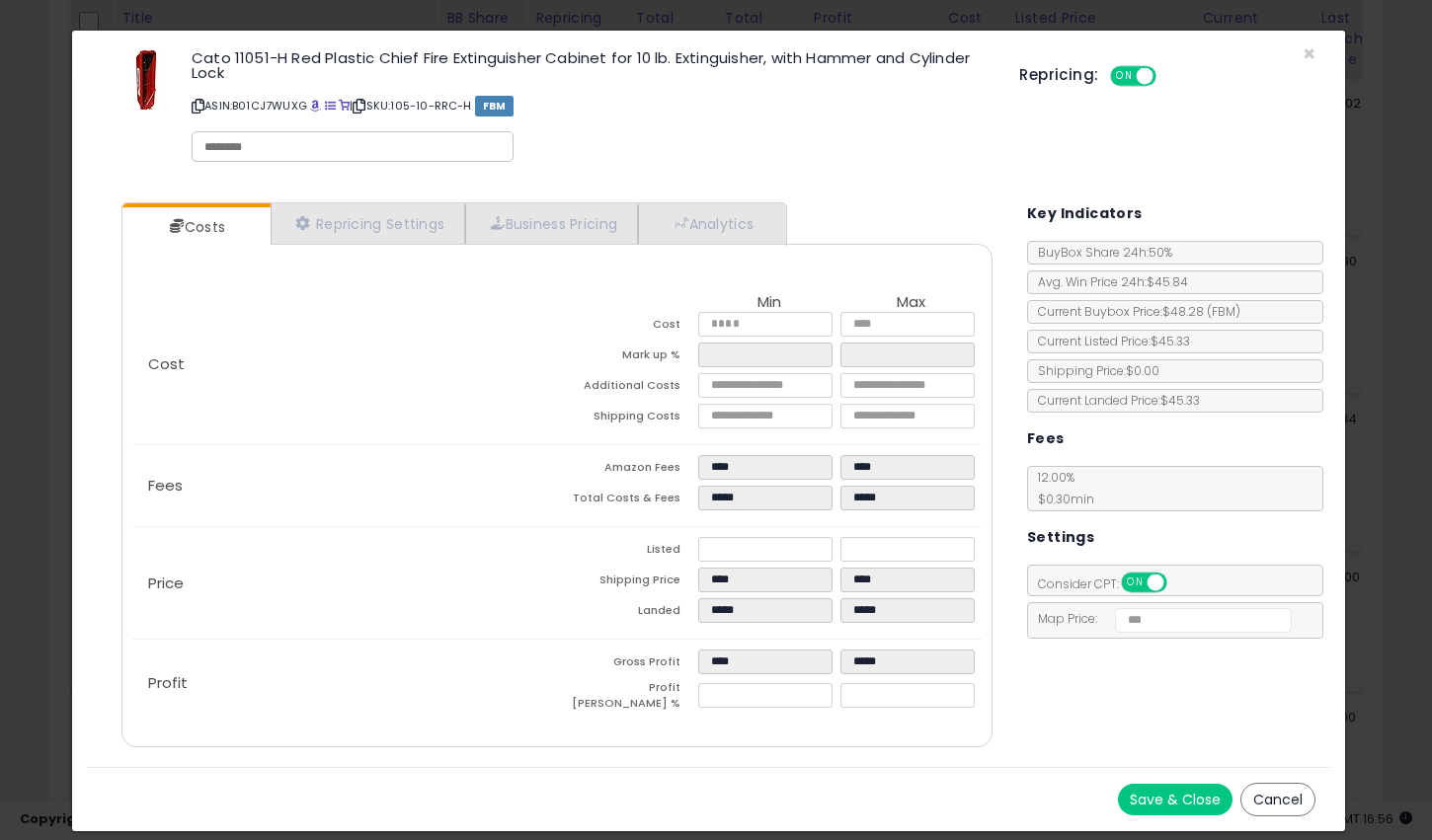 click on "Save & Close" at bounding box center [1175, 800] 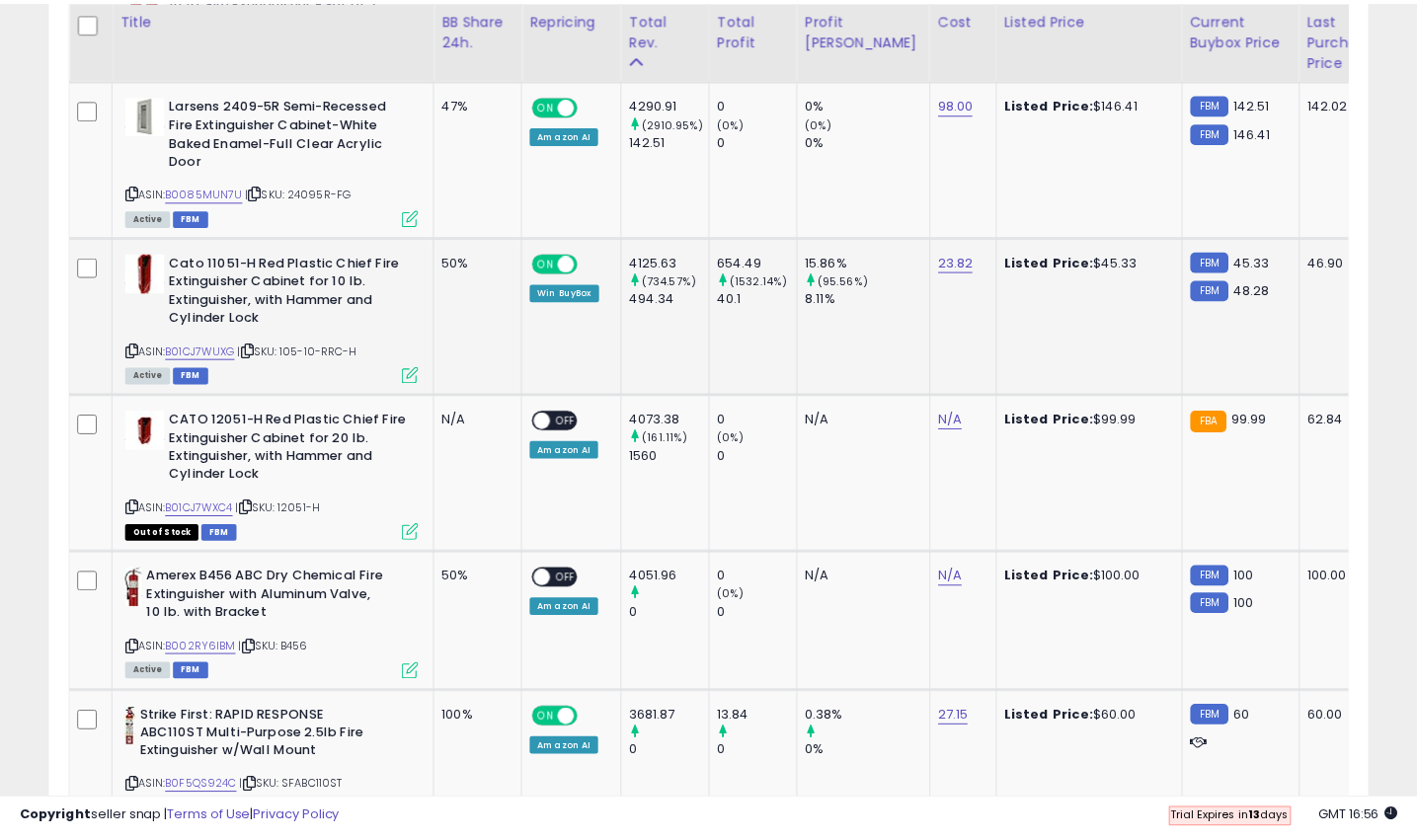scroll, scrollTop: 405, scrollLeft: 763, axis: both 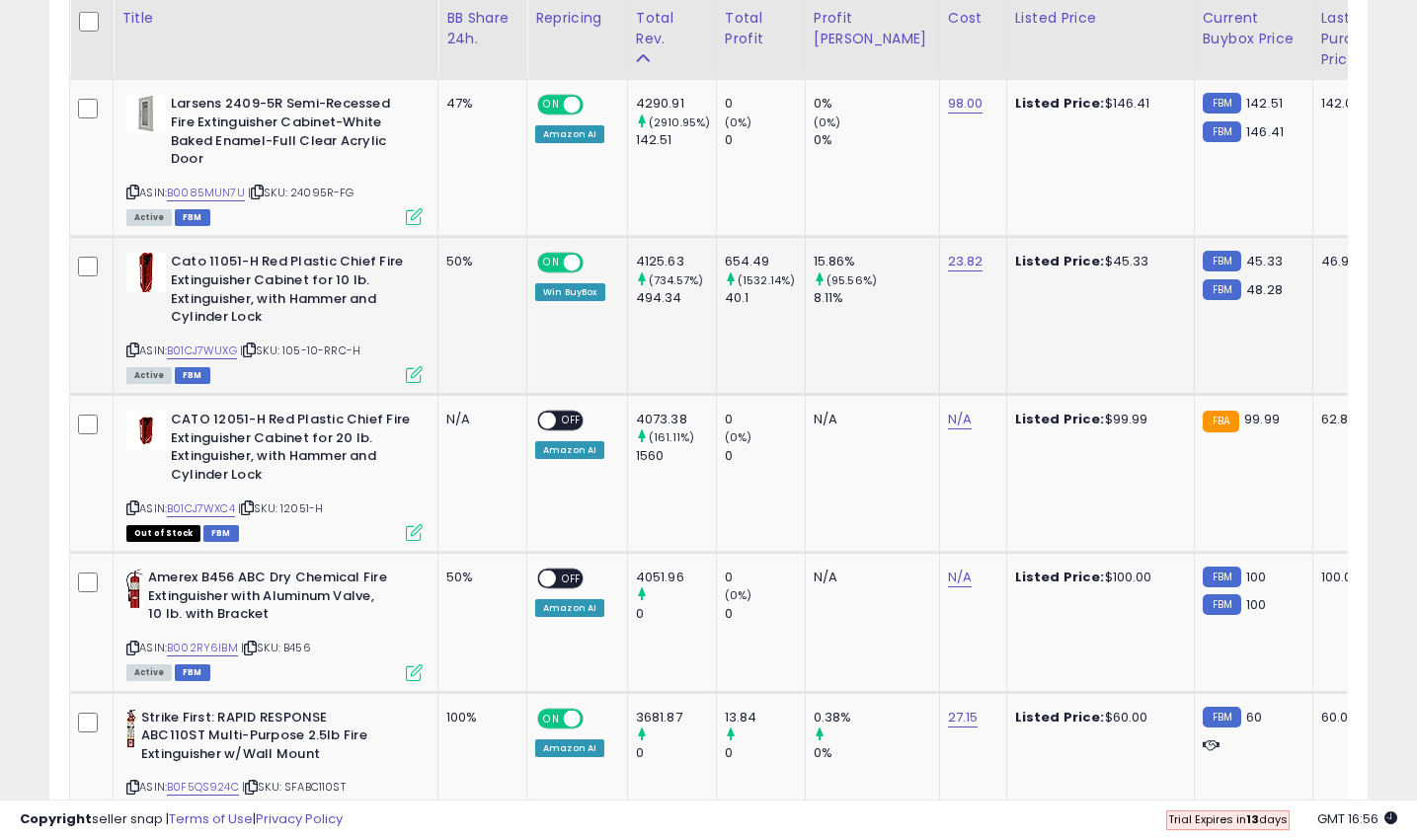 click at bounding box center [414, 374] 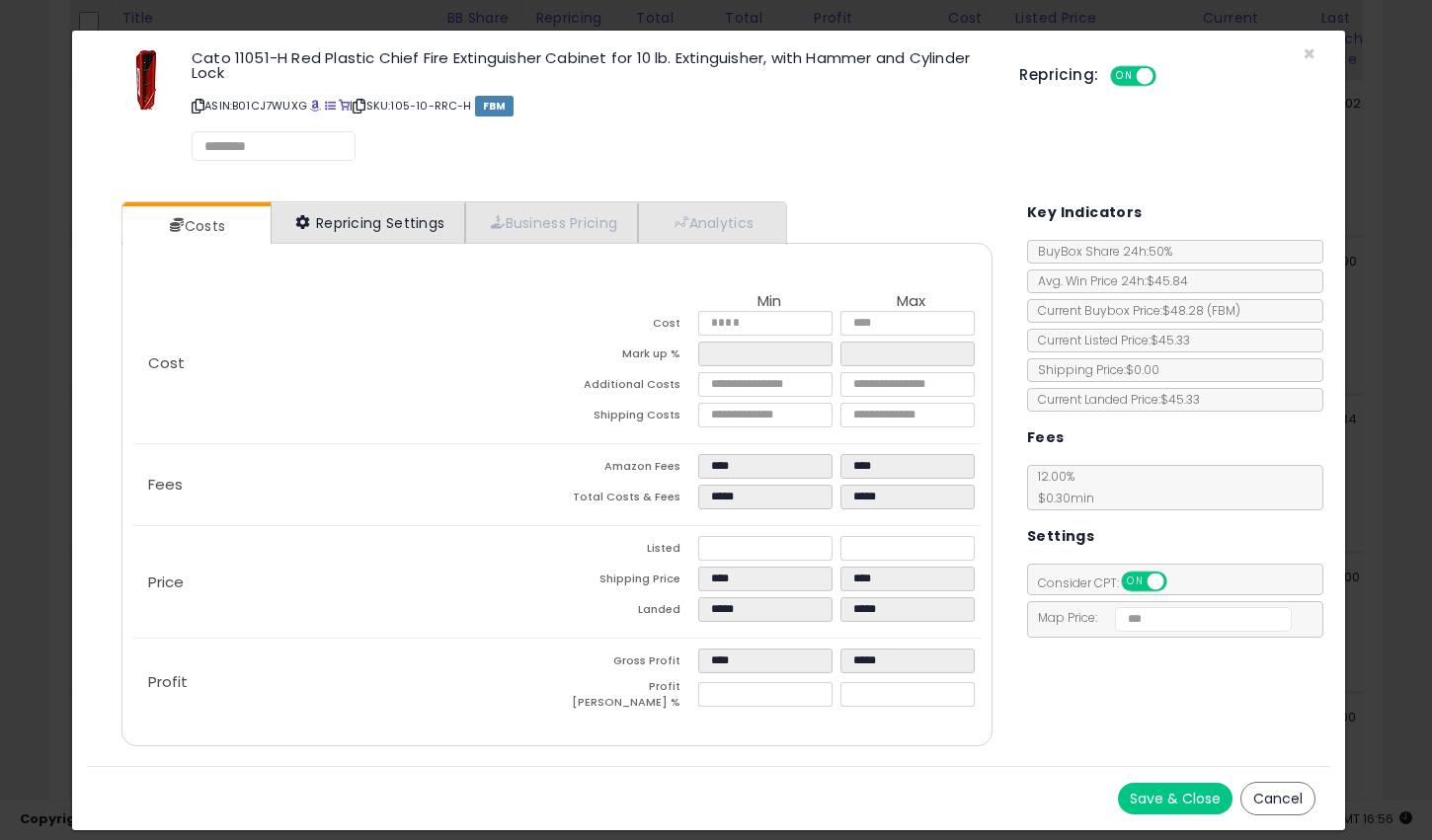select on "******" 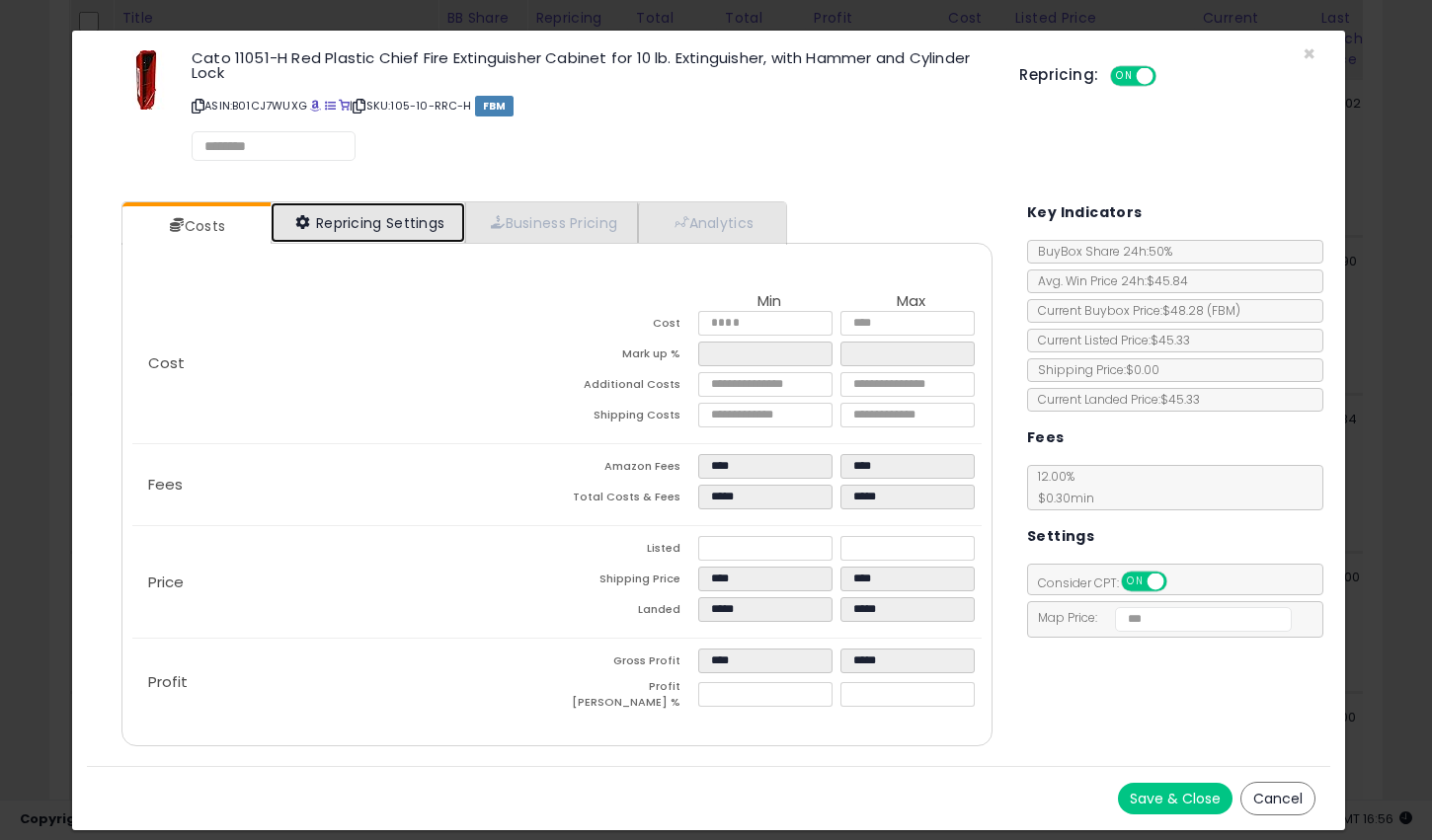 click on "Repricing Settings" at bounding box center (368, 222) 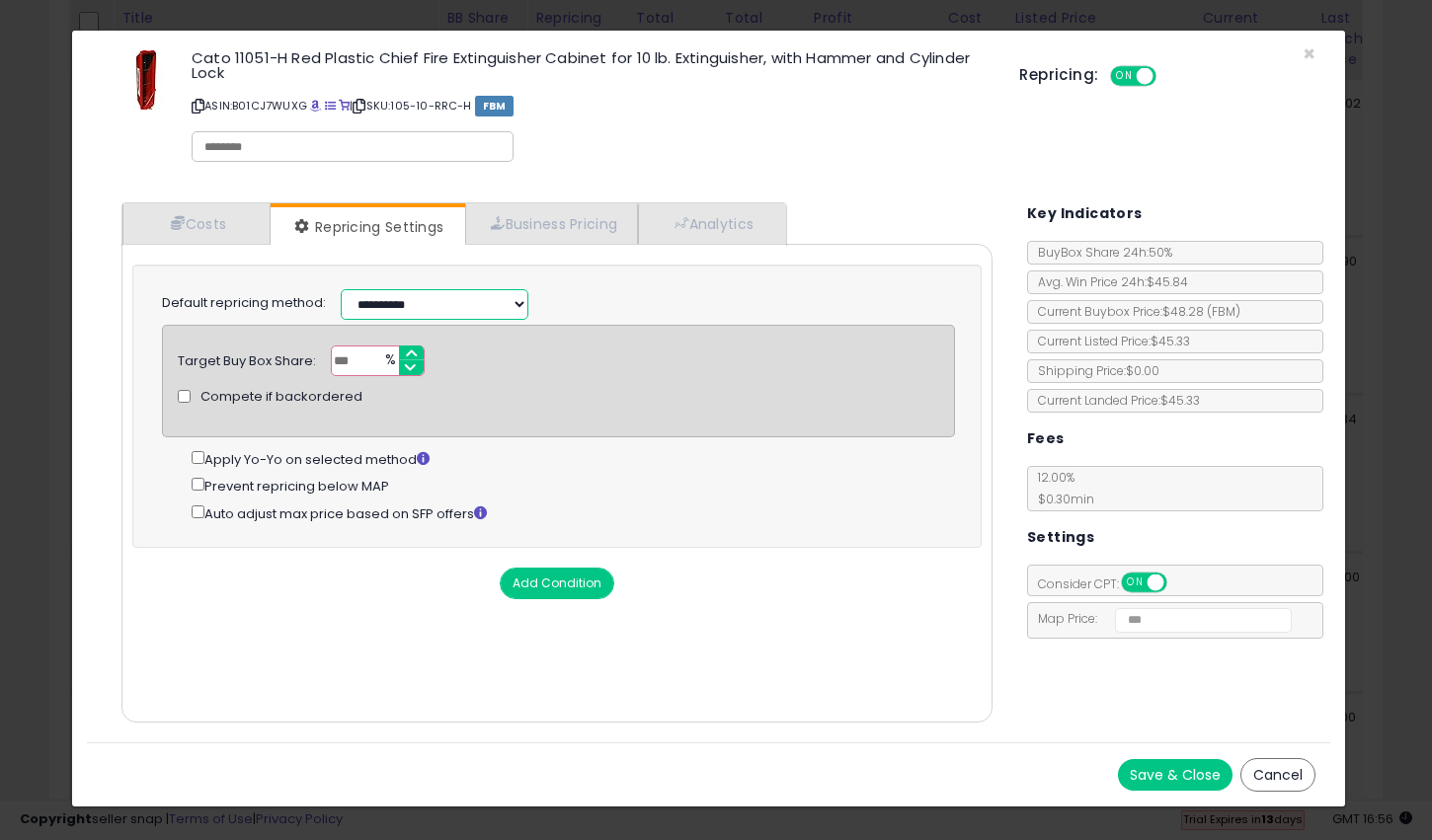 click on "**********" at bounding box center [435, 304] 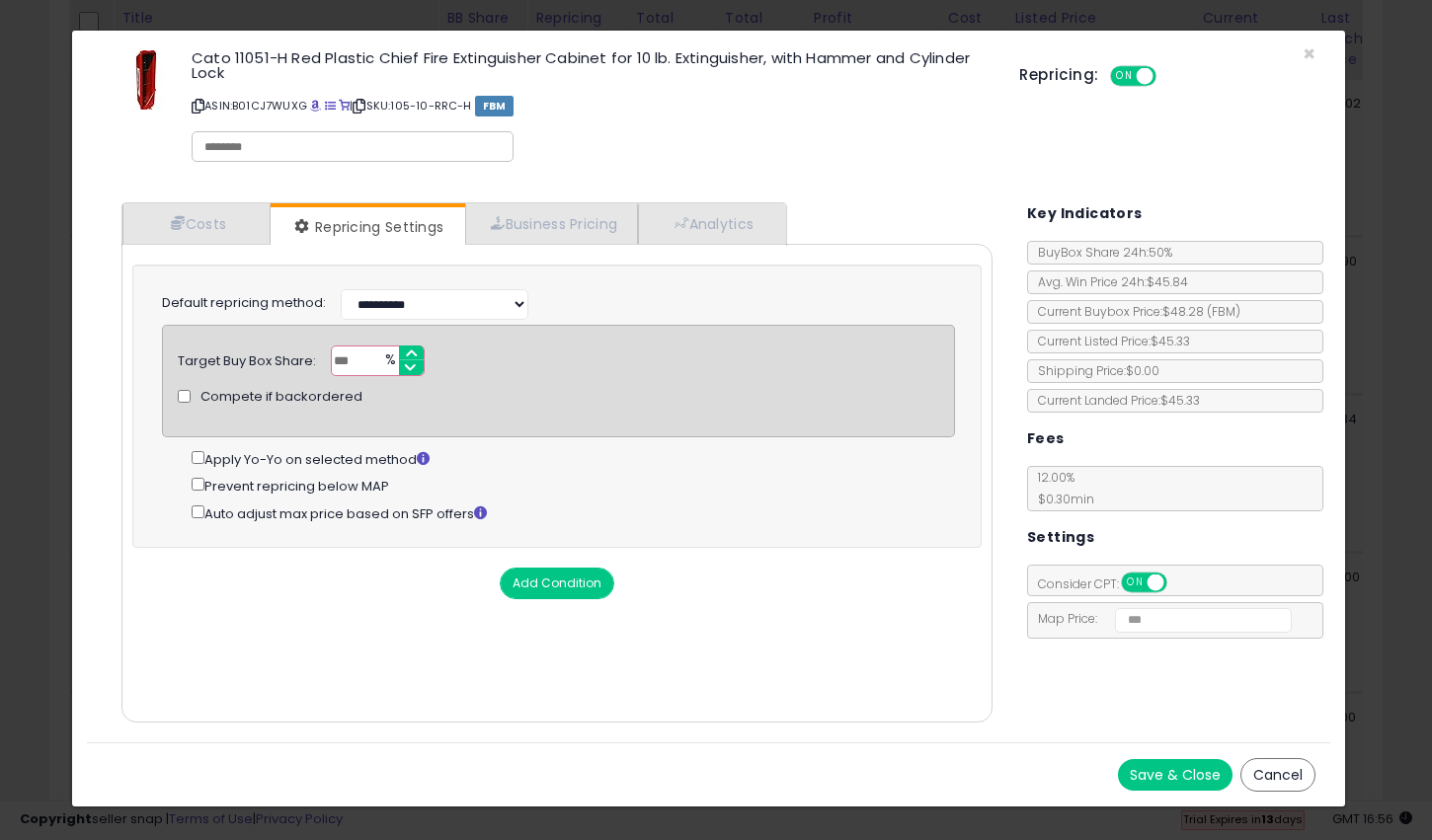 drag, startPoint x: 708, startPoint y: 340, endPoint x: 530, endPoint y: 412, distance: 192.01042 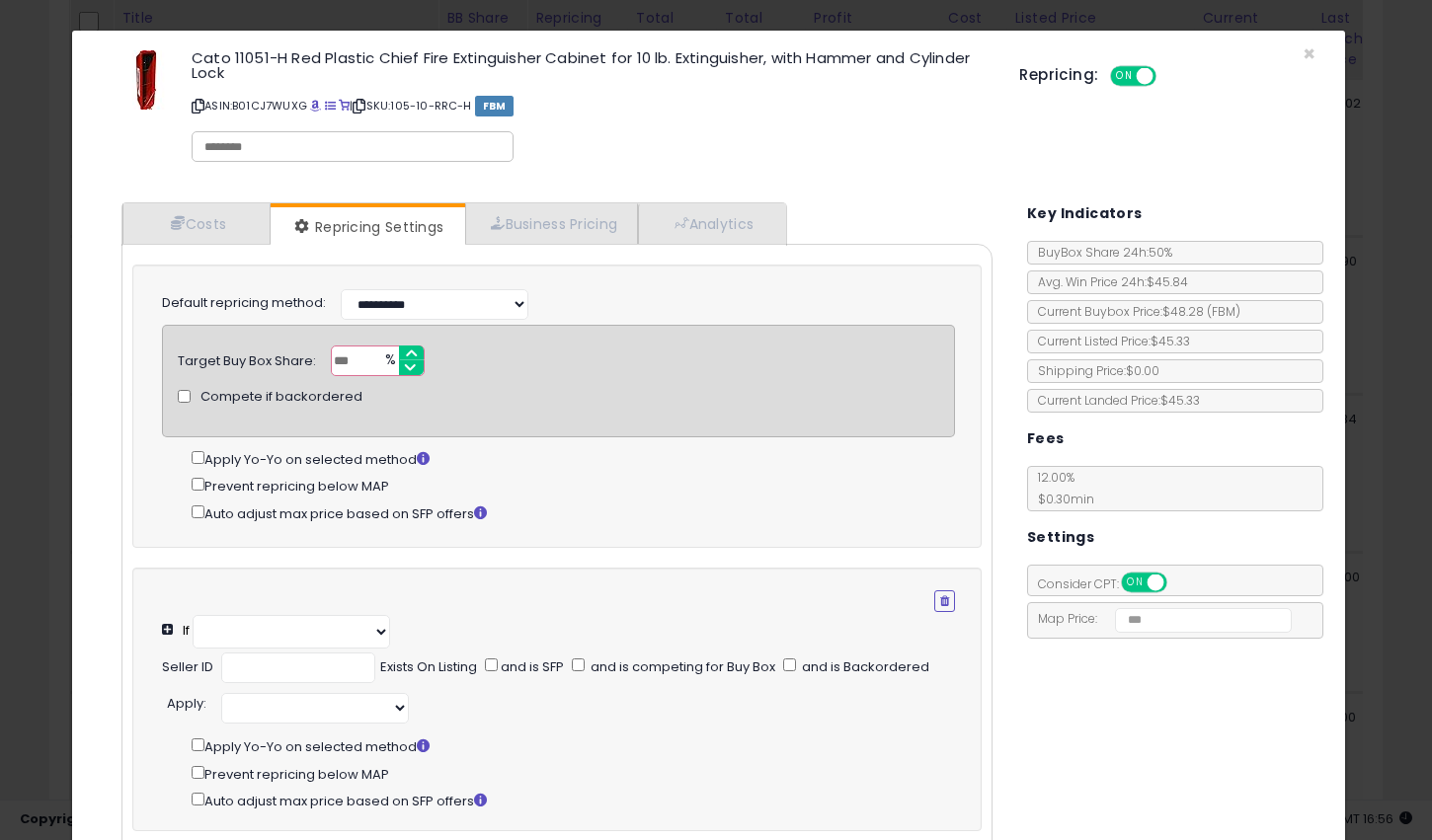 select on "**********" 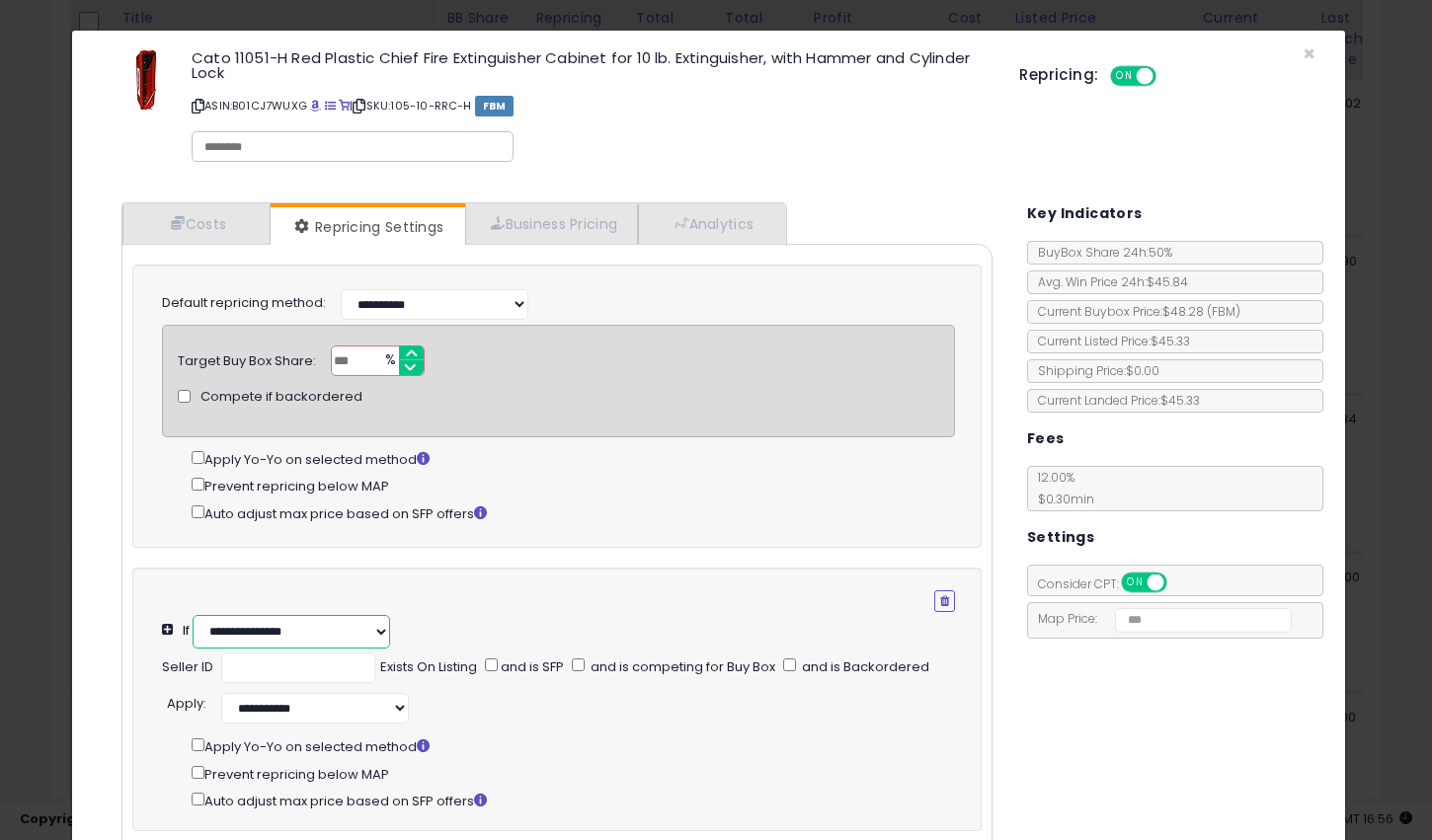 click on "**********" at bounding box center [291, 632] 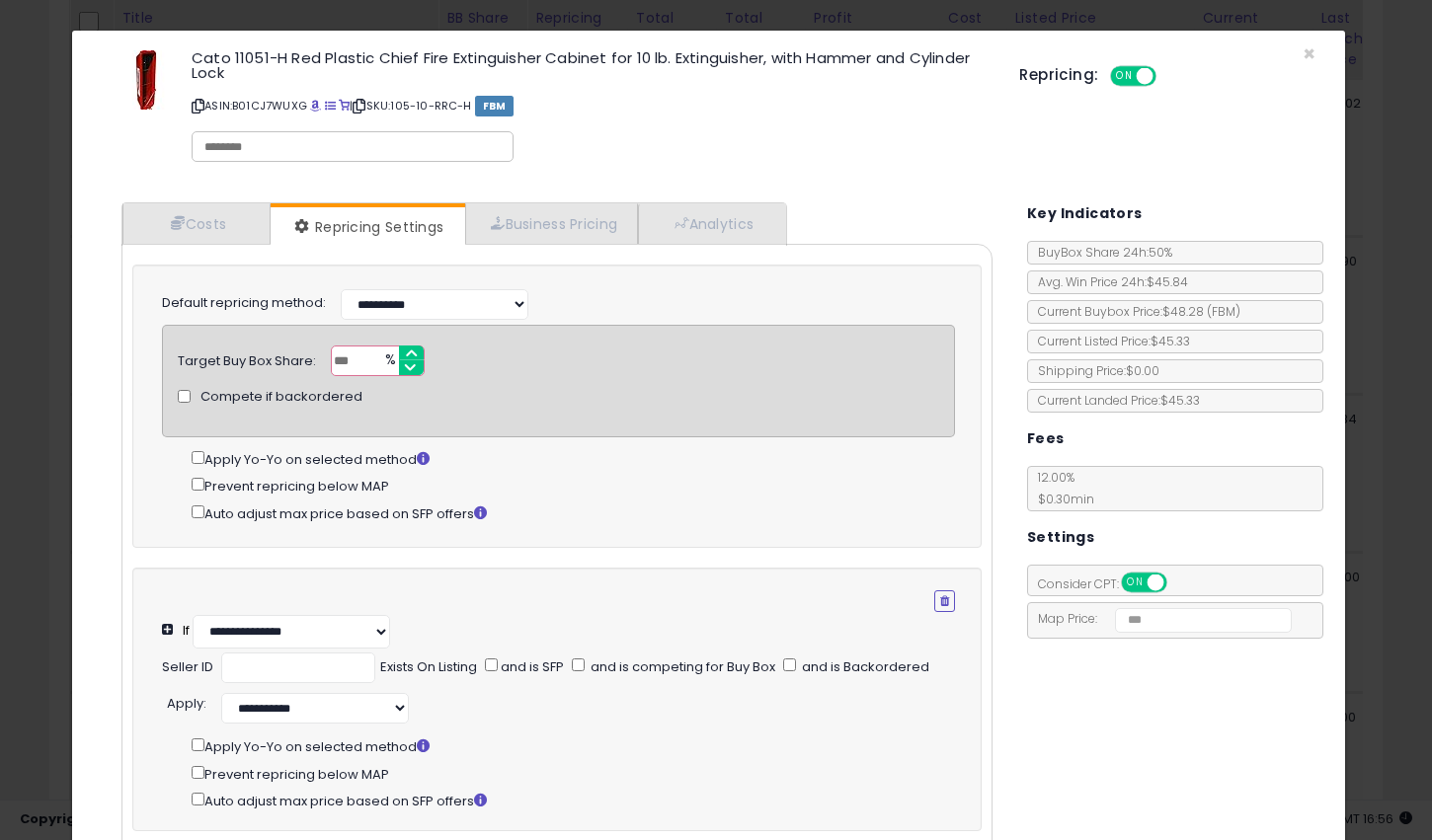 click on "Compete if backordered" at bounding box center (559, 396) 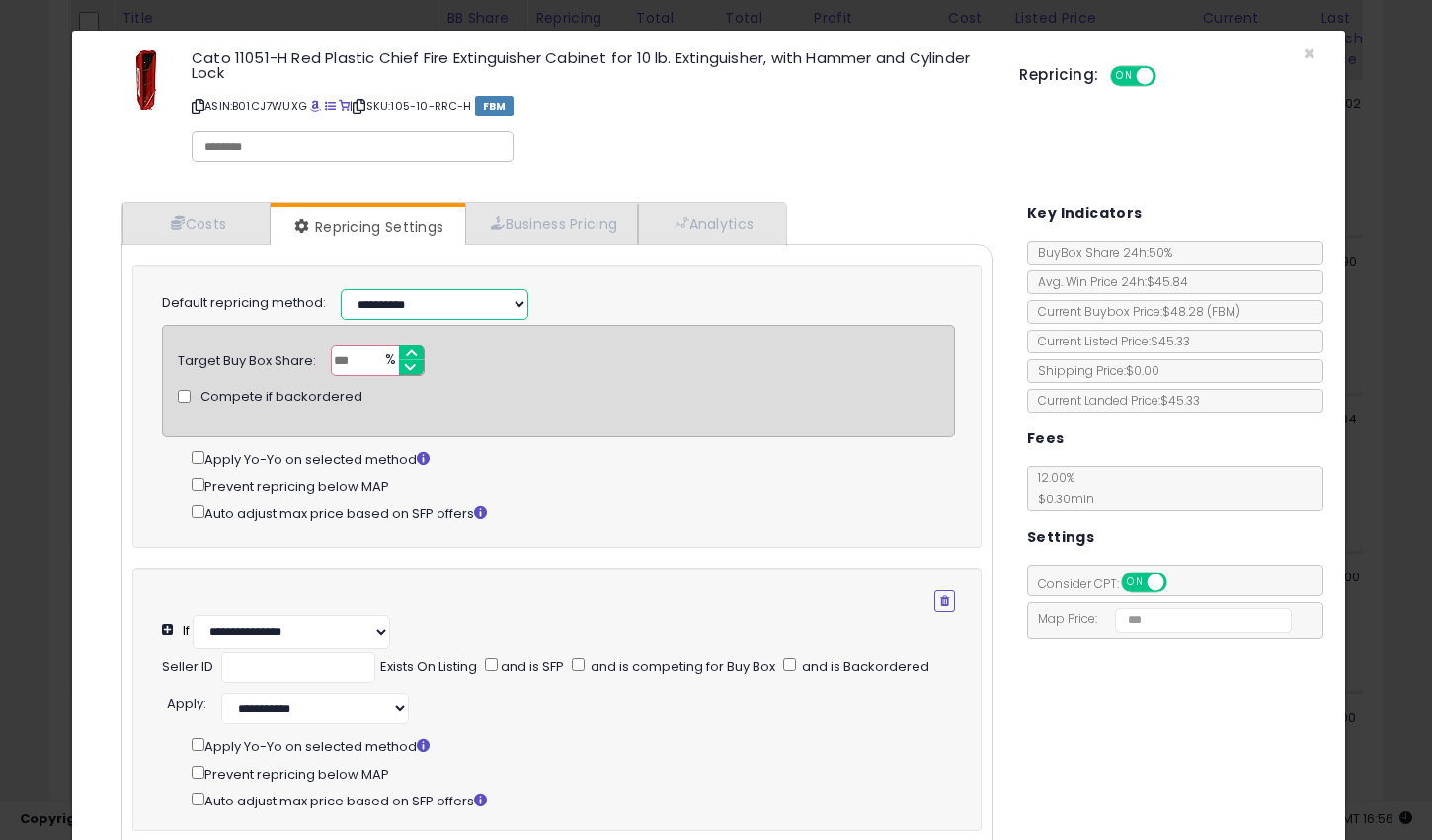 click on "**********" at bounding box center (435, 304) 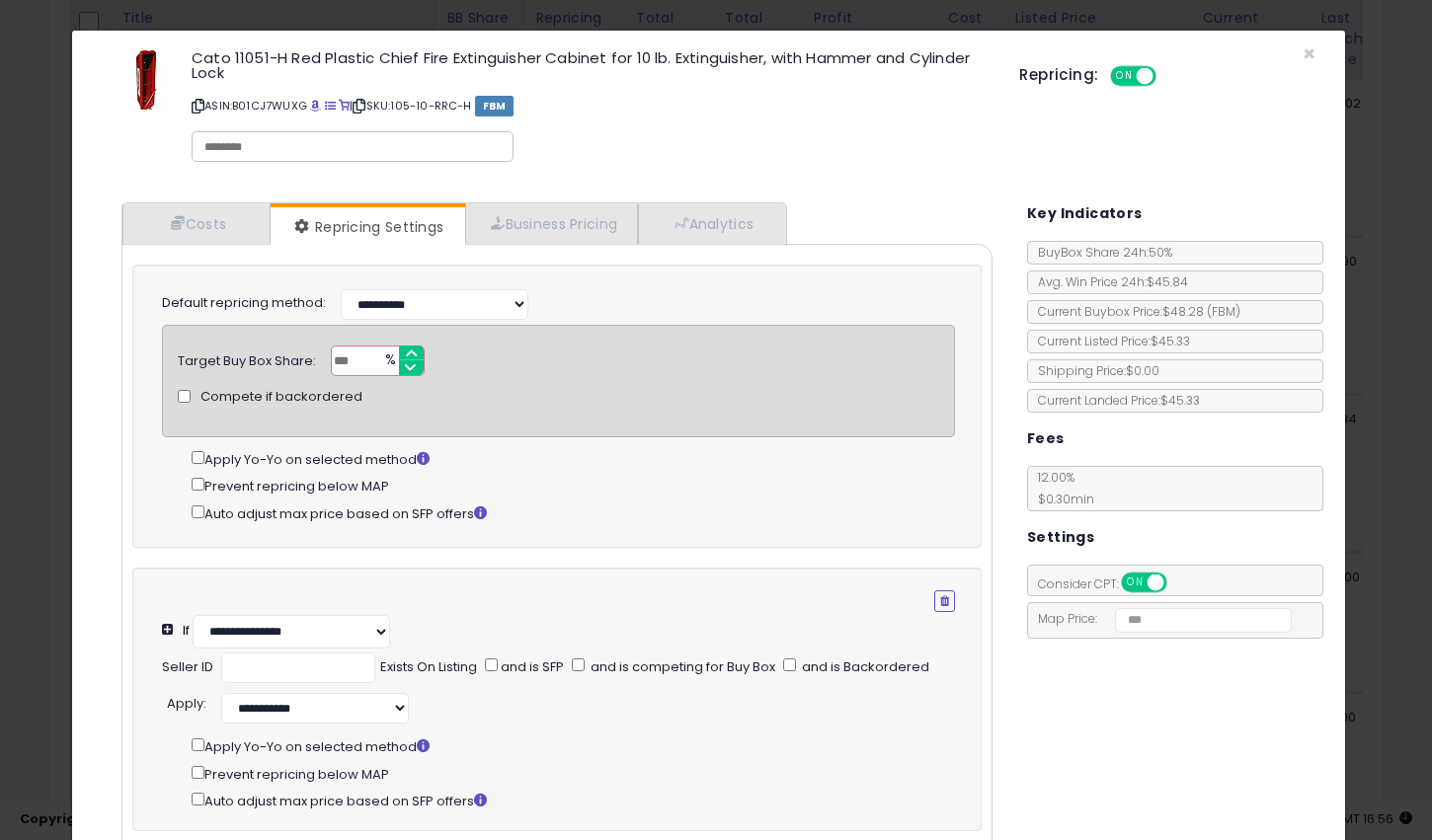 click on "Target Buy Box Share:
***
%
Compete if backordered" at bounding box center (559, 360) 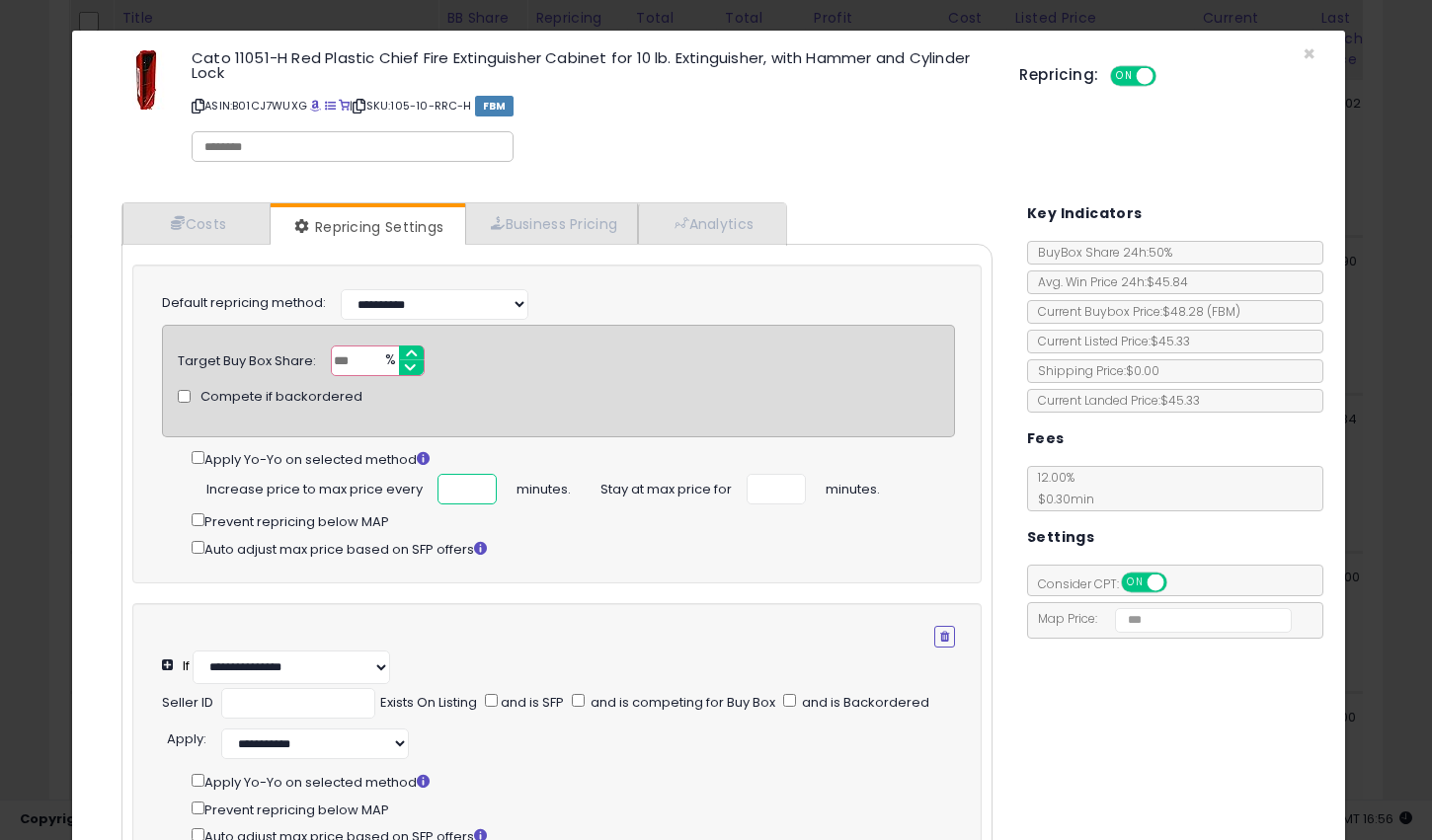 click at bounding box center [467, 489] 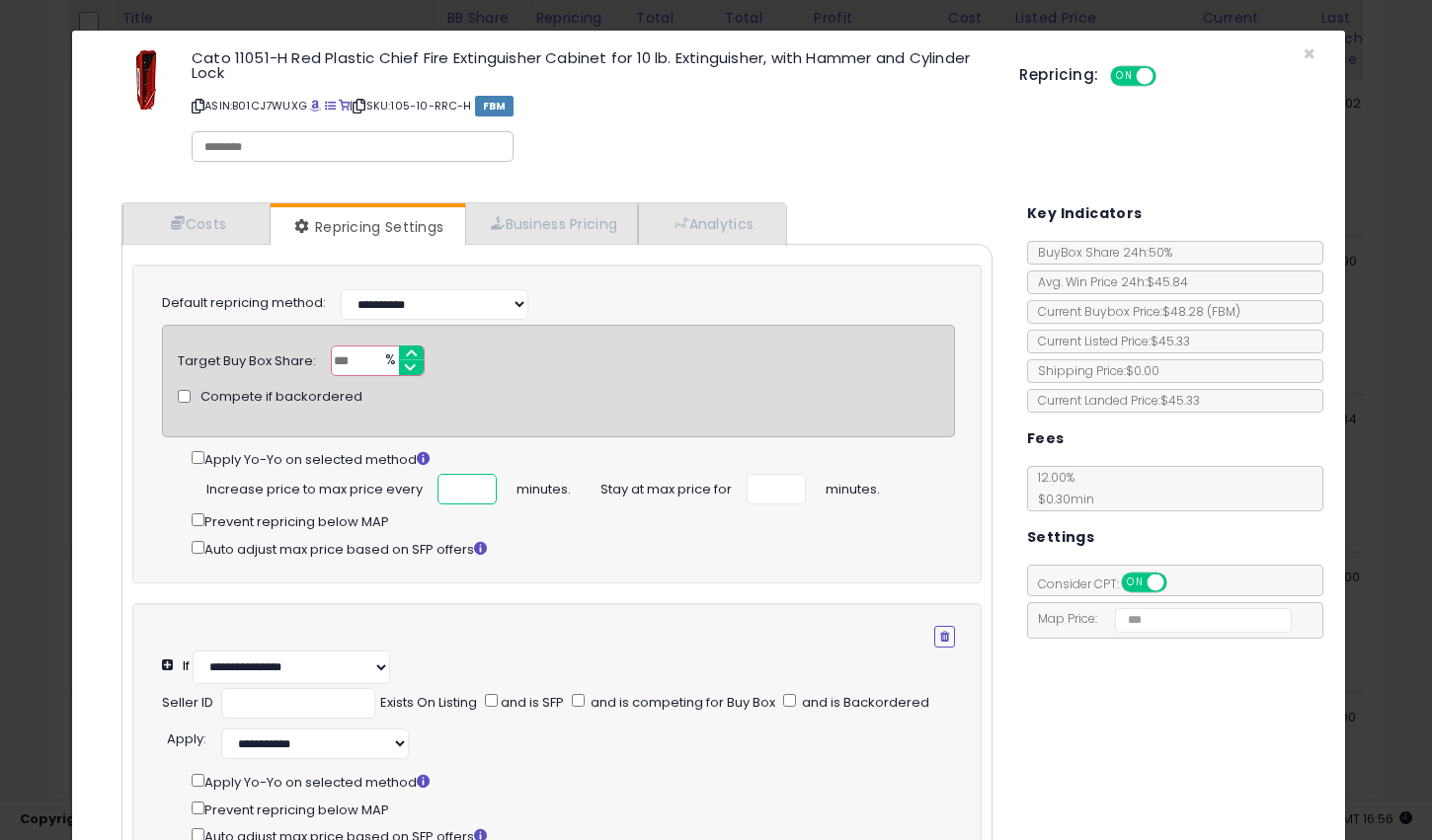 scroll, scrollTop: 0, scrollLeft: 3, axis: horizontal 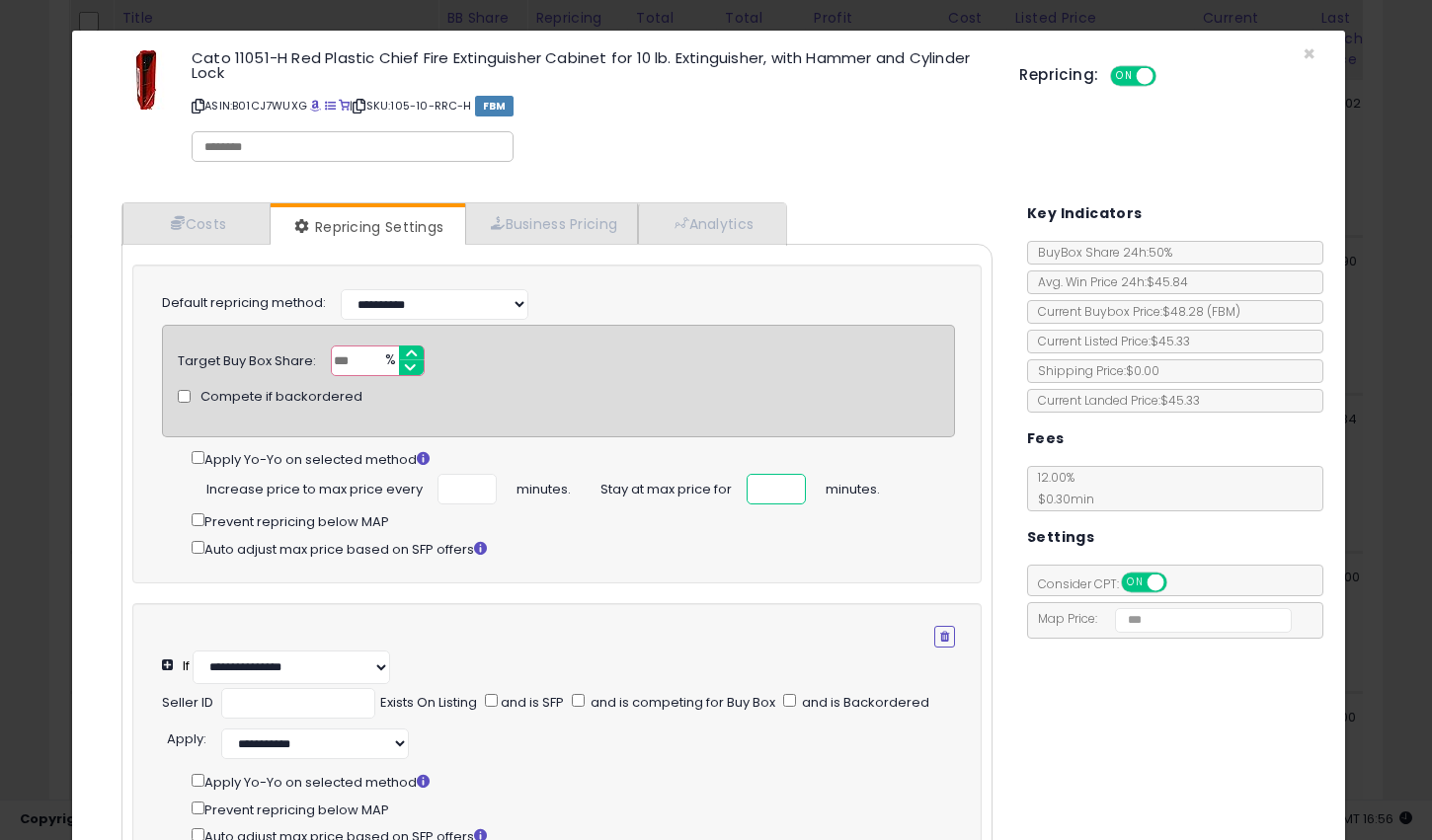 type on "**" 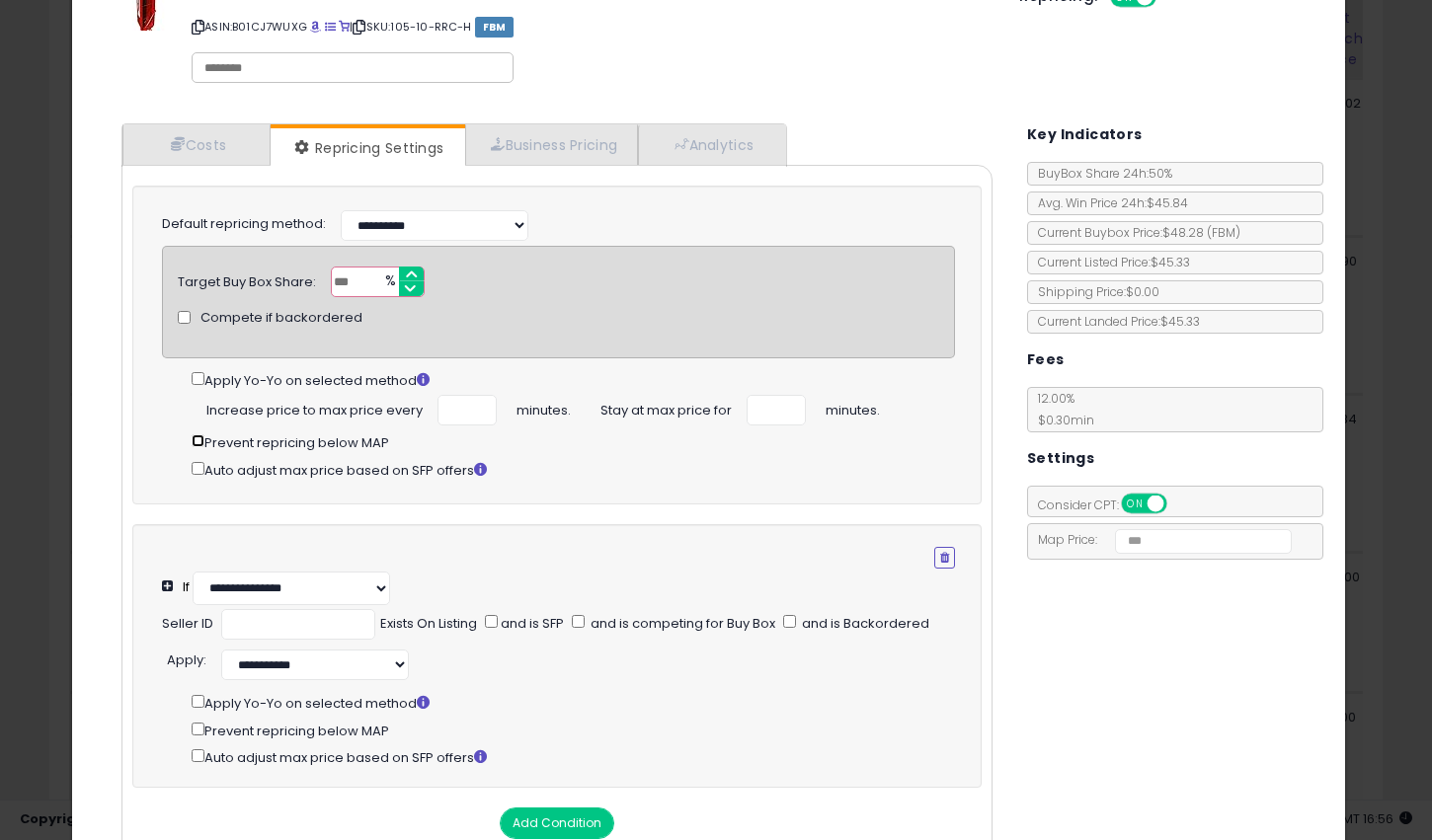 scroll, scrollTop: 197, scrollLeft: 0, axis: vertical 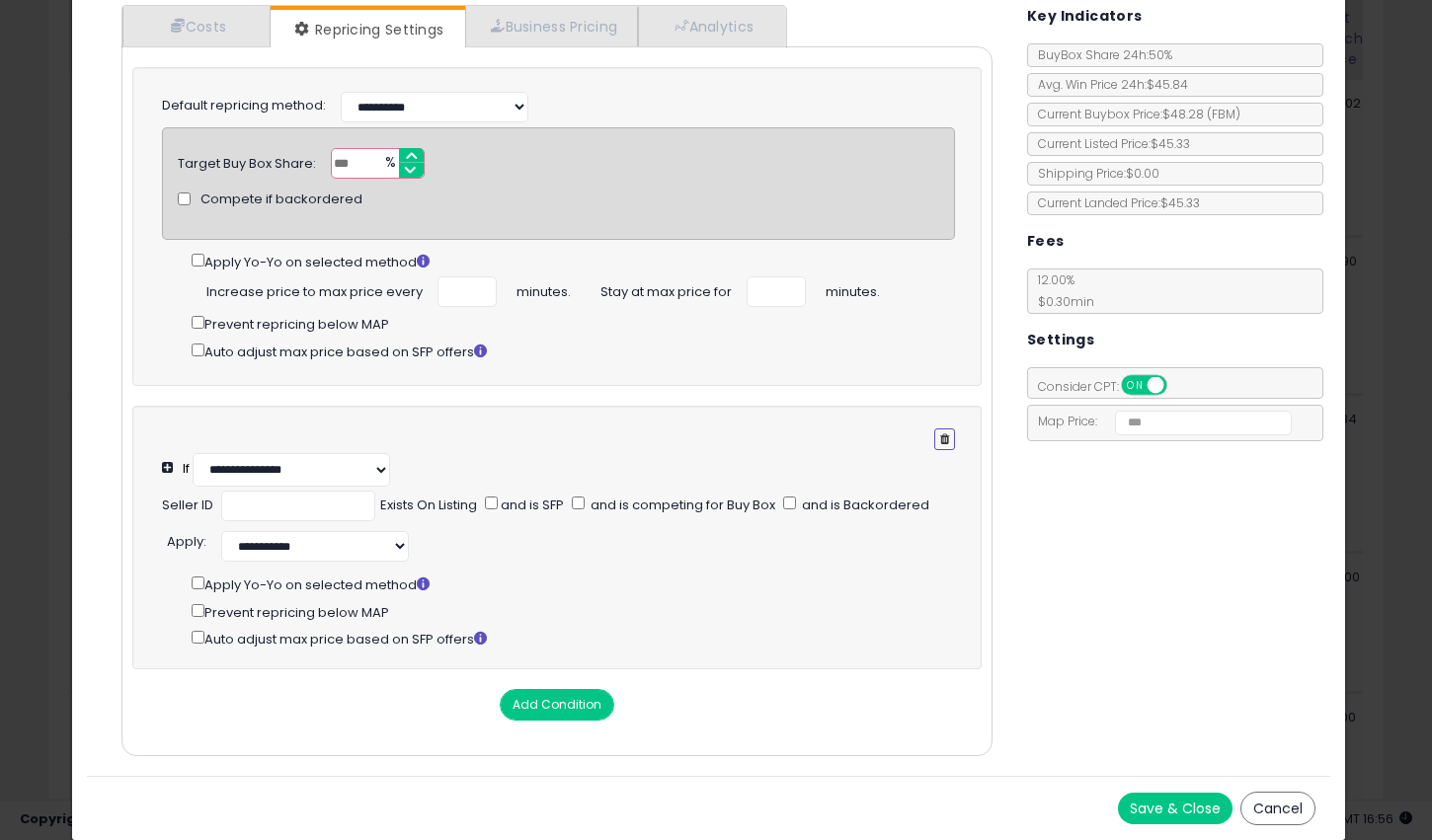 click at bounding box center (944, 439) 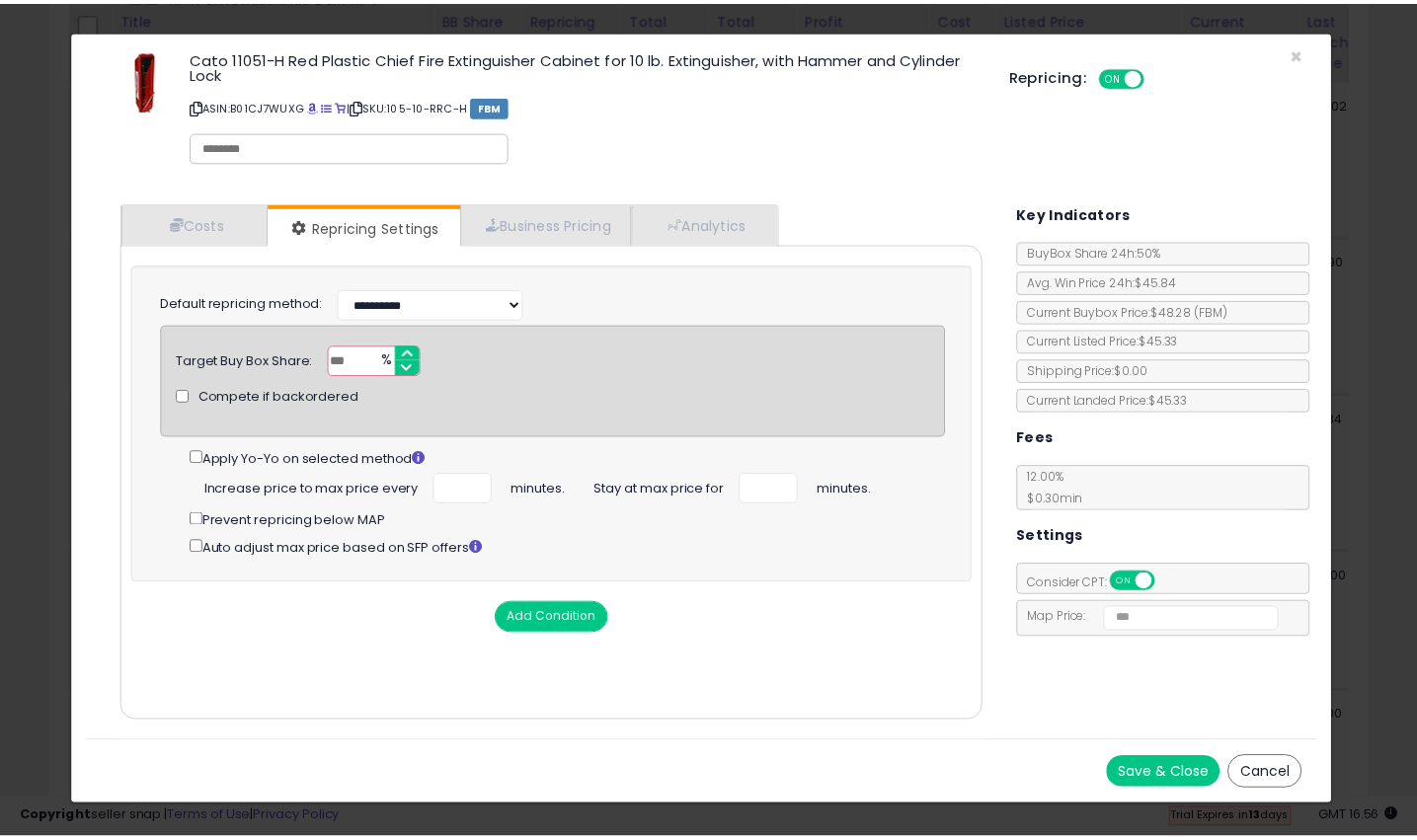 scroll, scrollTop: 0, scrollLeft: 0, axis: both 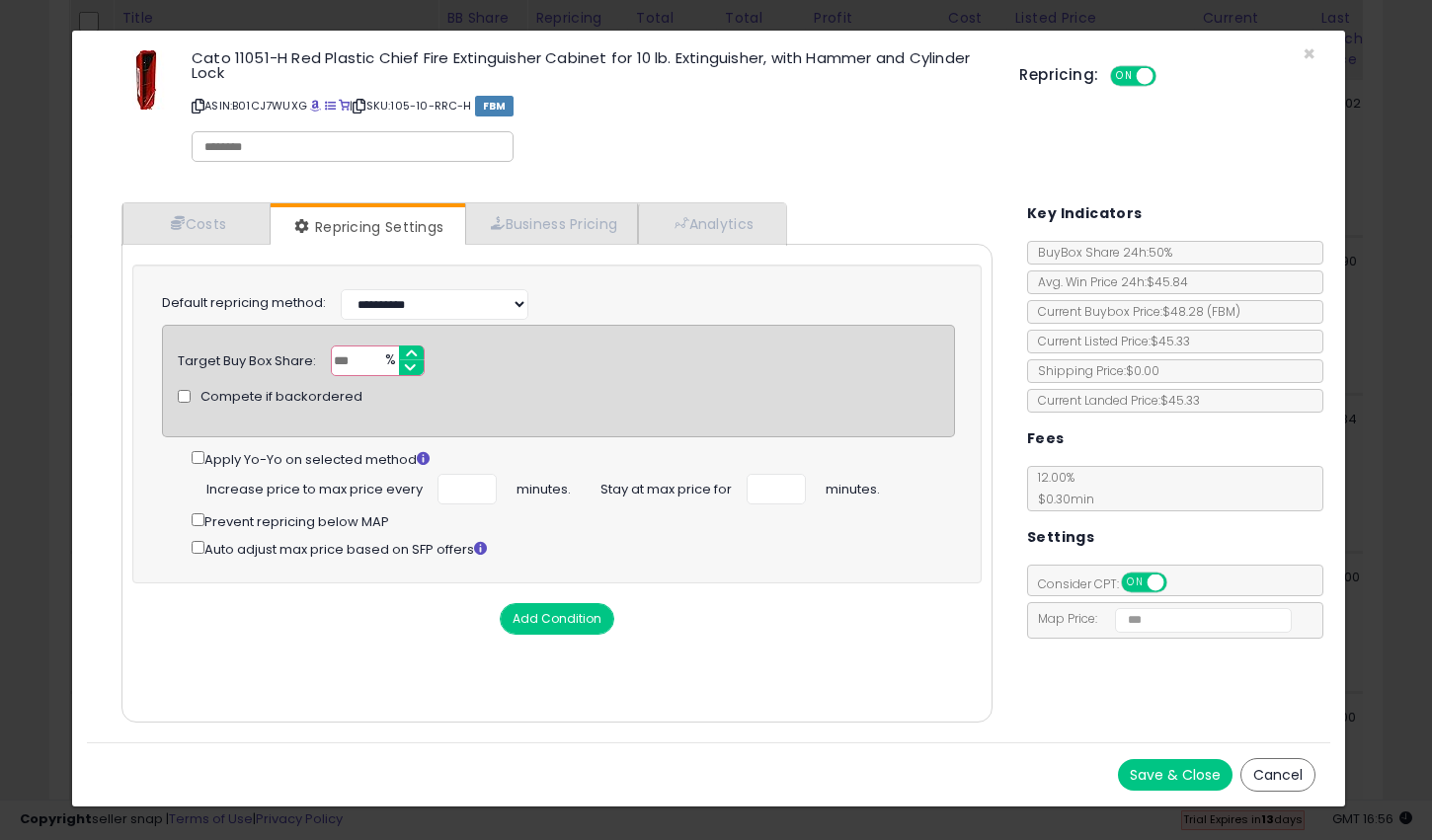 click on "Save & Close" at bounding box center [1175, 775] 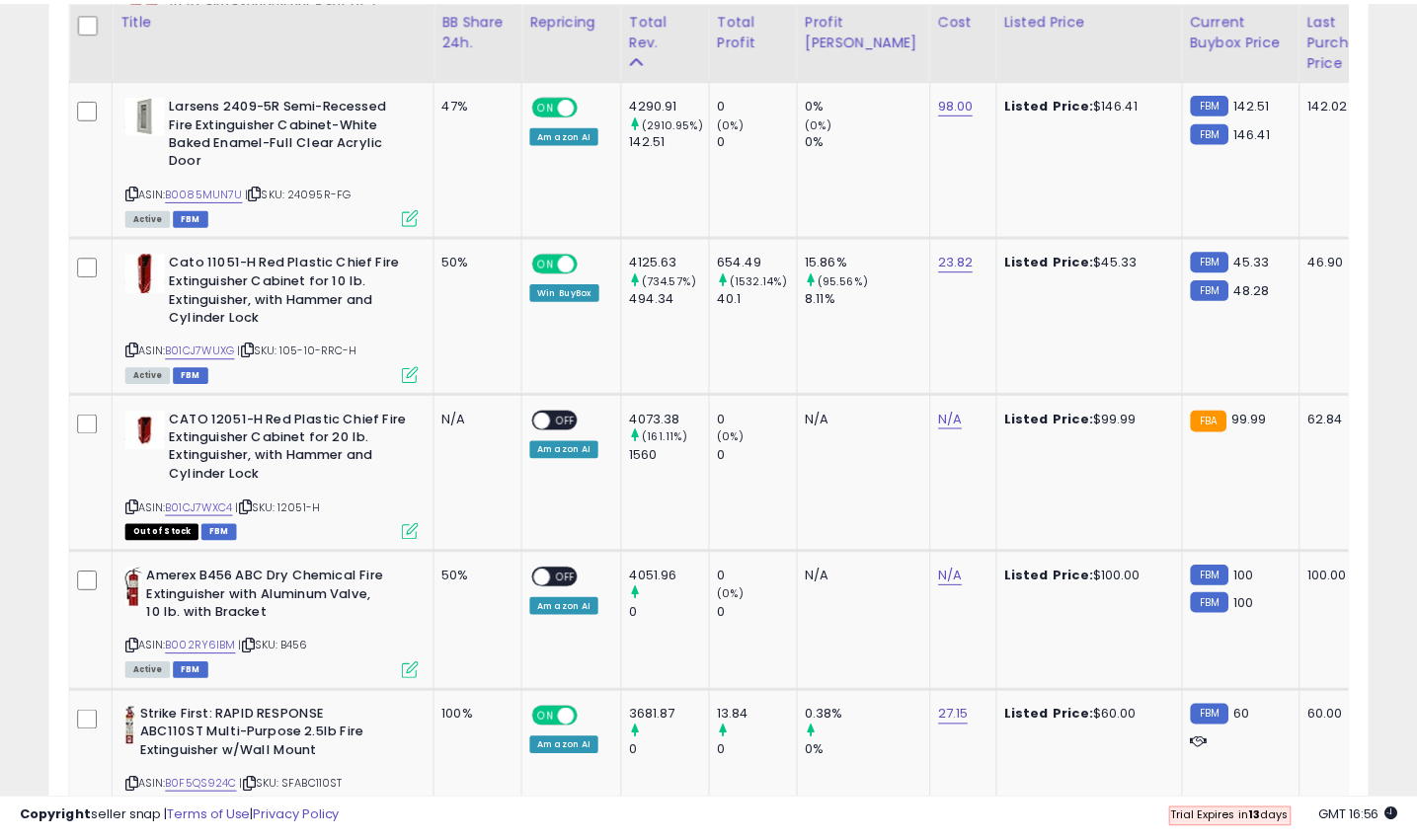 scroll, scrollTop: 405, scrollLeft: 763, axis: both 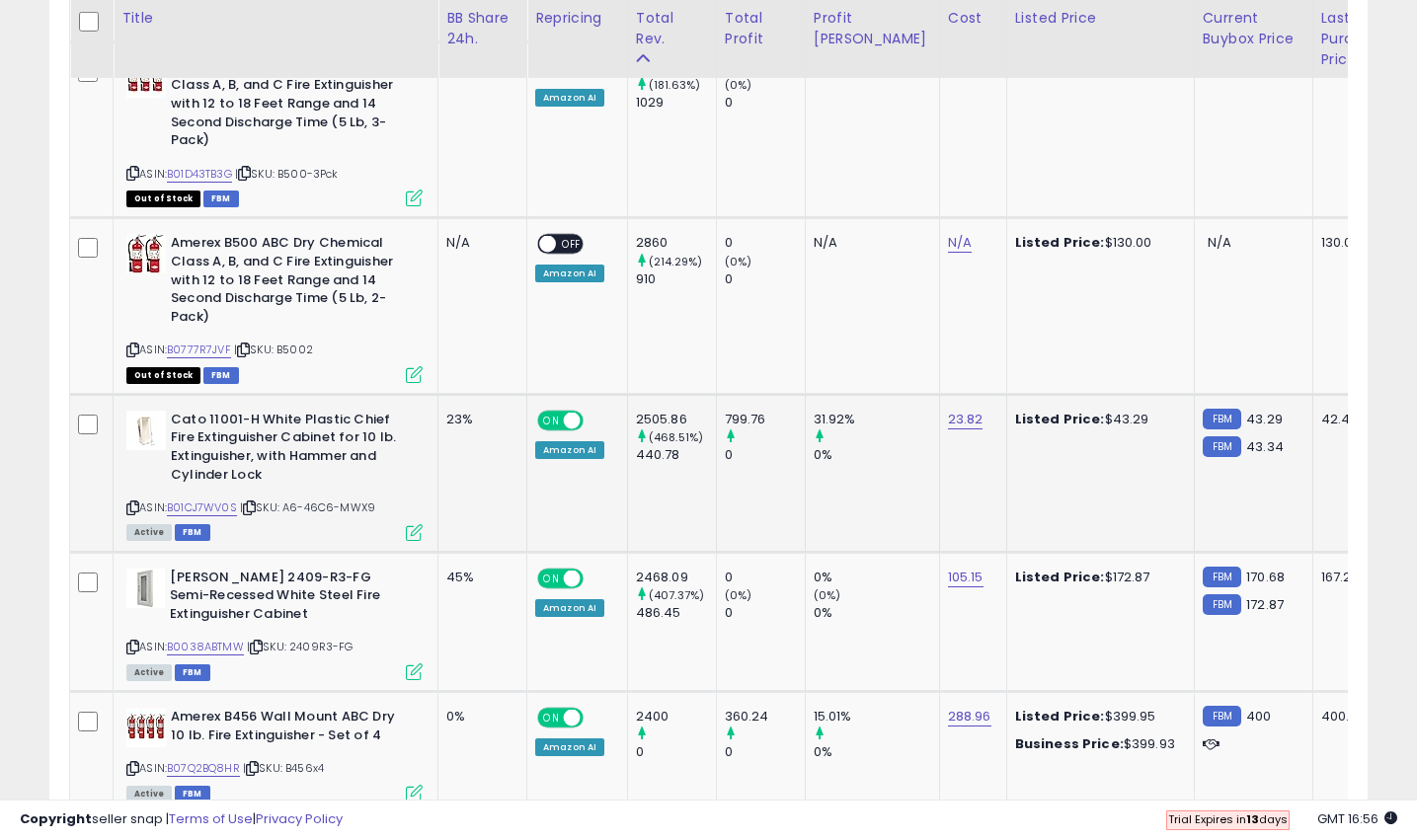 click at bounding box center [414, 532] 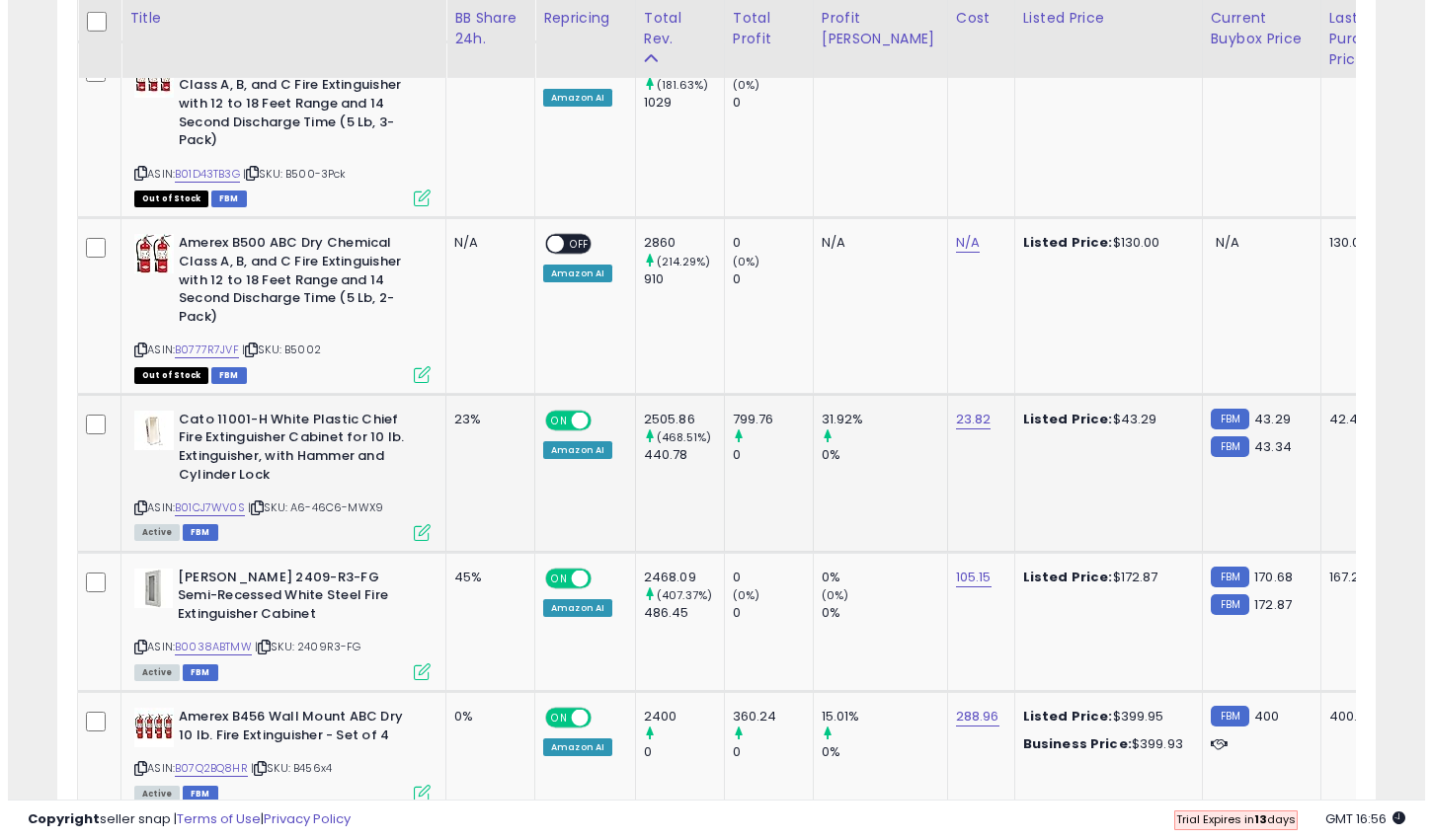 scroll, scrollTop: 986669, scrollLeft: 986814, axis: both 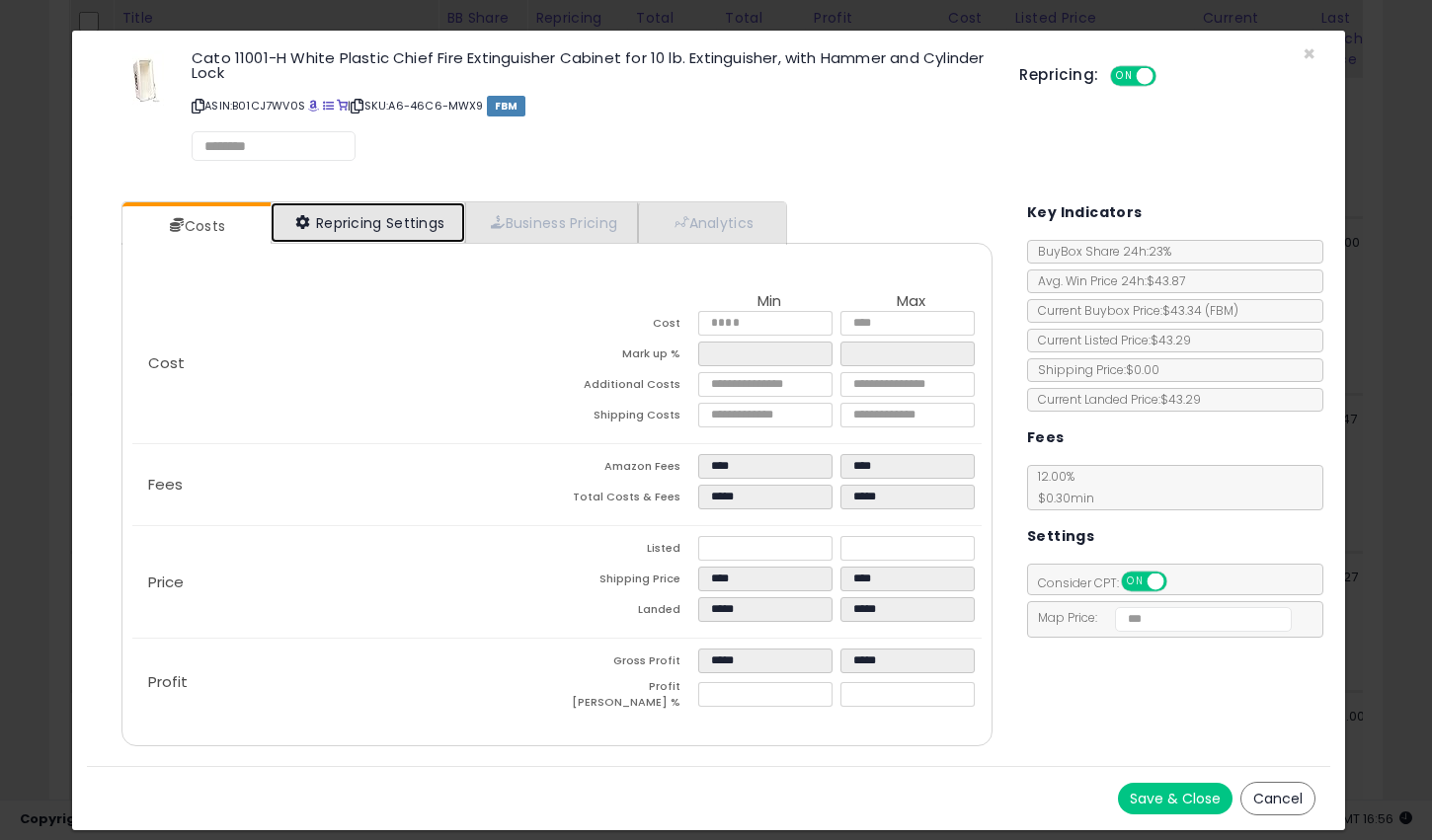 click on "Repricing Settings" at bounding box center [368, 222] 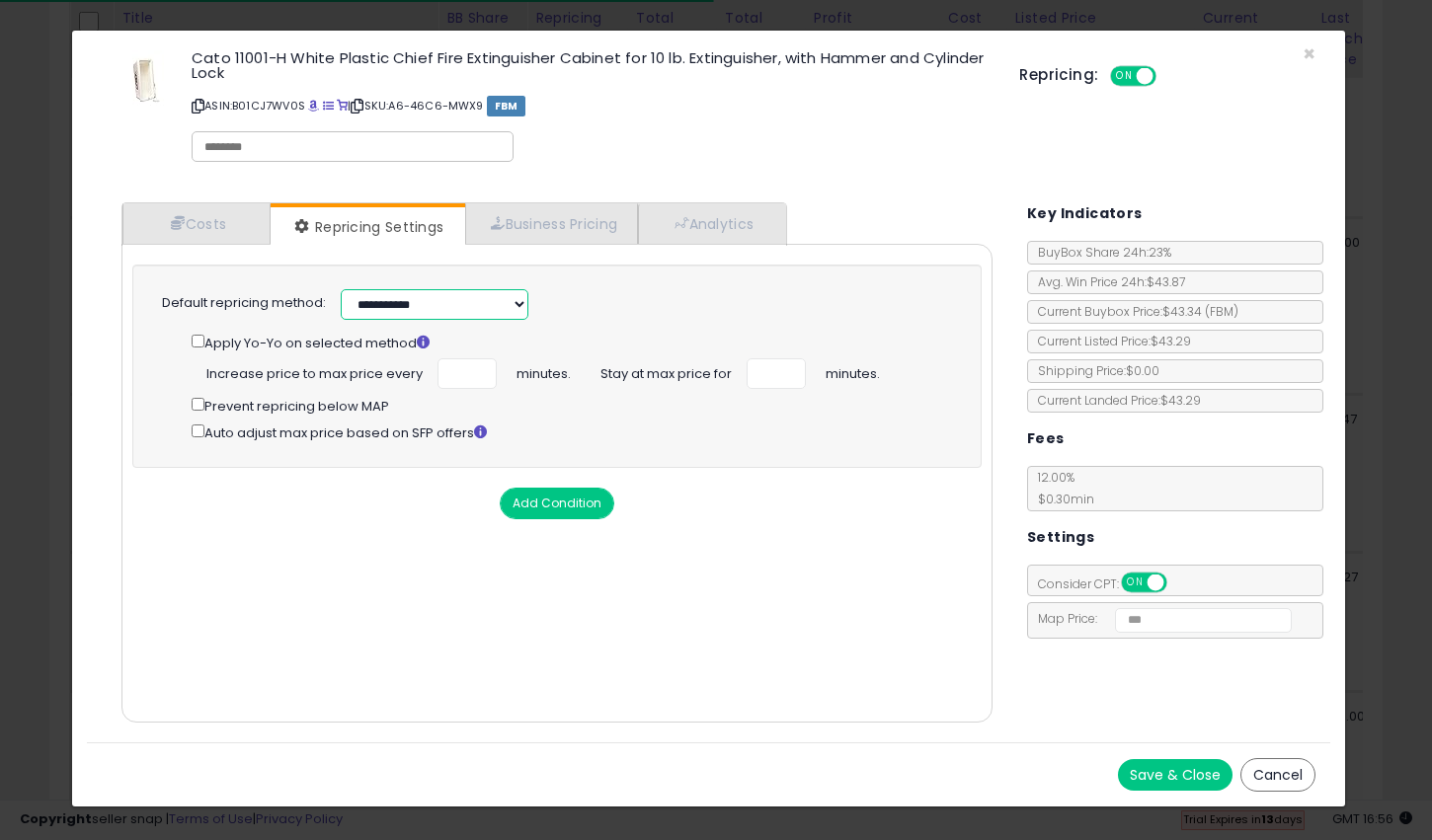 click on "**********" at bounding box center (435, 304) 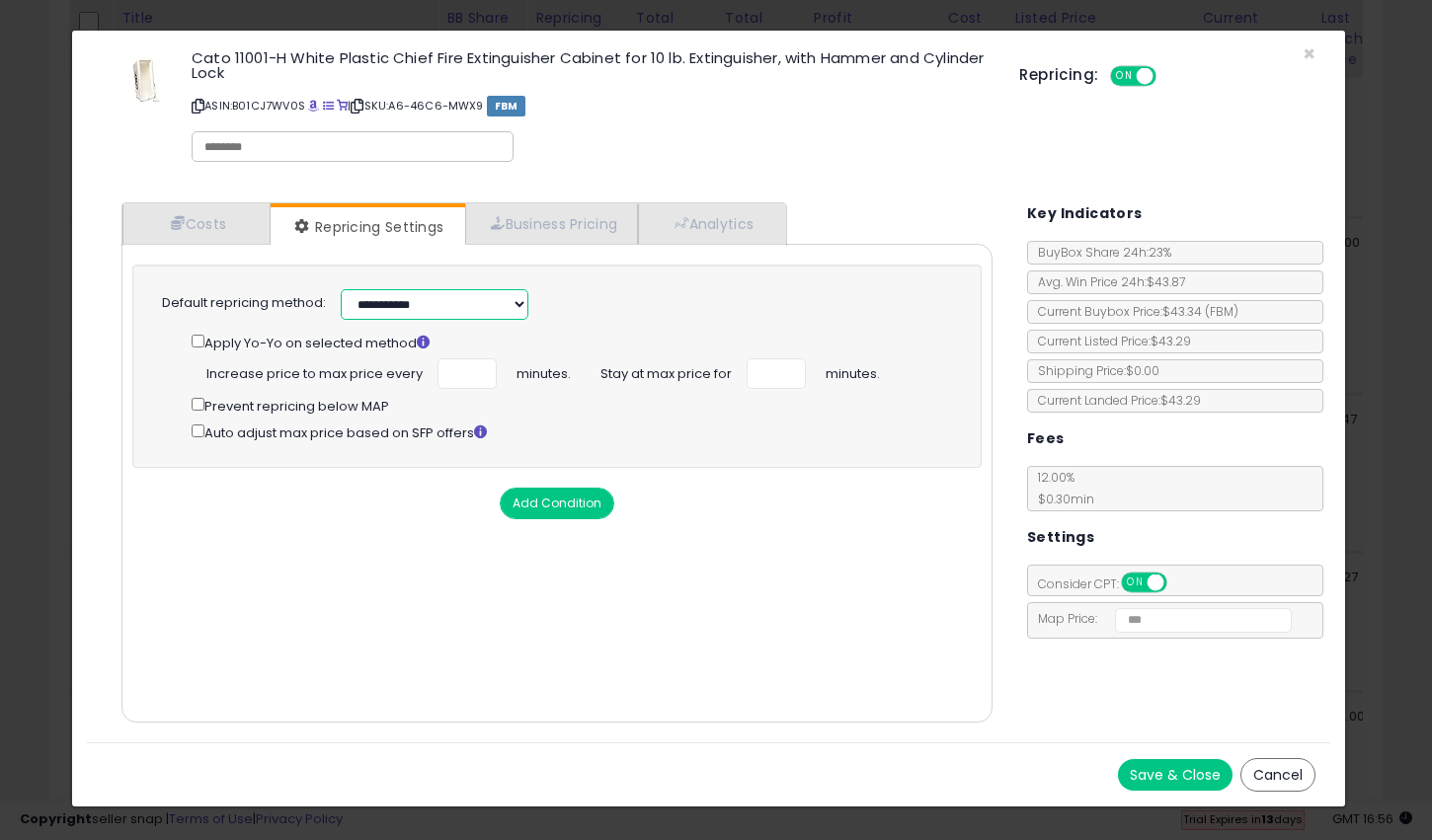 select on "******" 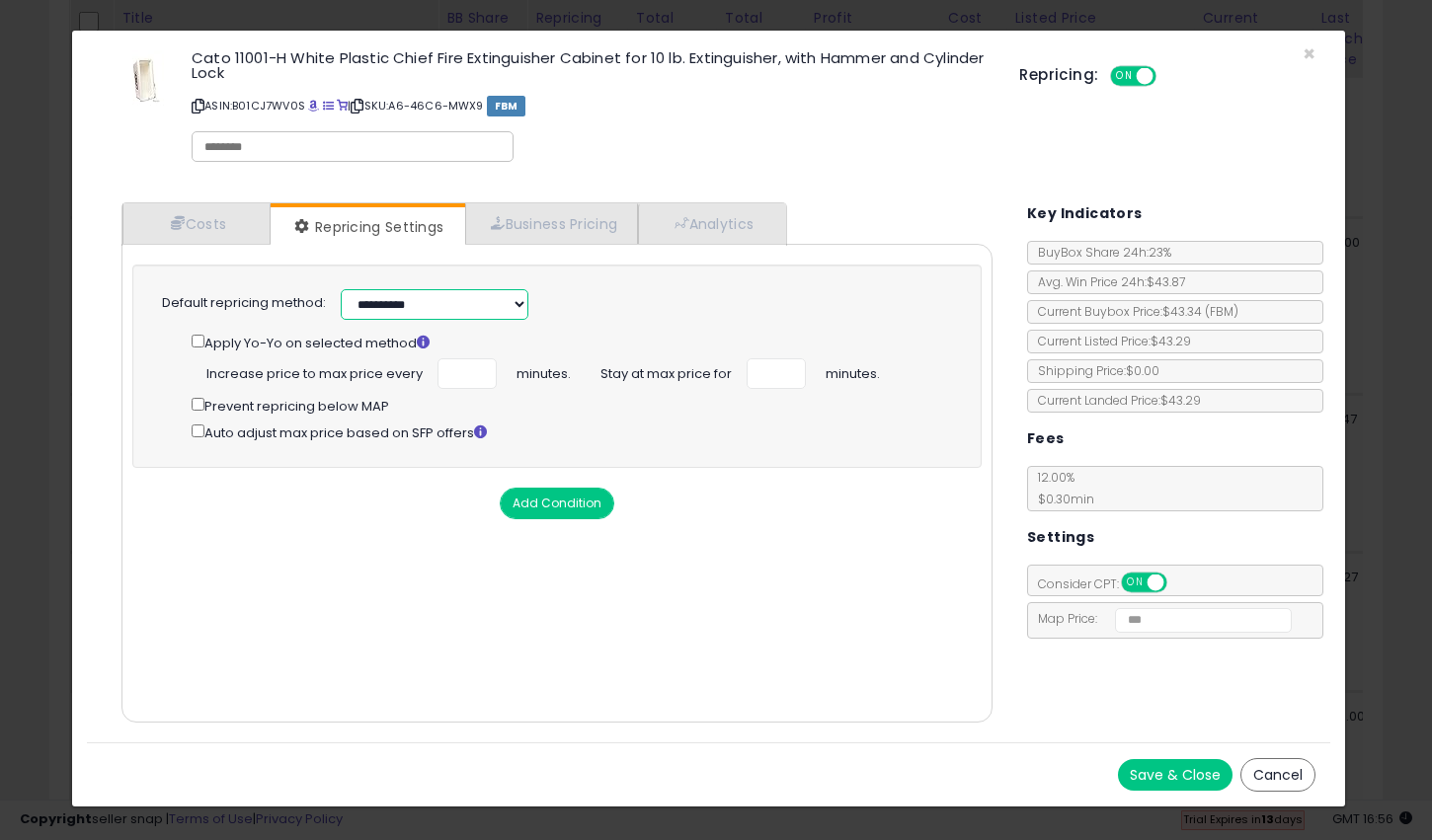 click on "**********" at bounding box center (435, 304) 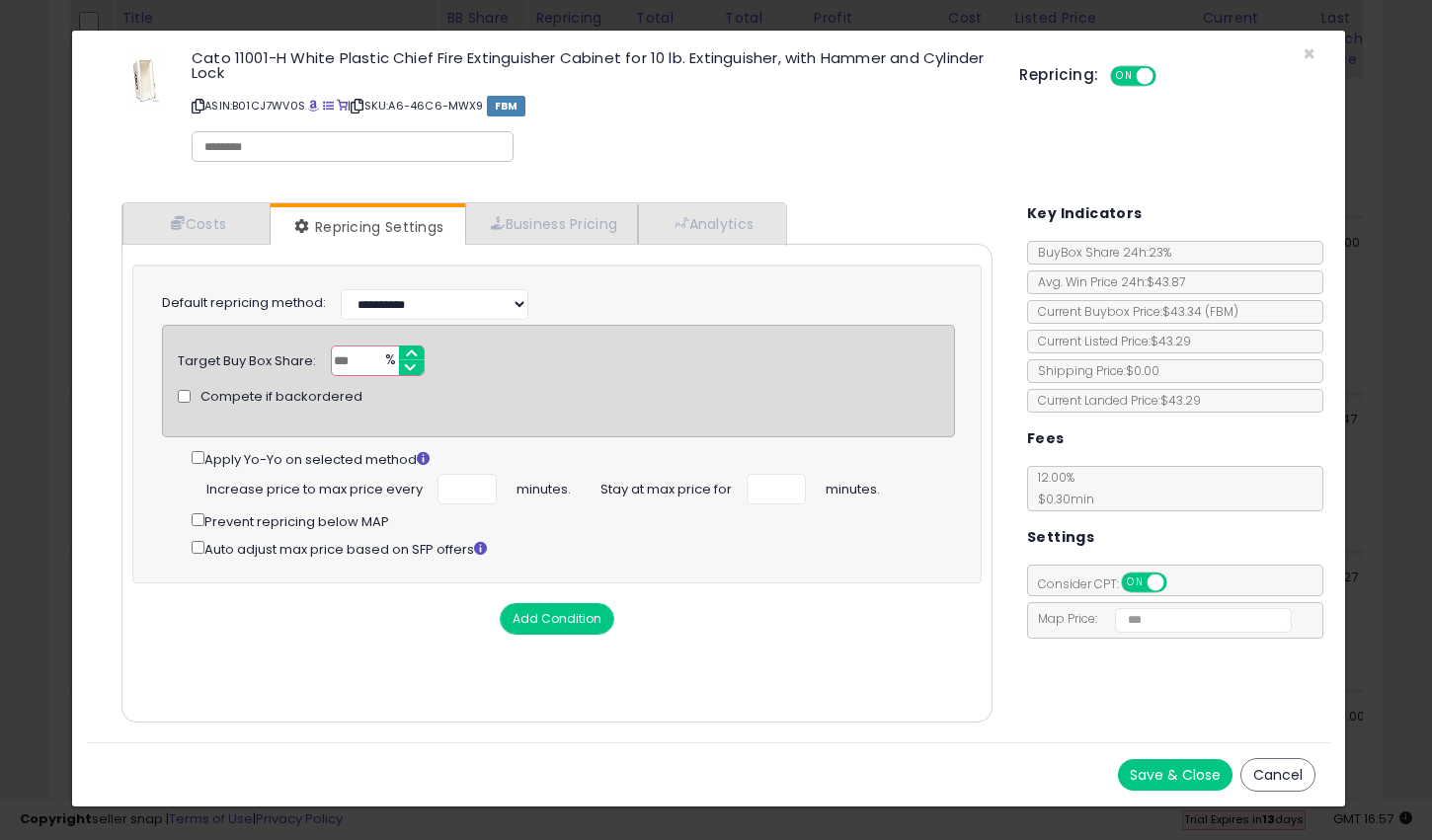 click on "Save & Close" at bounding box center (1175, 775) 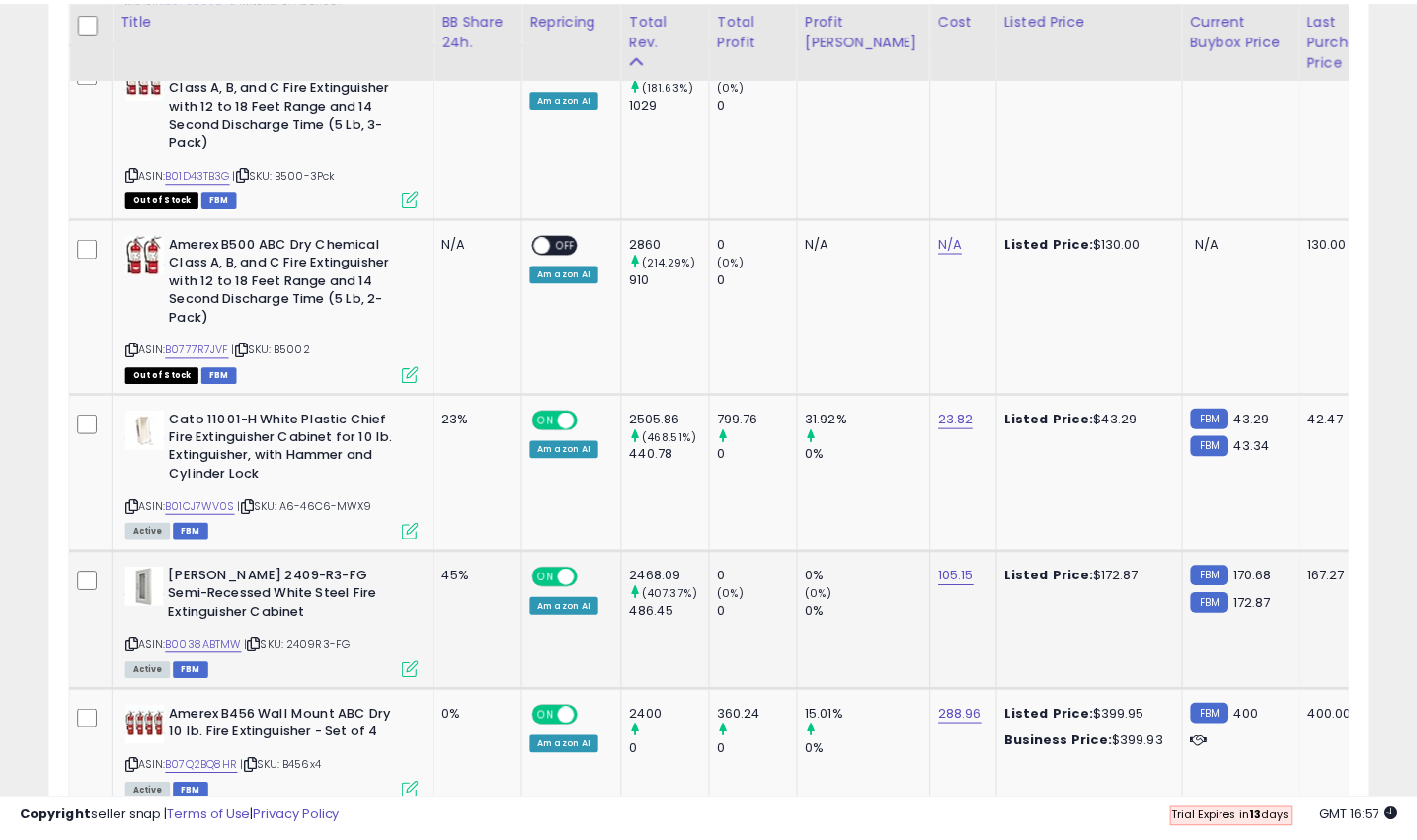 scroll, scrollTop: 405, scrollLeft: 763, axis: both 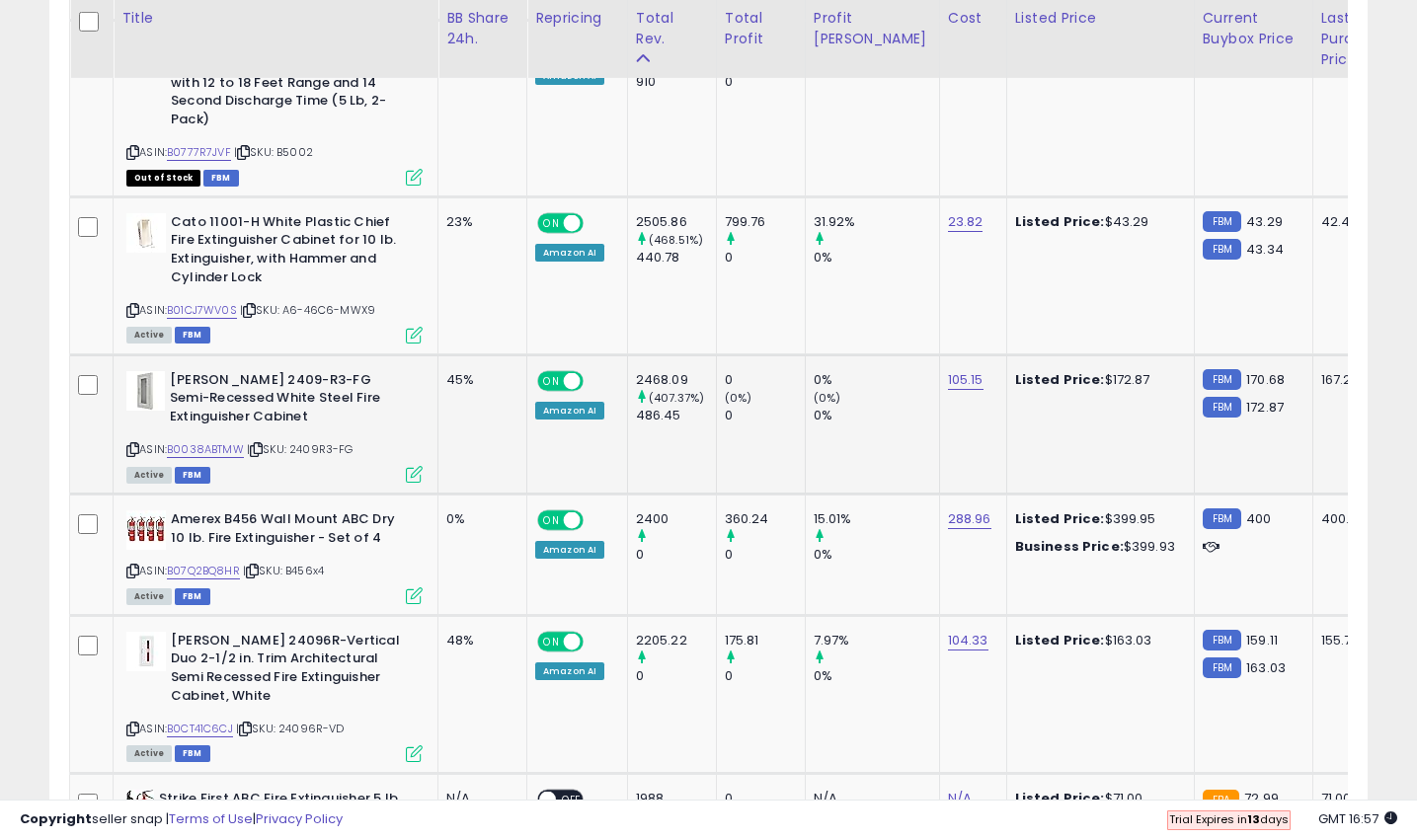click at bounding box center (414, 474) 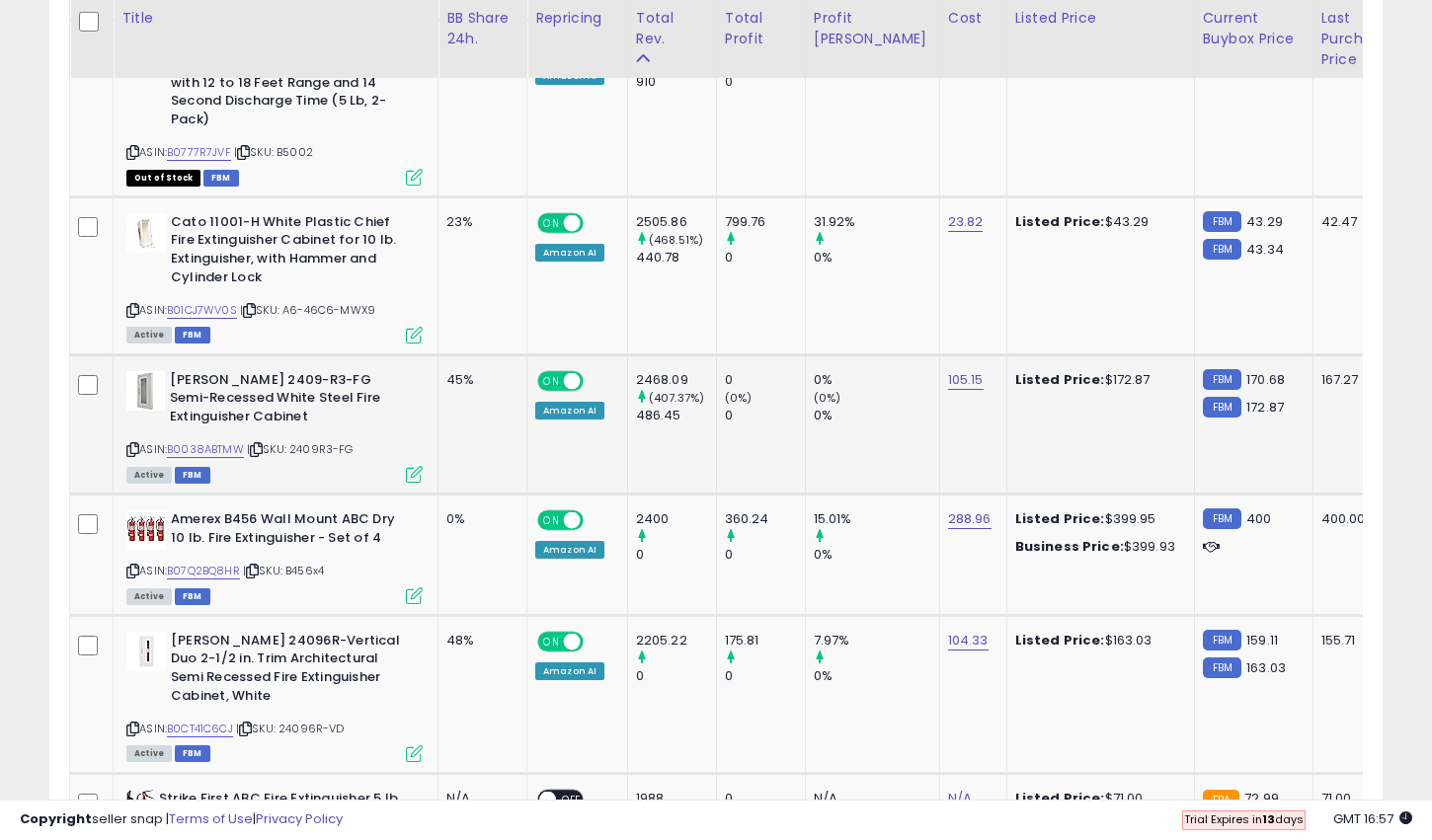 scroll, scrollTop: 986669, scrollLeft: 986814, axis: both 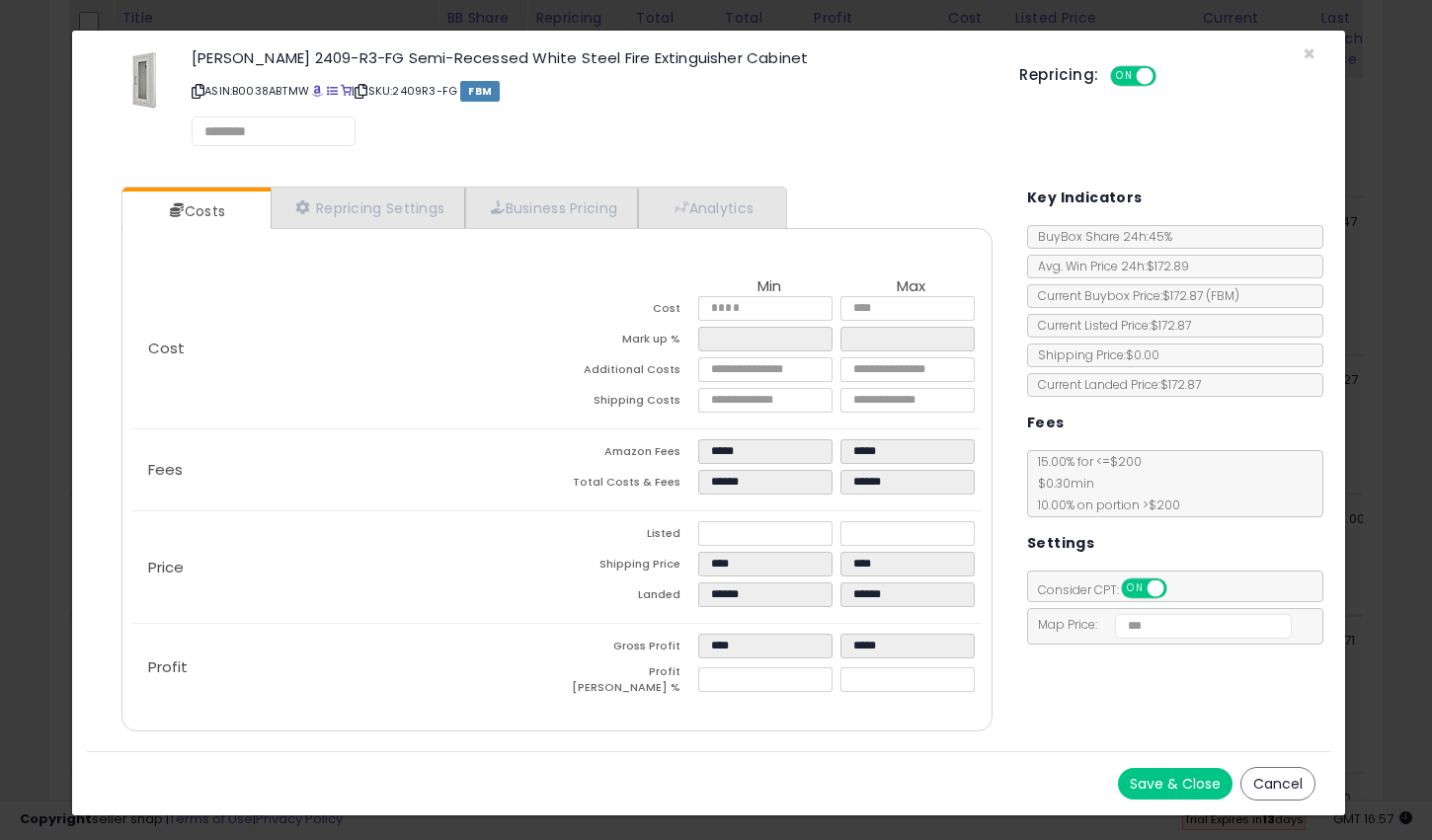 select on "*********" 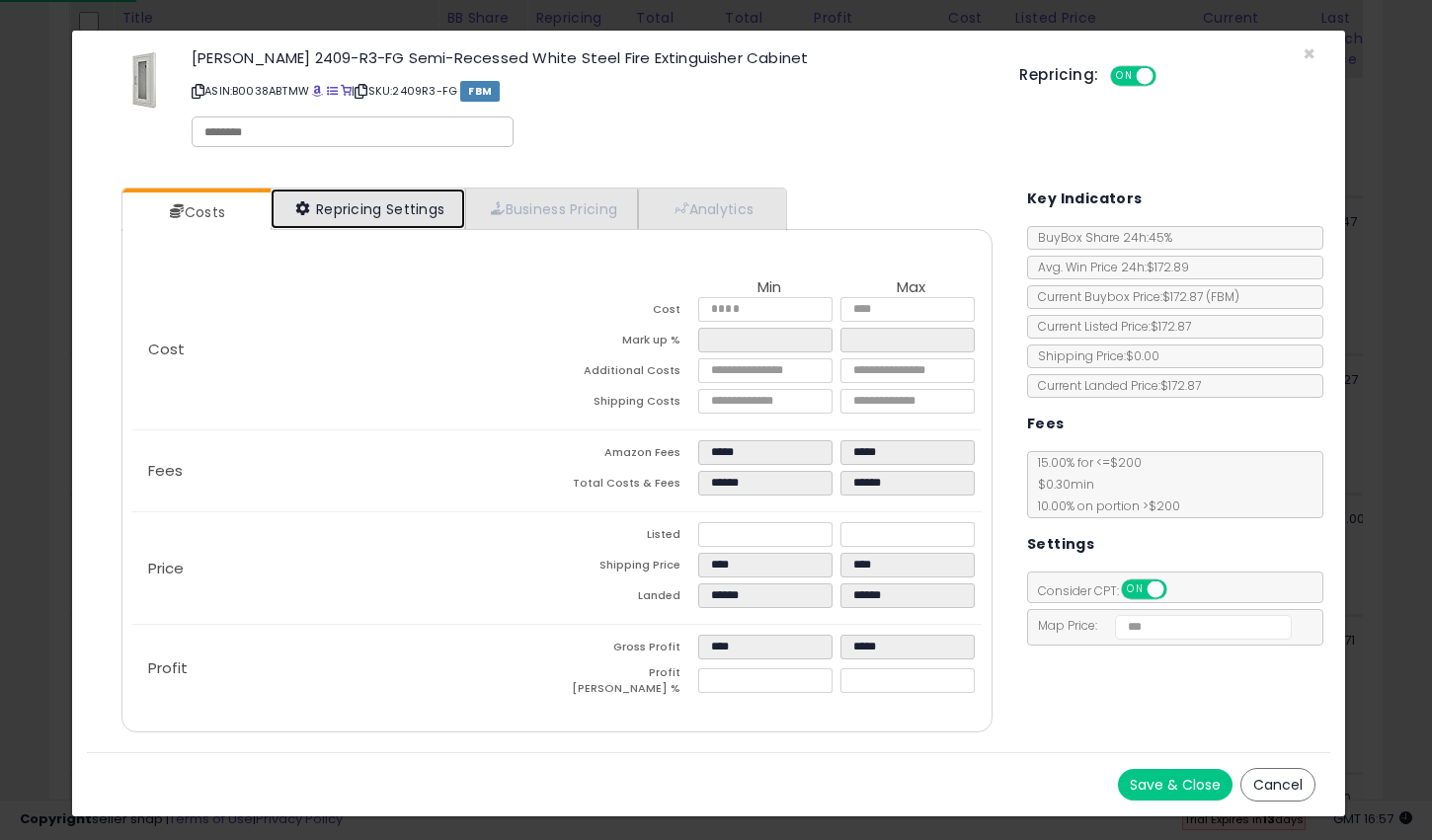 click on "Repricing Settings" at bounding box center (368, 208) 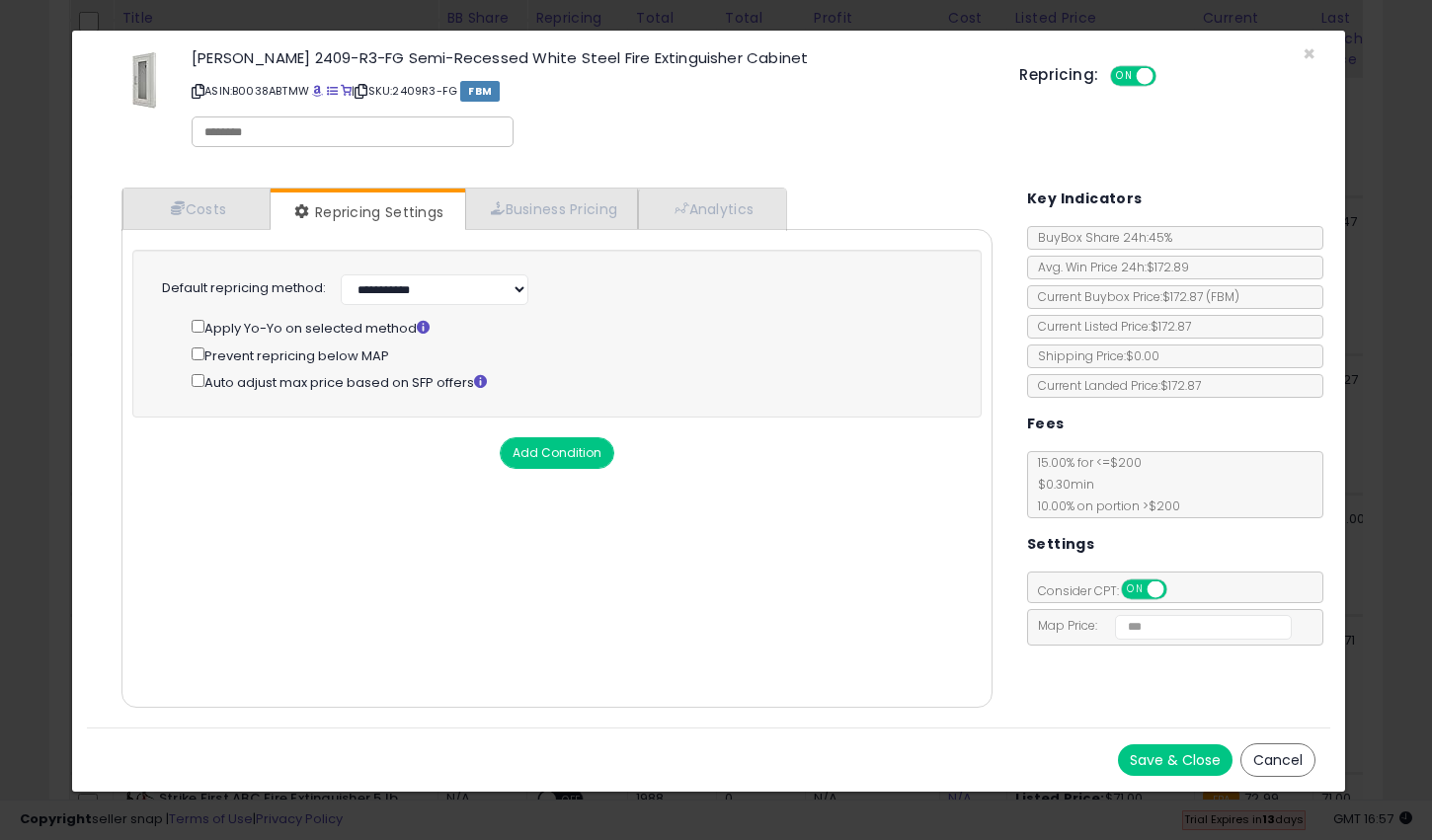 click on "ASIN:  B0038ABTMW
|
SKU:  2409R3-FG
FBM" at bounding box center [591, 91] 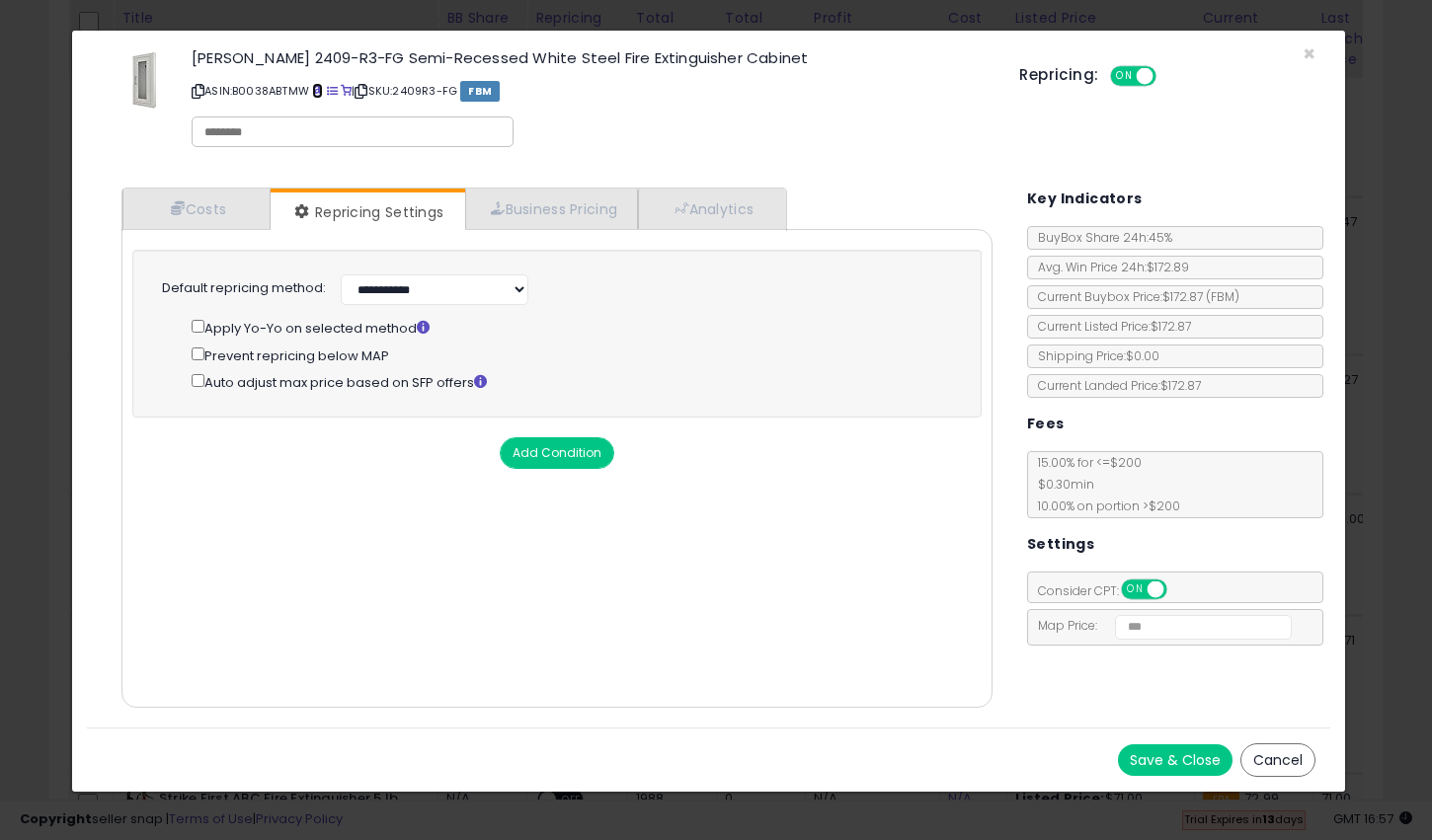 click at bounding box center [317, 91] 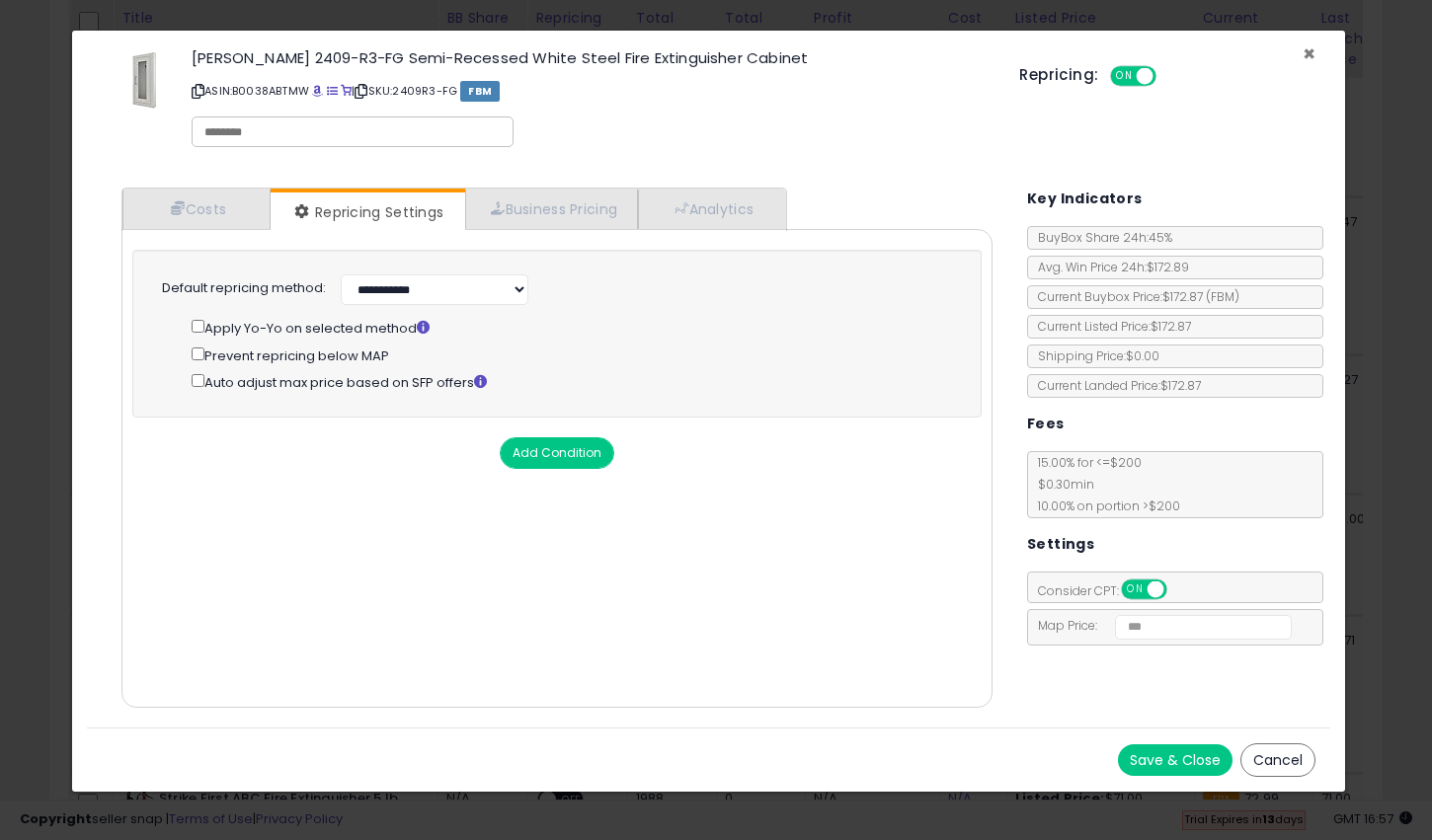 click on "×" at bounding box center [1309, 53] 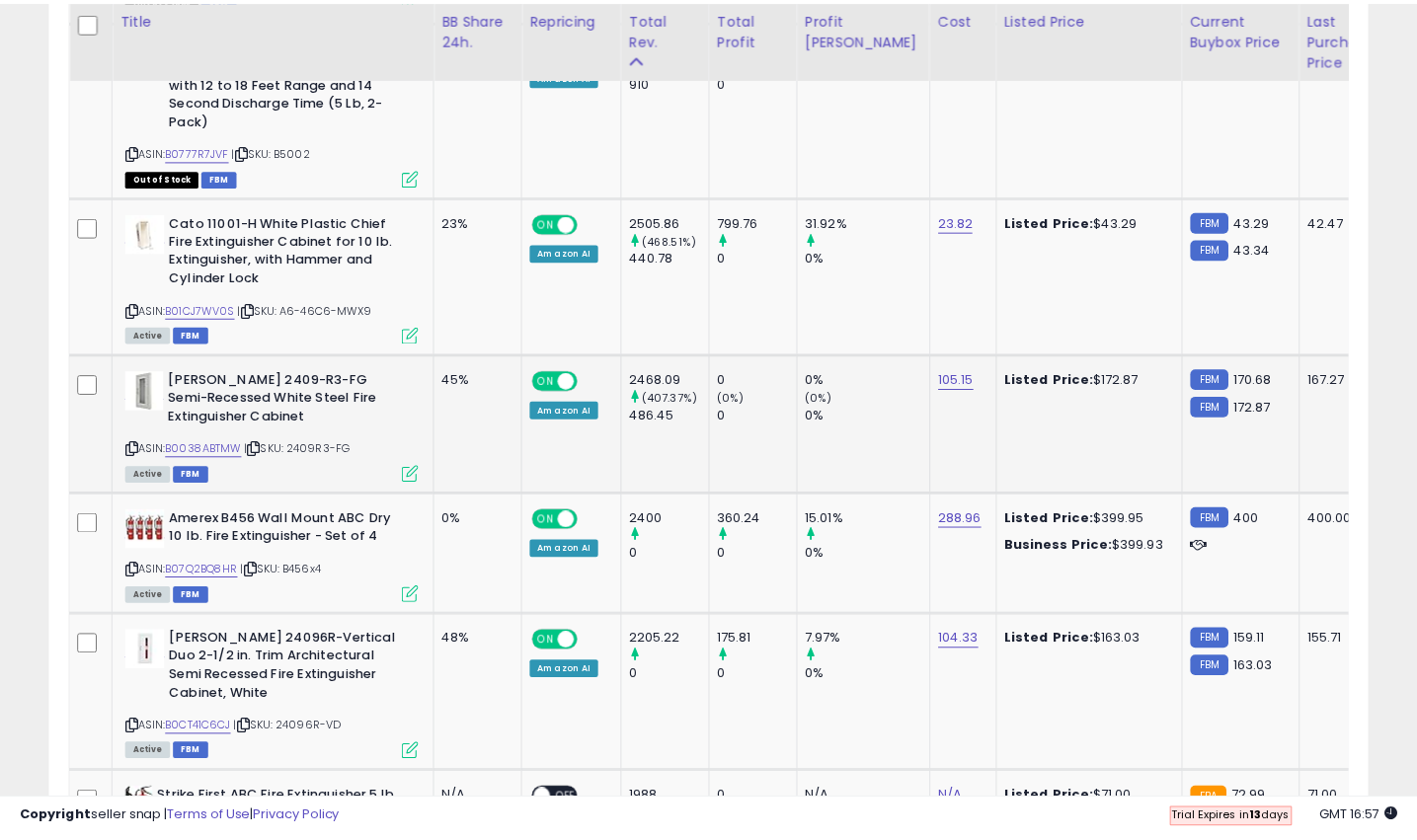 scroll, scrollTop: 405, scrollLeft: 763, axis: both 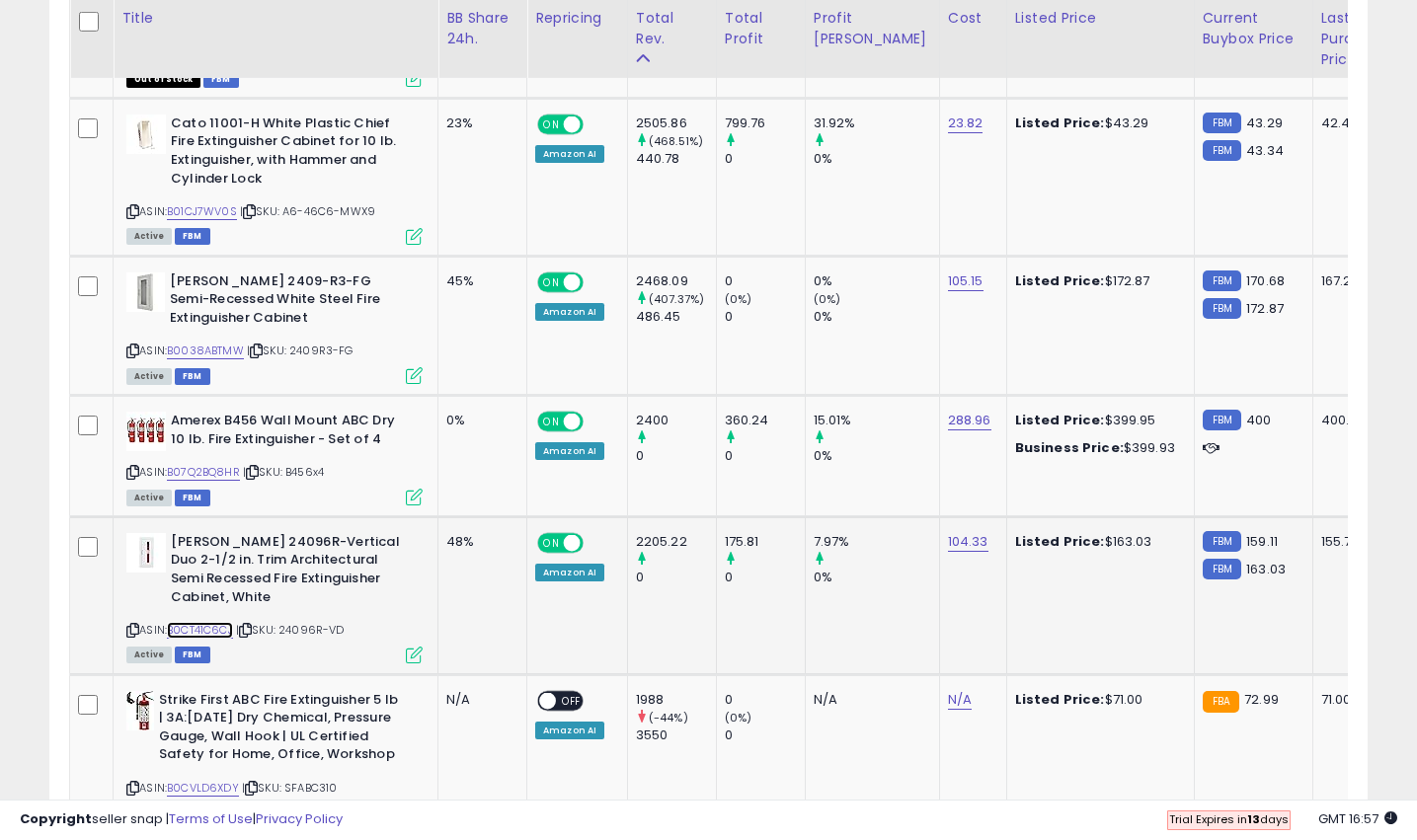 click on "B0CT41C6CJ" at bounding box center (199, 630) 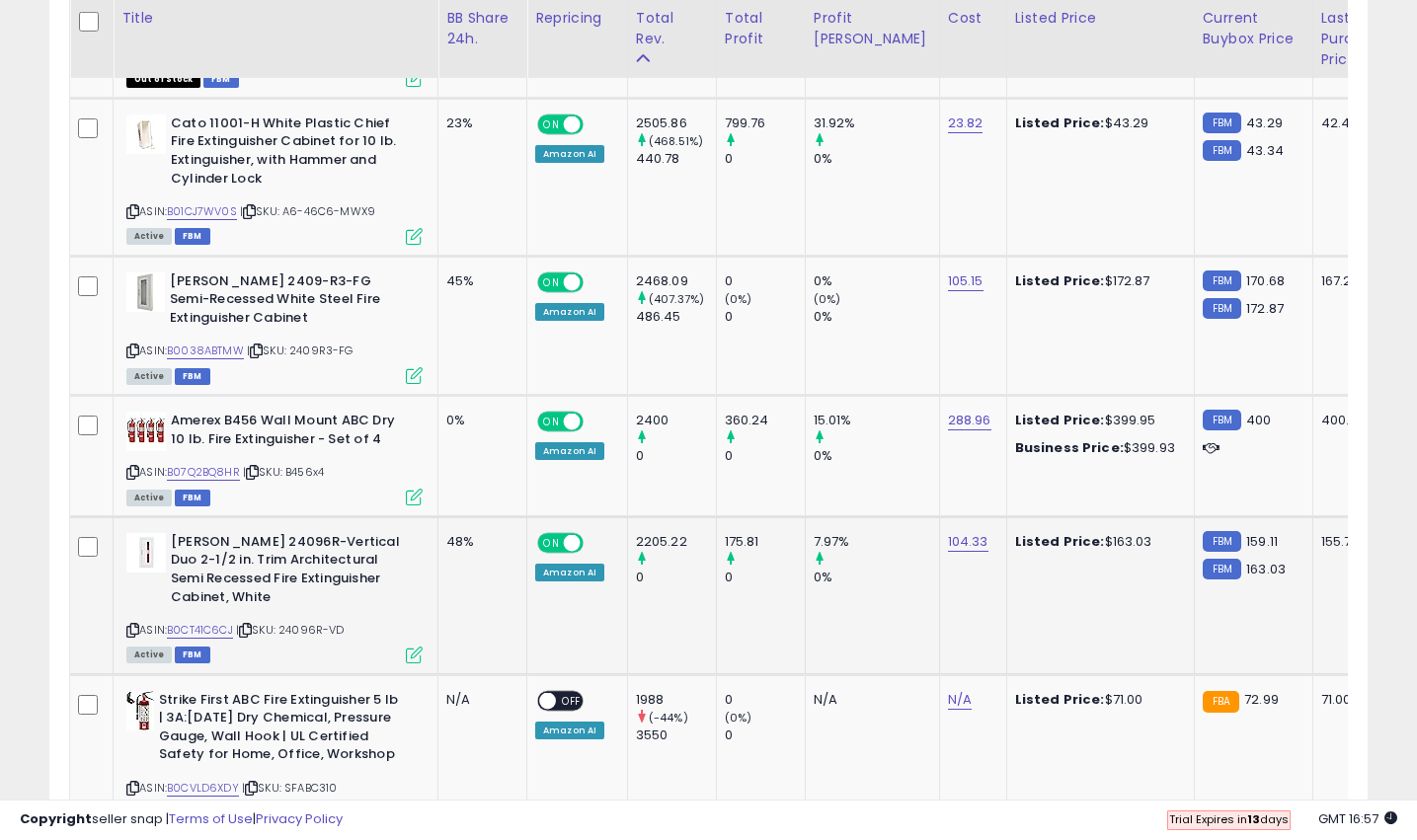 click at bounding box center [414, 654] 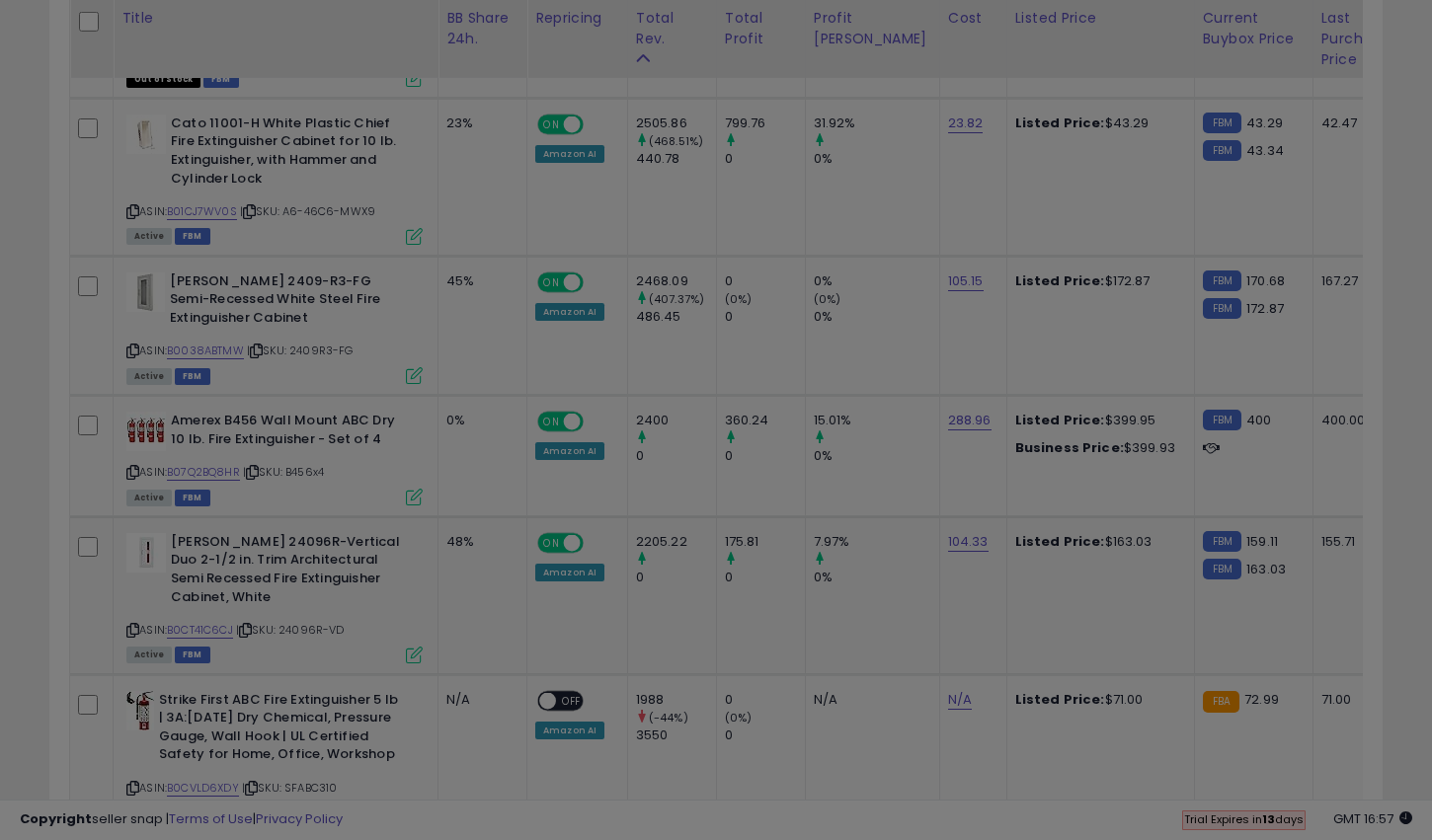 scroll, scrollTop: 986669, scrollLeft: 986814, axis: both 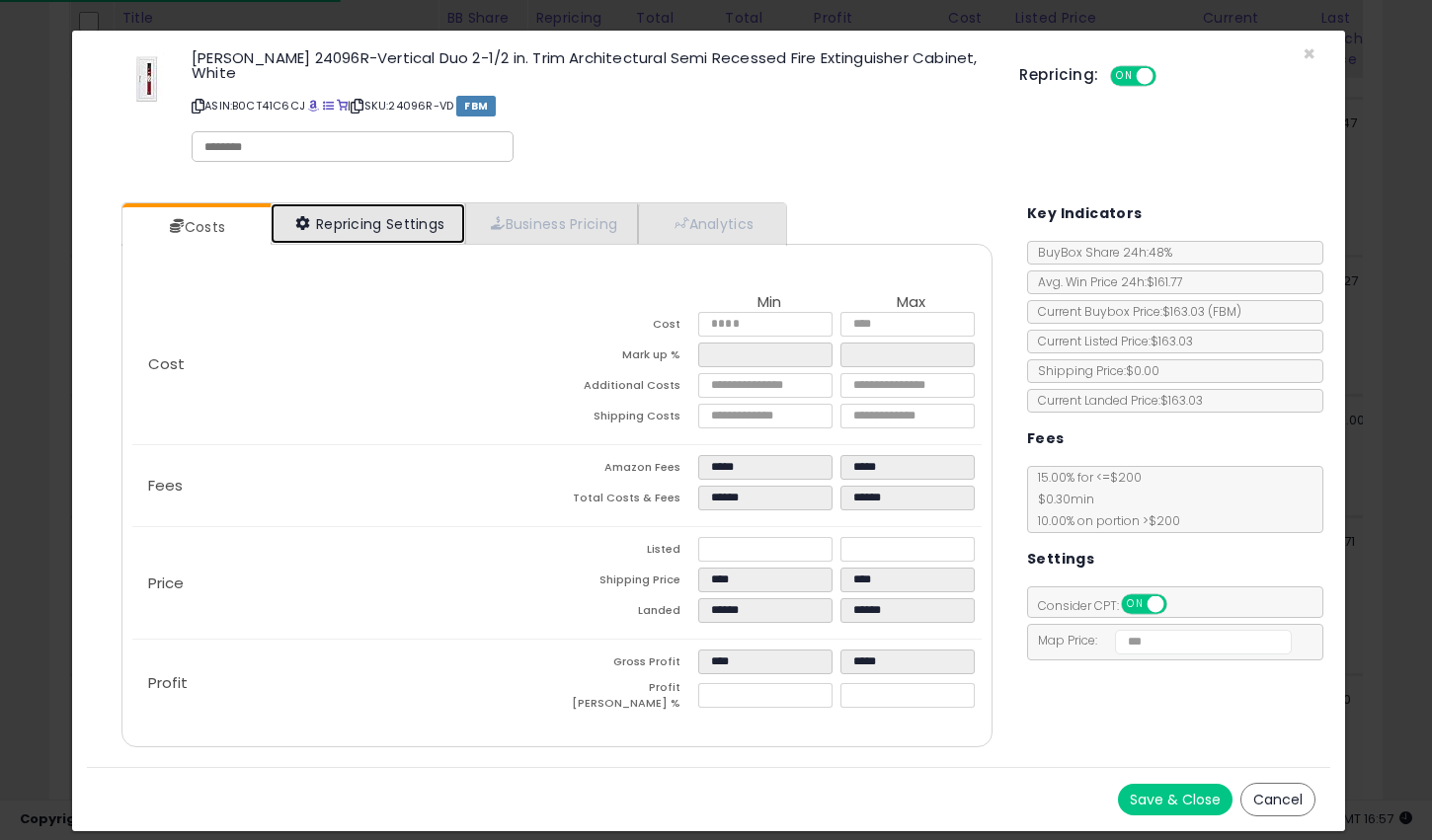 click on "Repricing Settings" at bounding box center (368, 223) 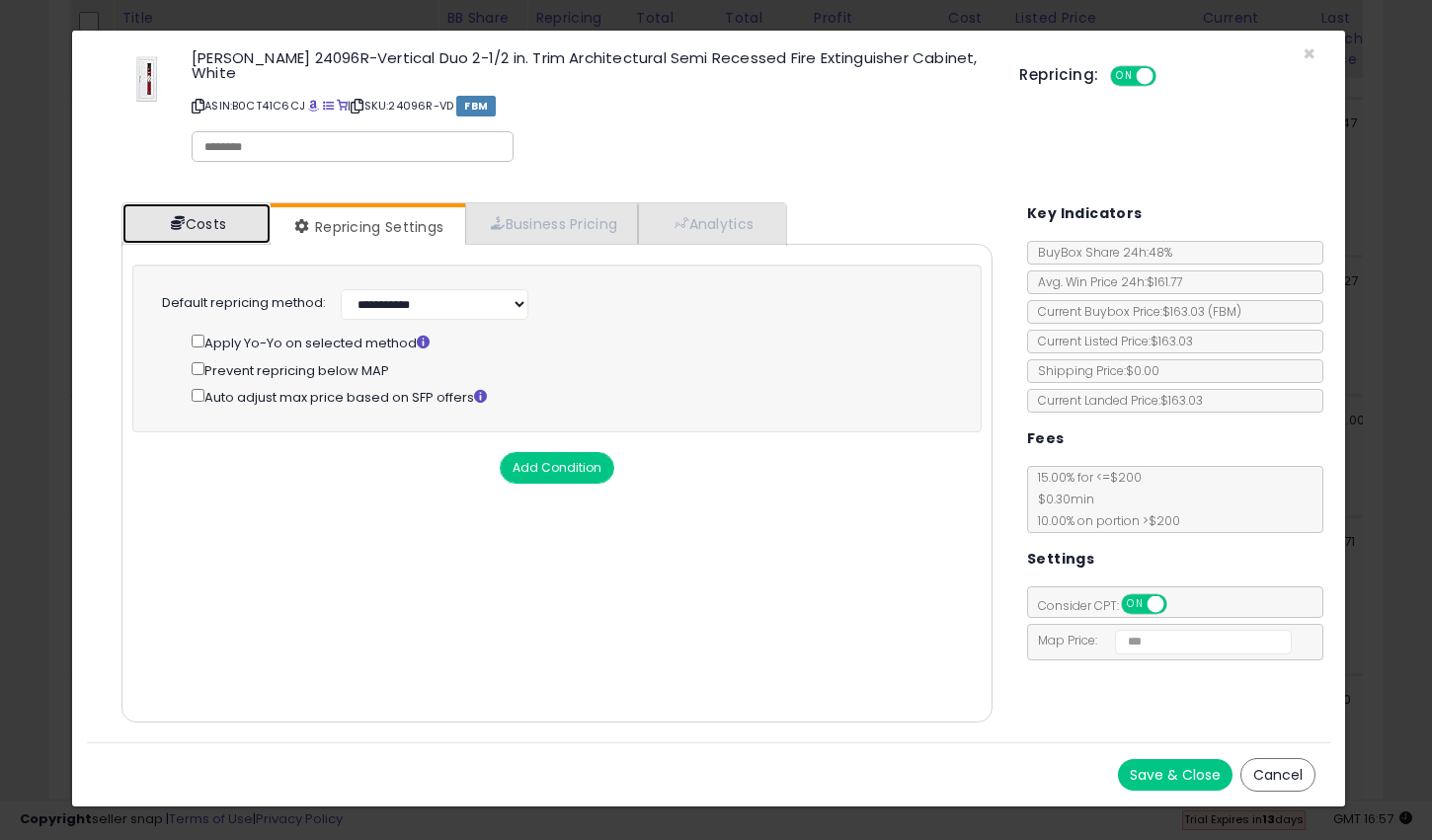 click on "Costs" at bounding box center (197, 223) 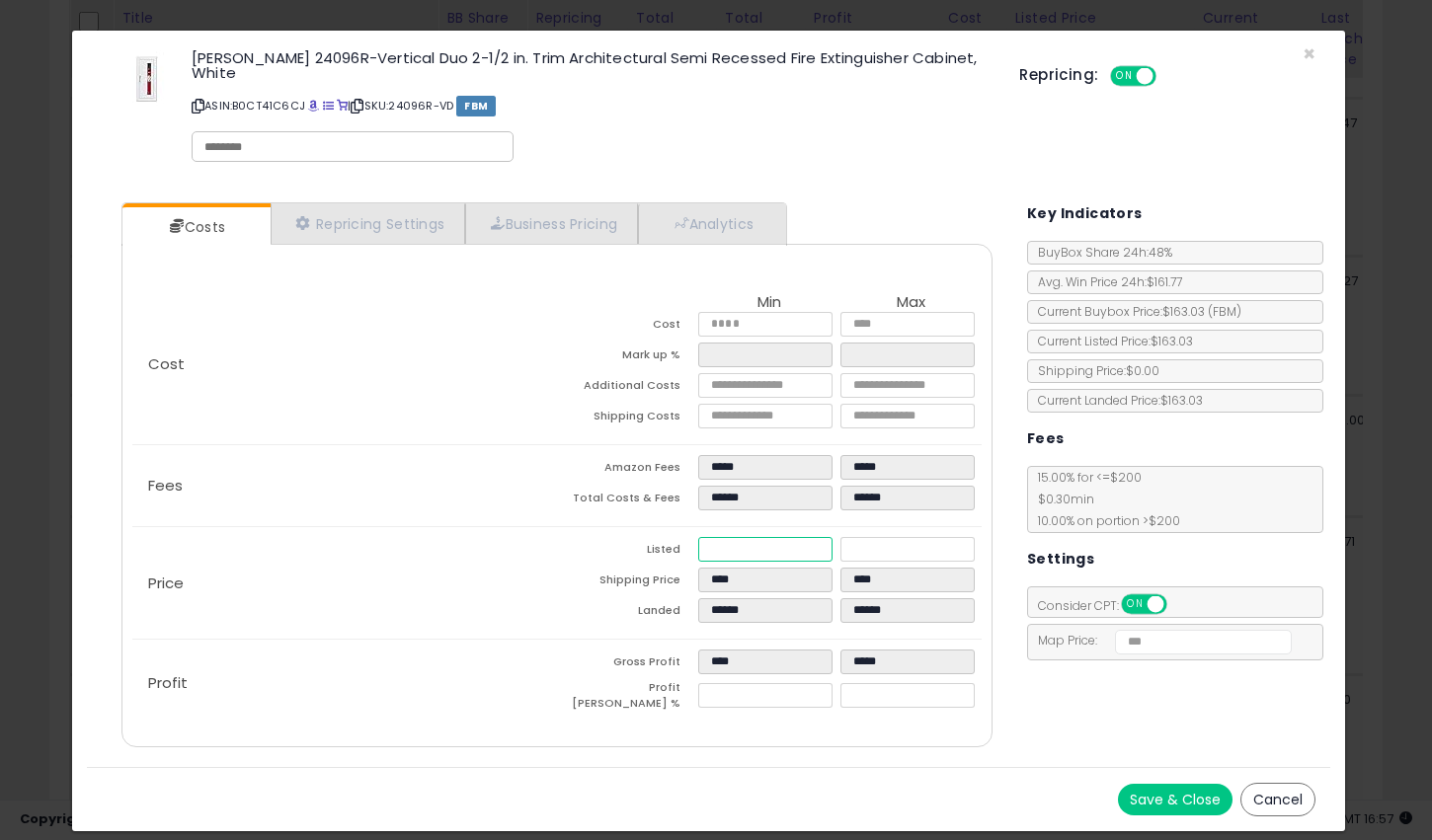drag, startPoint x: 762, startPoint y: 537, endPoint x: 590, endPoint y: 502, distance: 175.52493 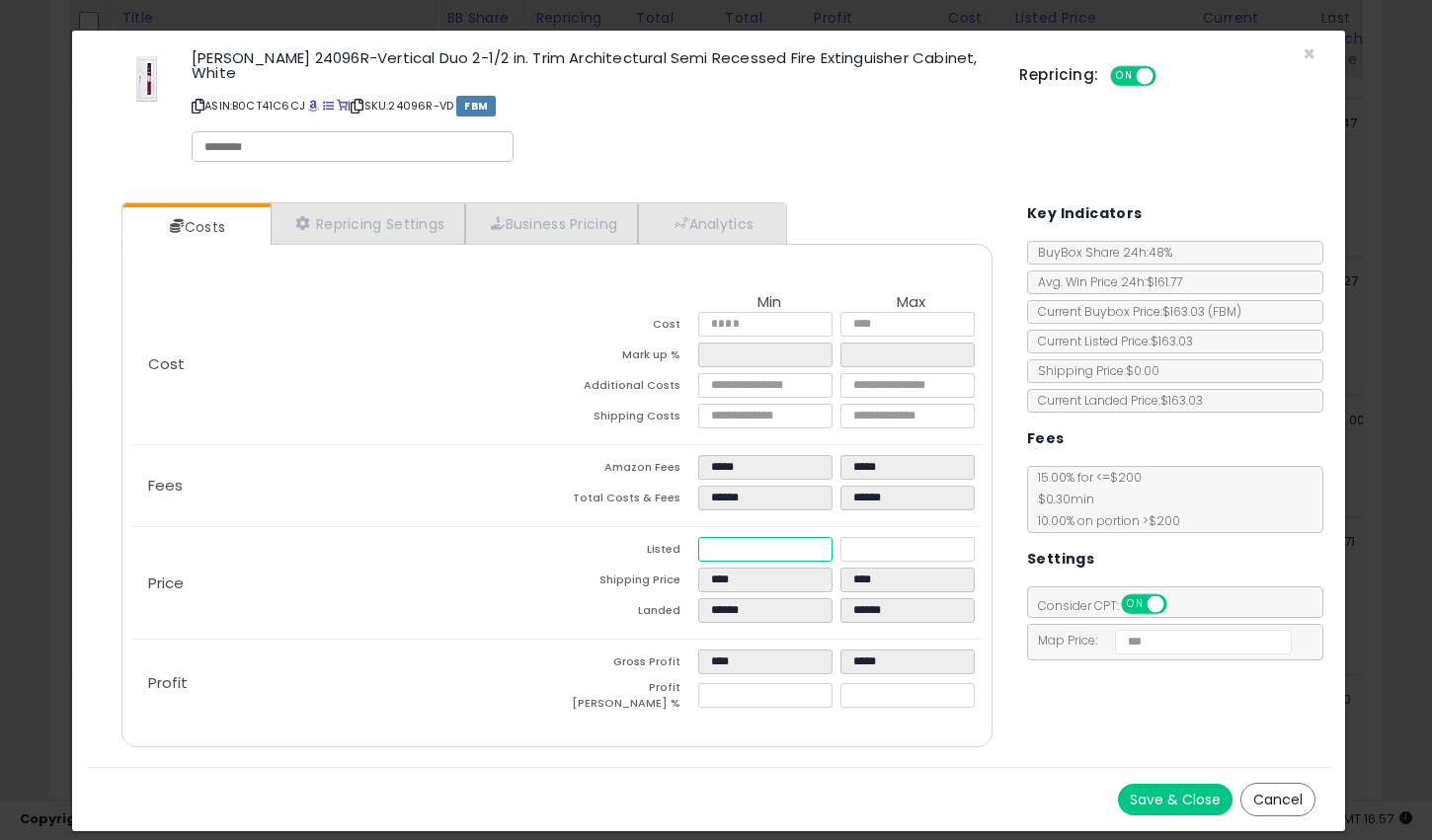 type on "****" 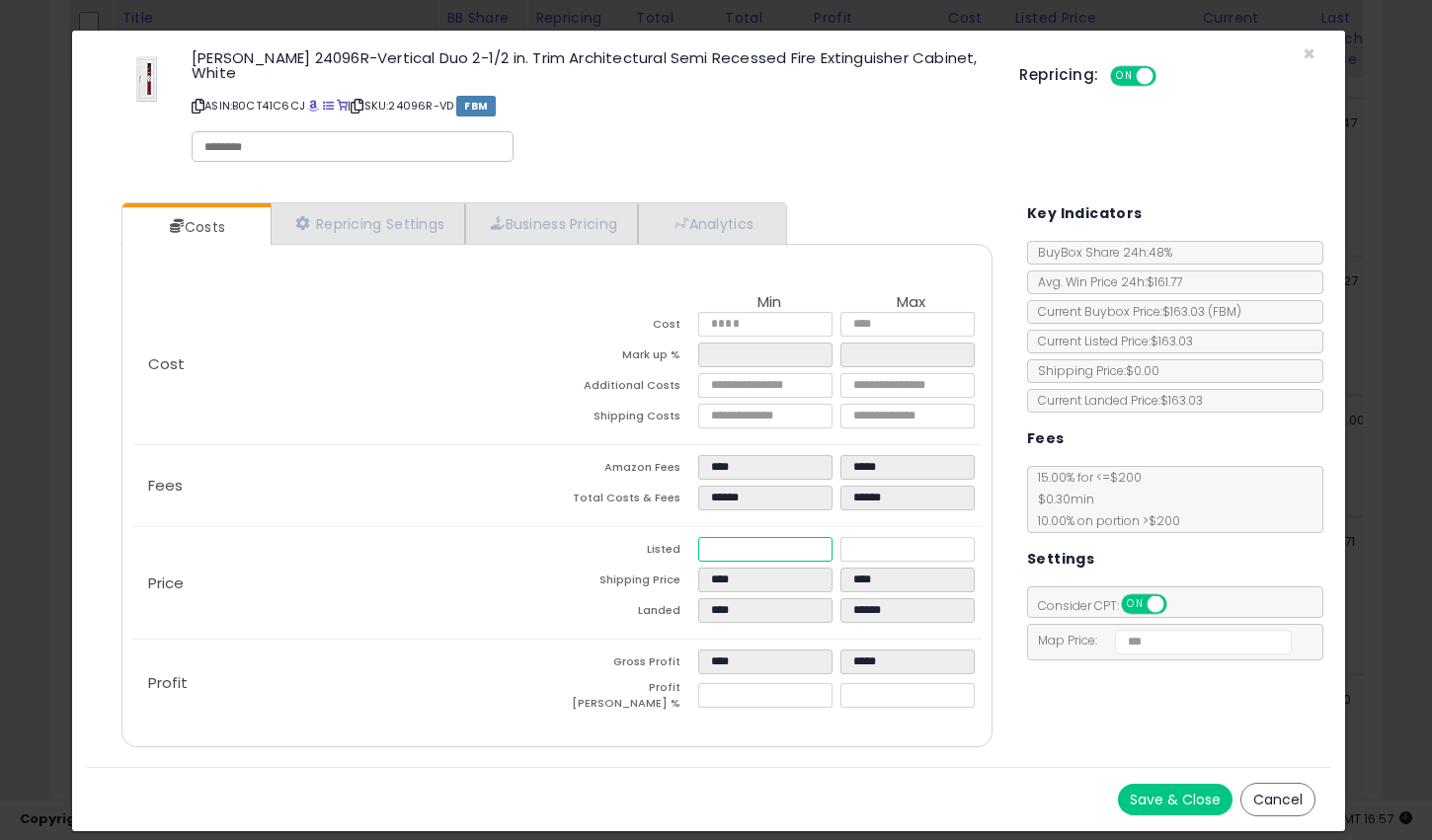 type on "****" 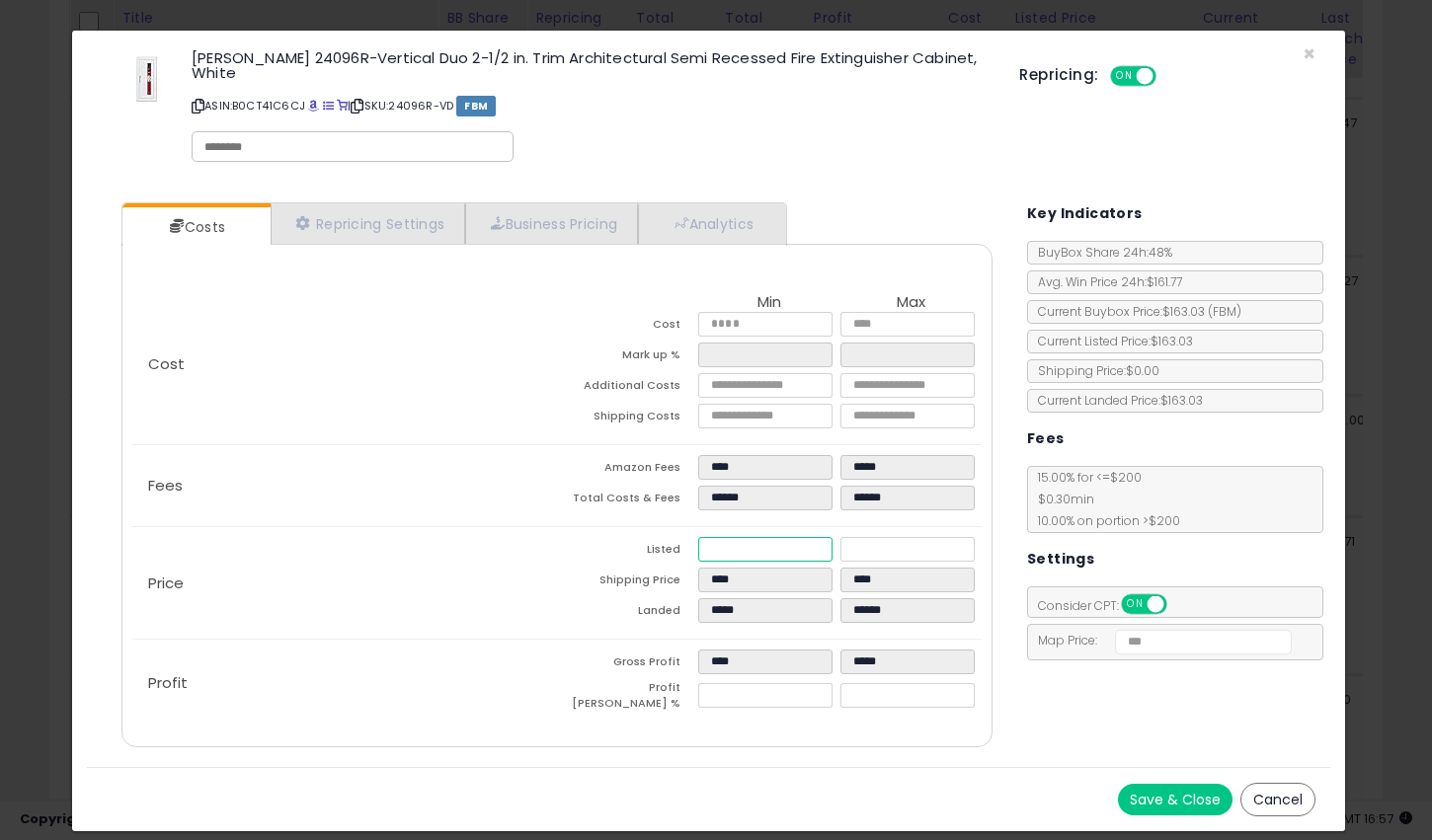 type on "*****" 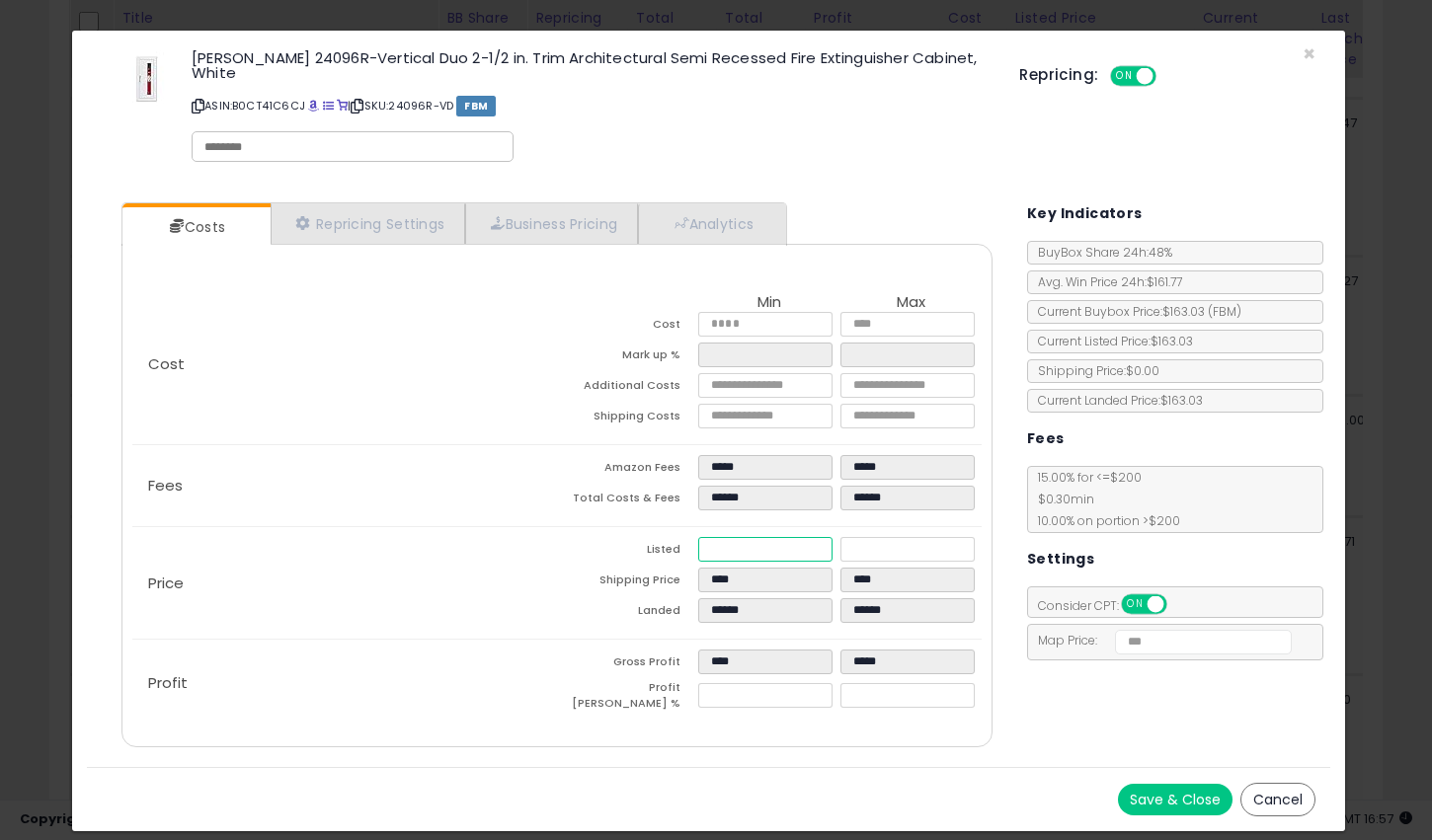 type on "***" 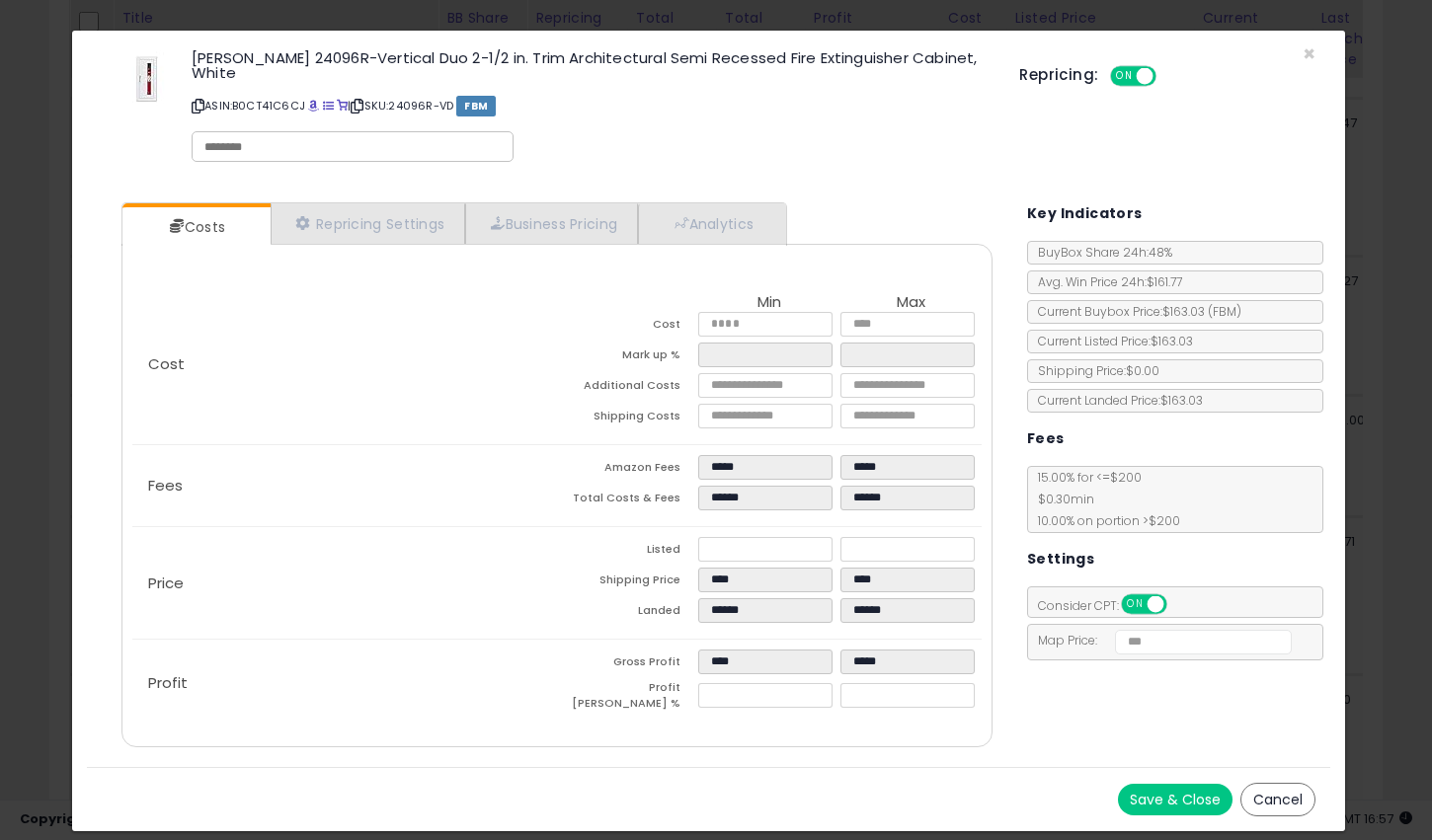 type on "*****" 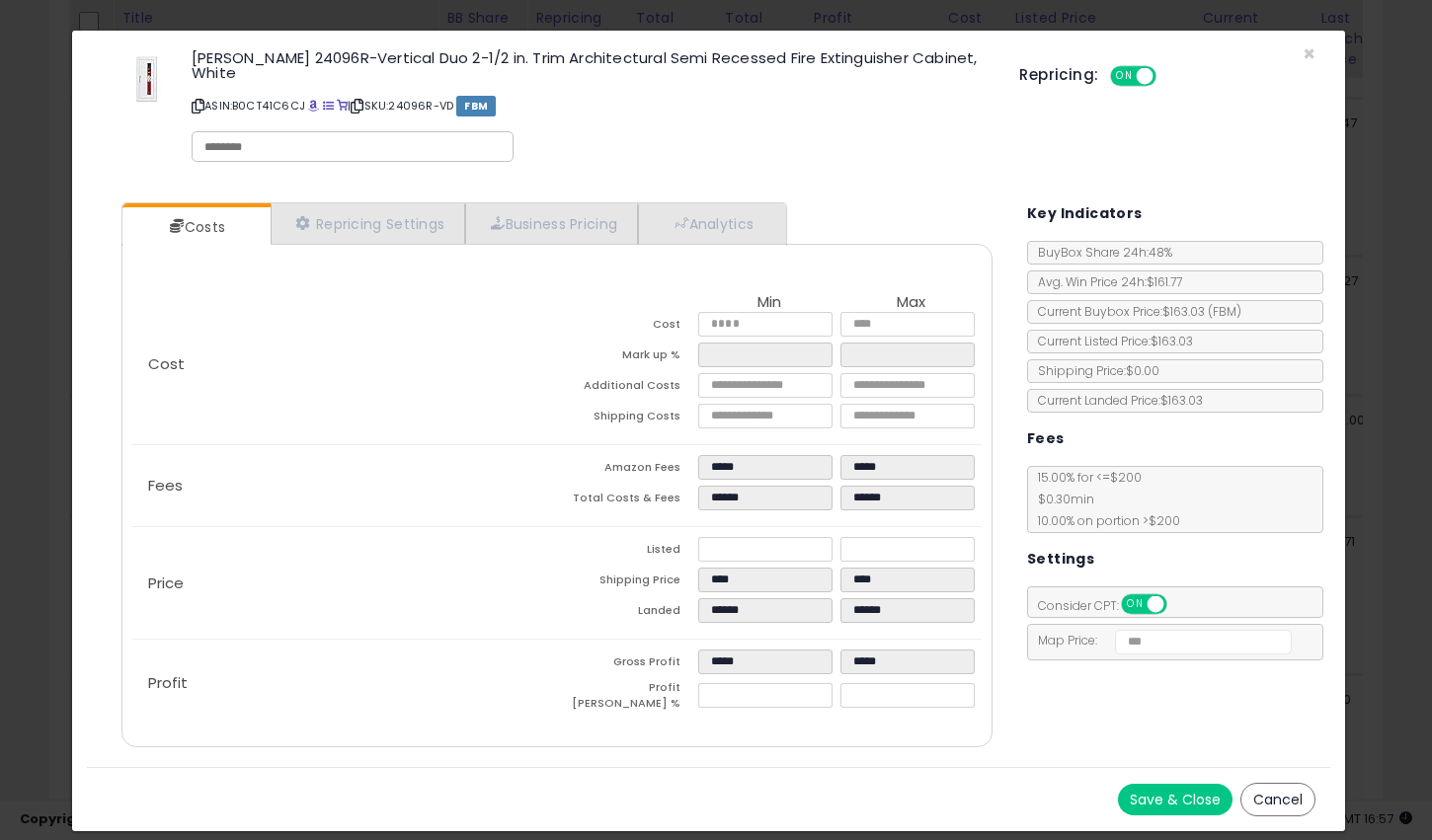 click on "Cost
Min
Max
Cost
******
******
Mark up %
*****
*****
Additional Costs
Shipping Costs
*****
*****" at bounding box center [557, 364] 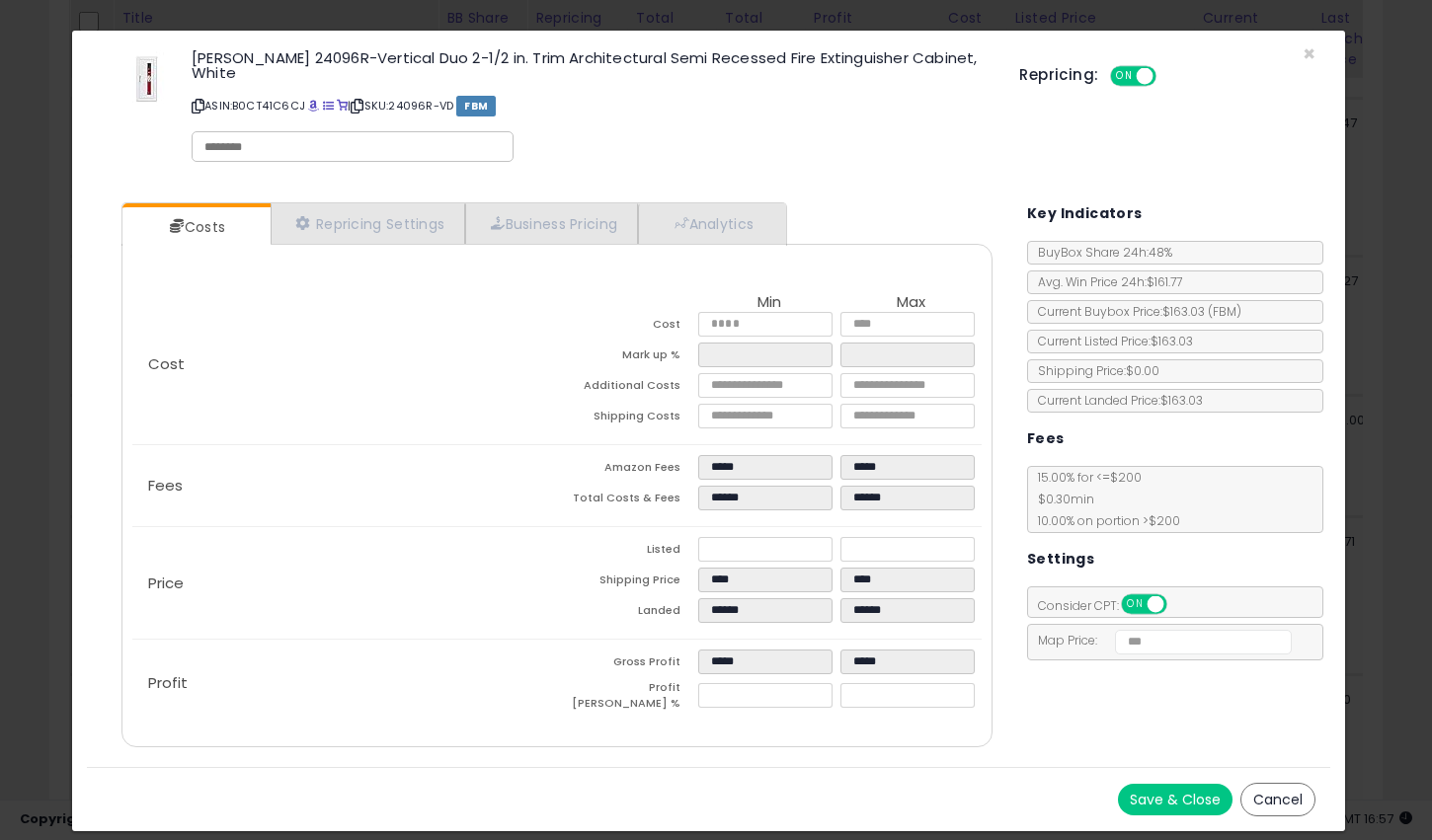 click on "Cancel" at bounding box center (1278, 800) 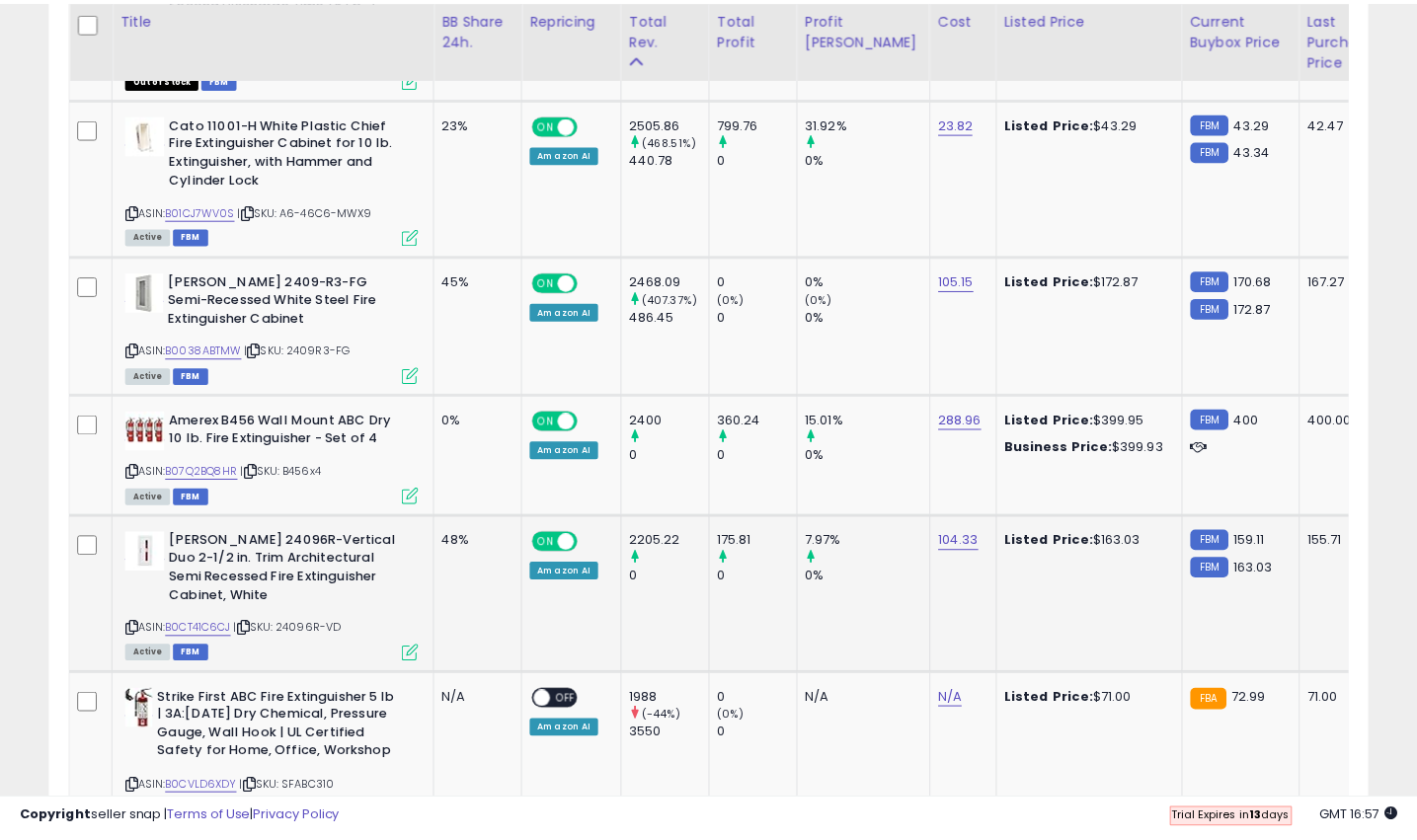 scroll, scrollTop: 405, scrollLeft: 763, axis: both 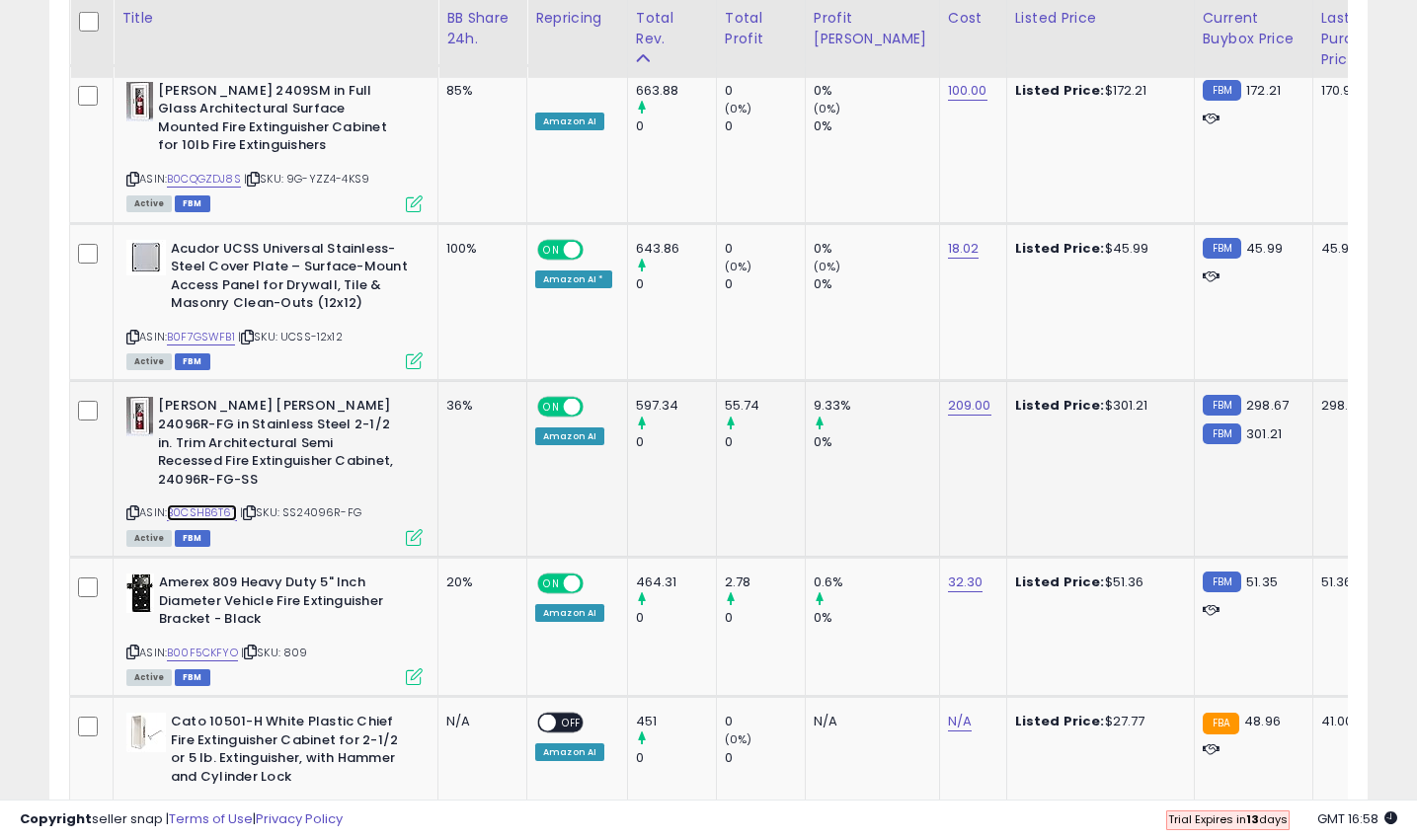 click on "B0CSHB6T6T" at bounding box center (201, 512) 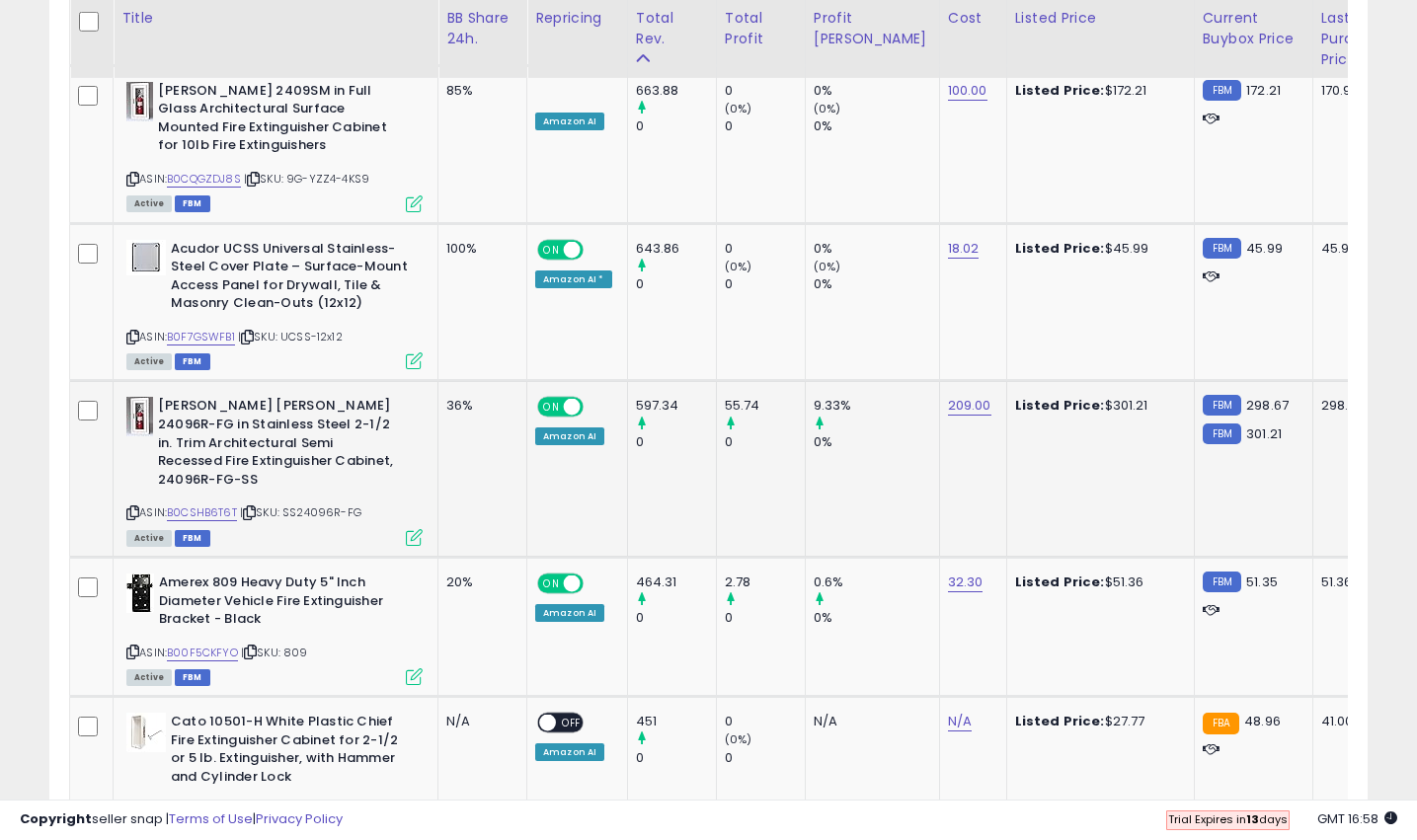 click at bounding box center [414, 537] 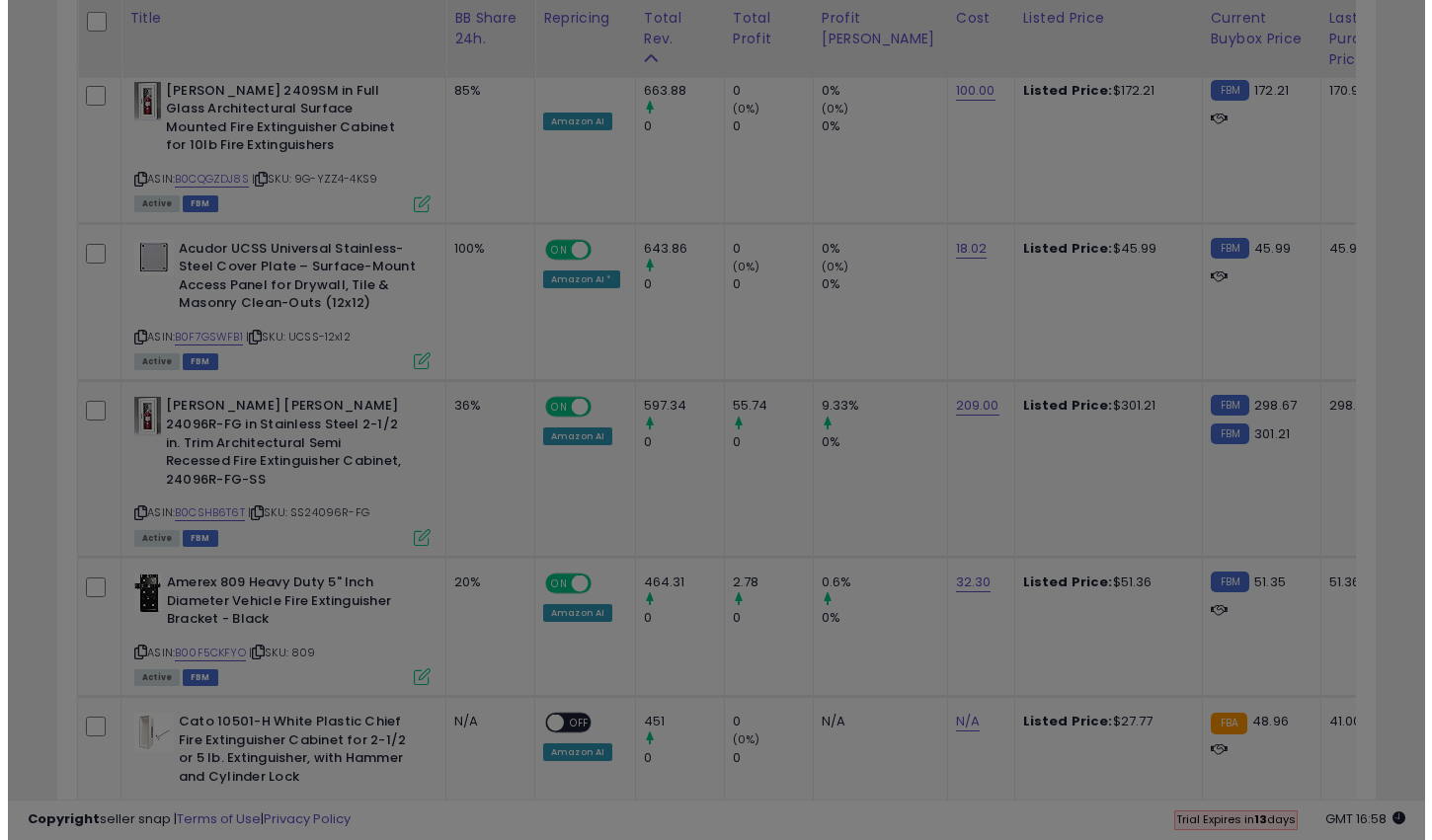 scroll, scrollTop: 986669, scrollLeft: 986814, axis: both 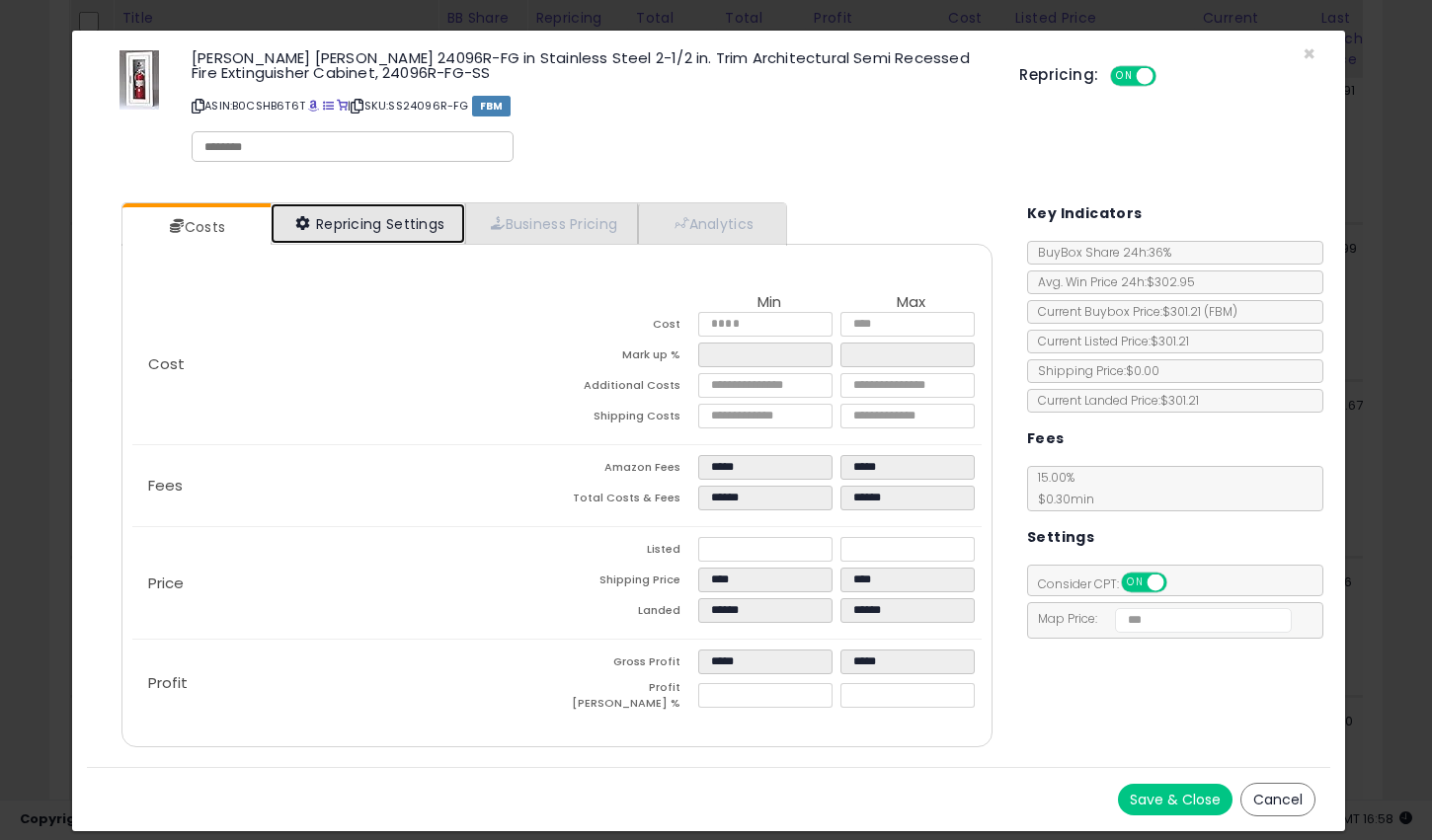 click on "Repricing Settings" at bounding box center (368, 223) 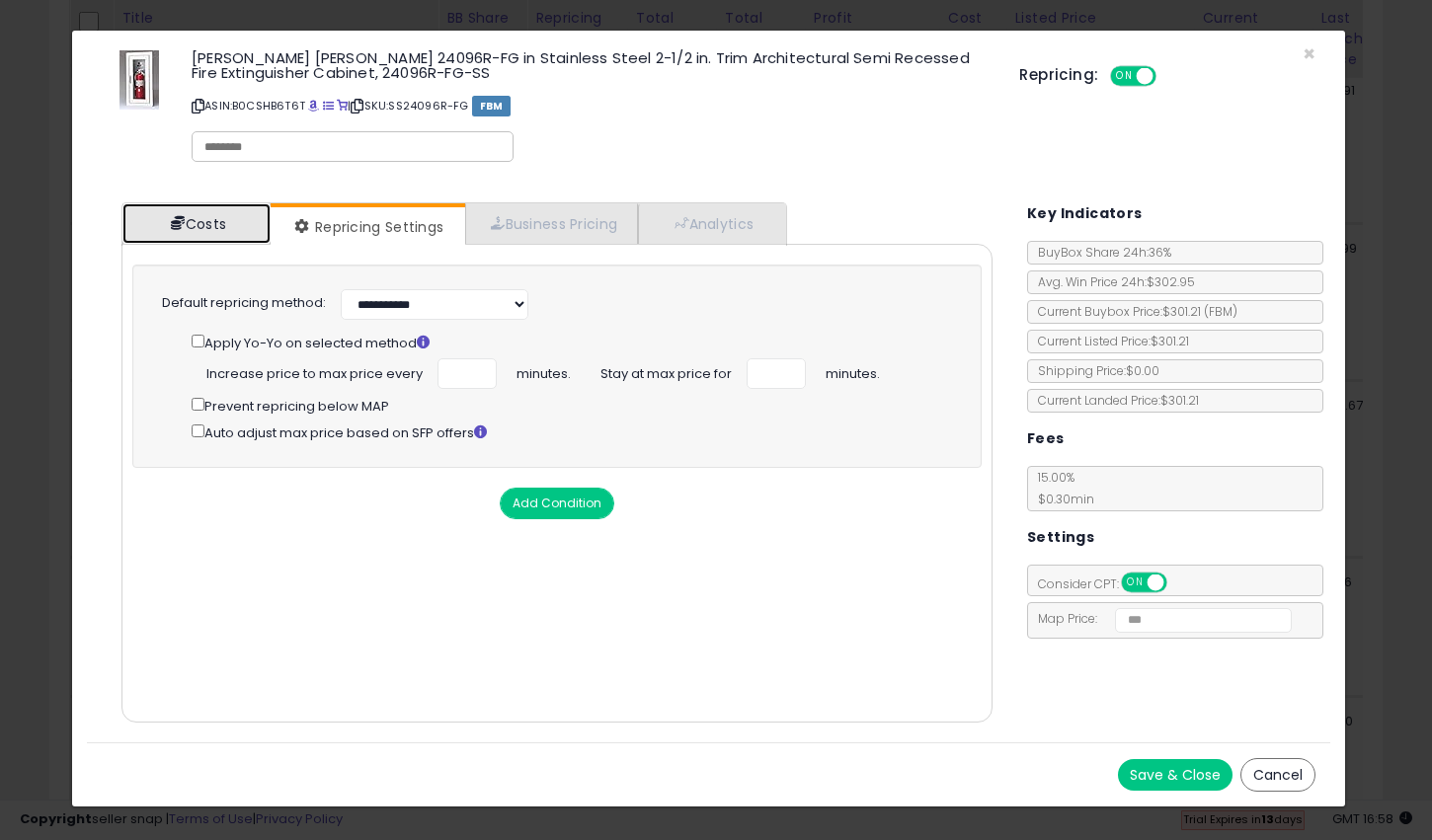click on "Costs" at bounding box center [197, 223] 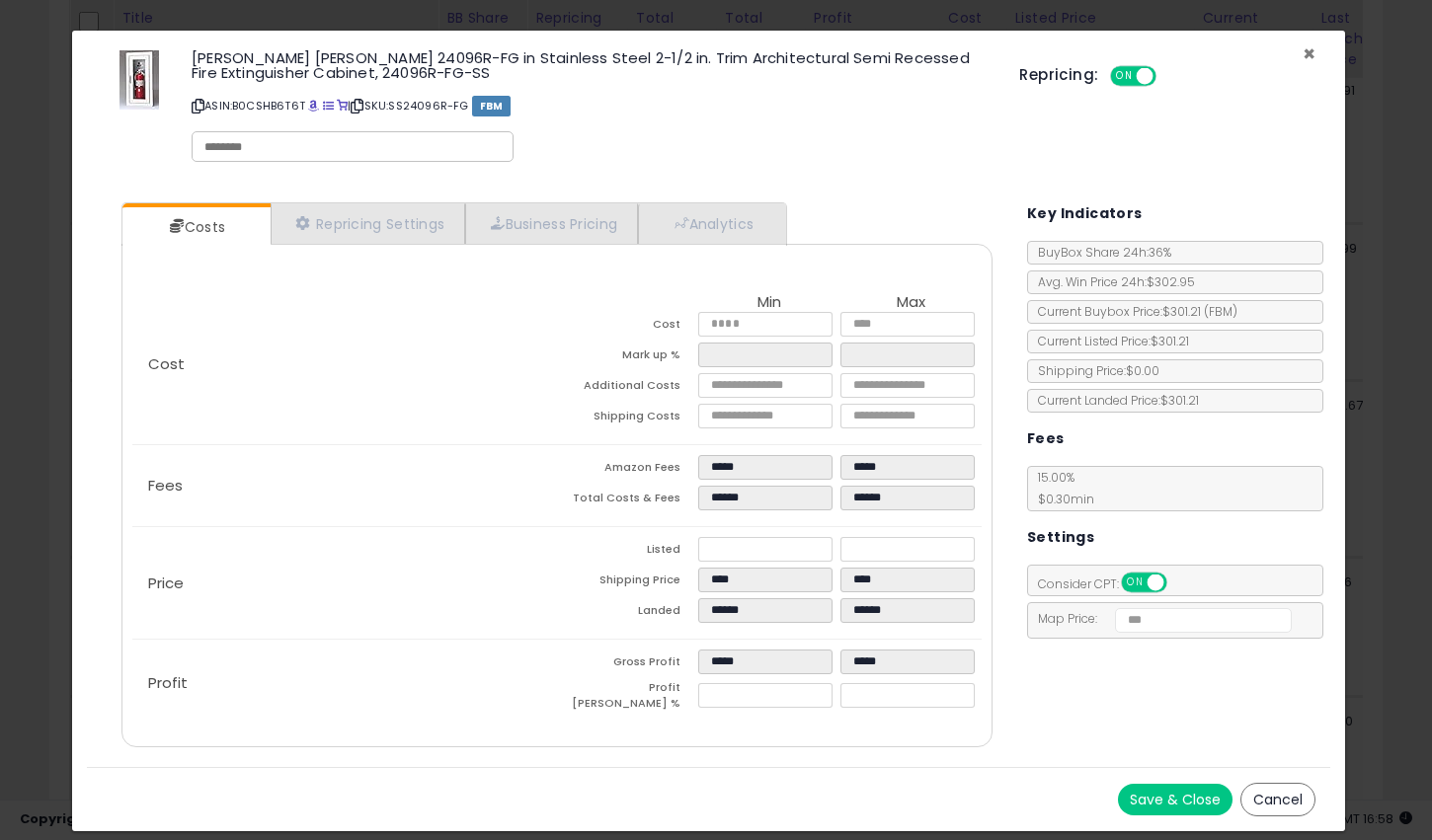click on "×" at bounding box center [1309, 53] 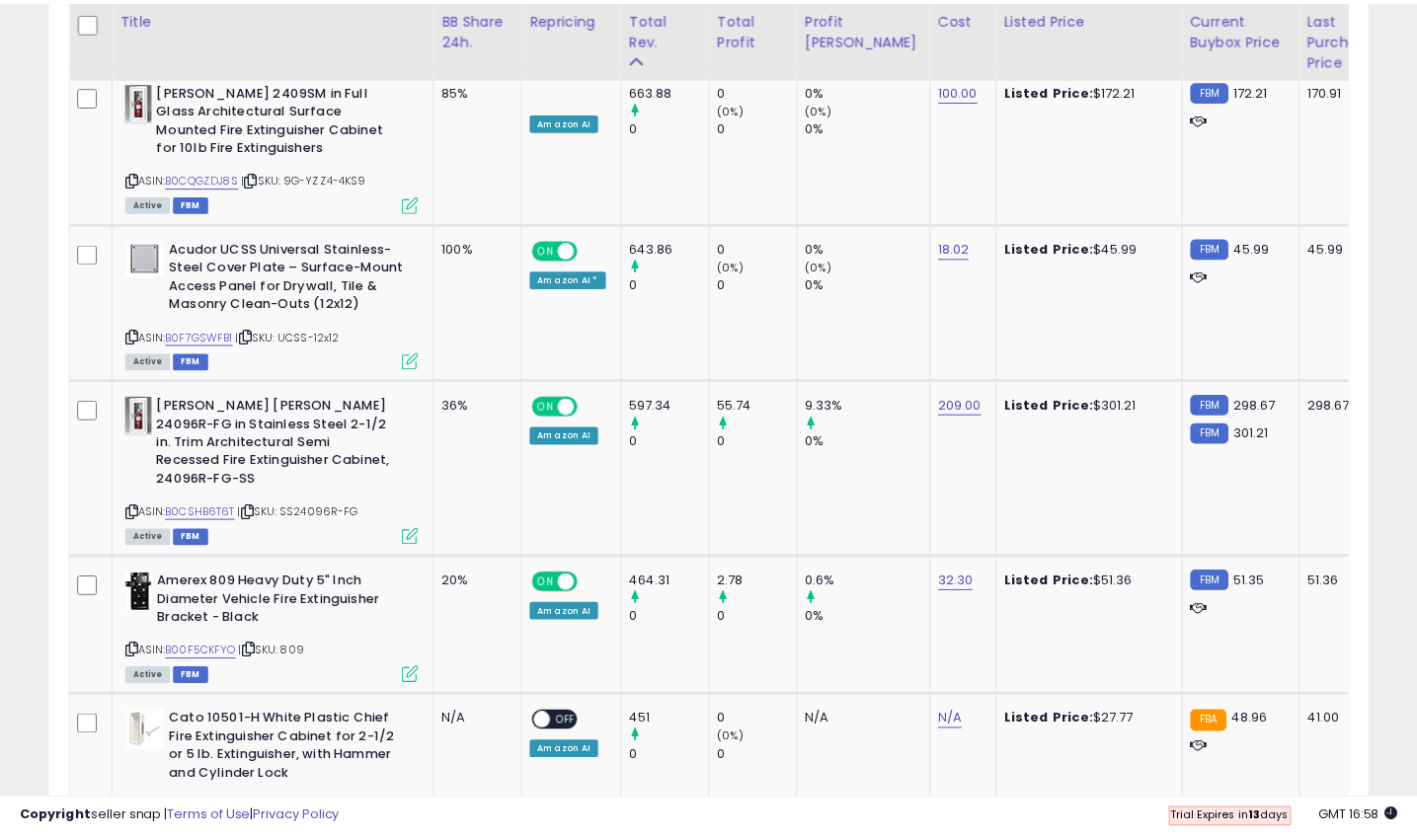 scroll, scrollTop: 405, scrollLeft: 763, axis: both 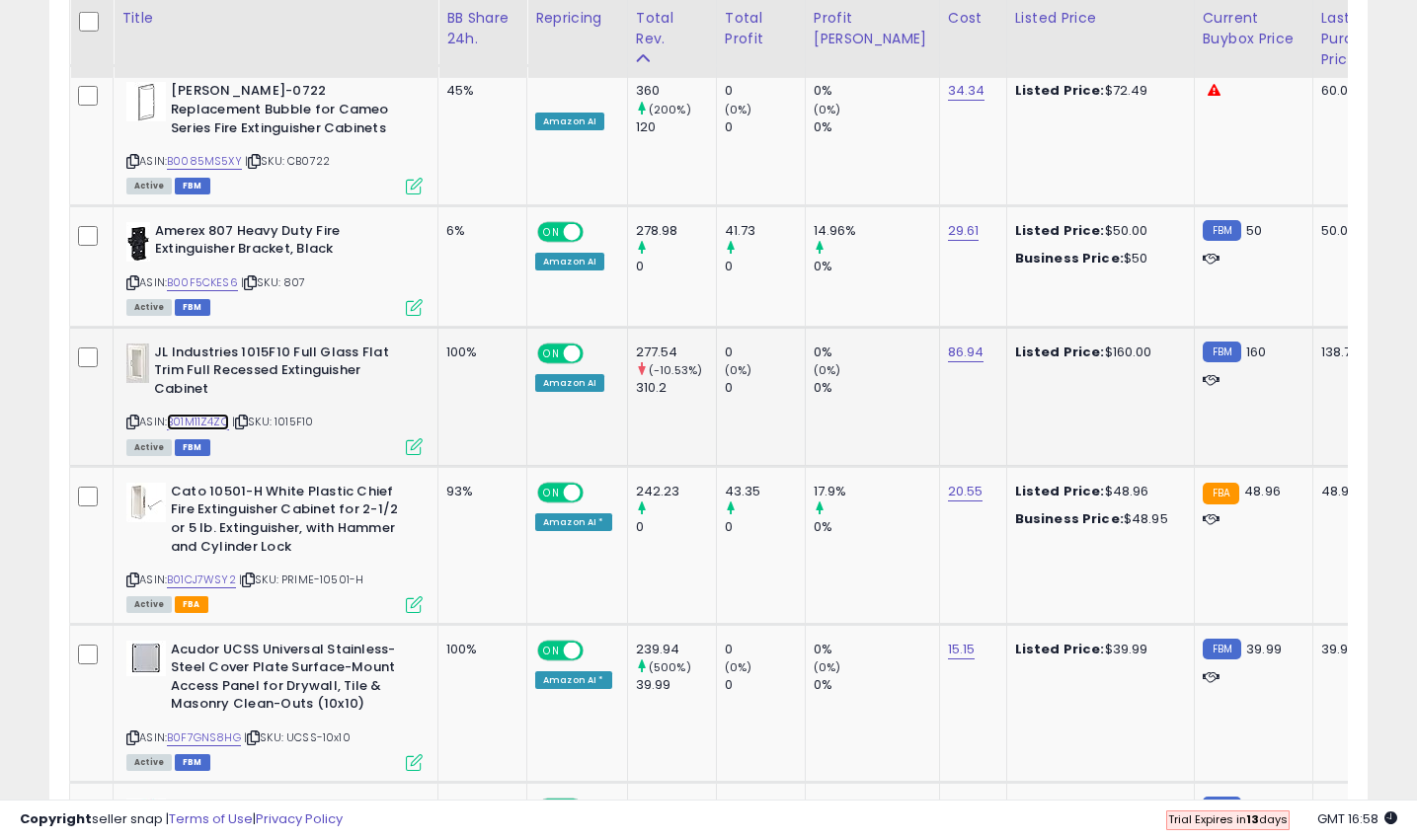 click on "B01M11Z4ZQ" at bounding box center [197, 421] 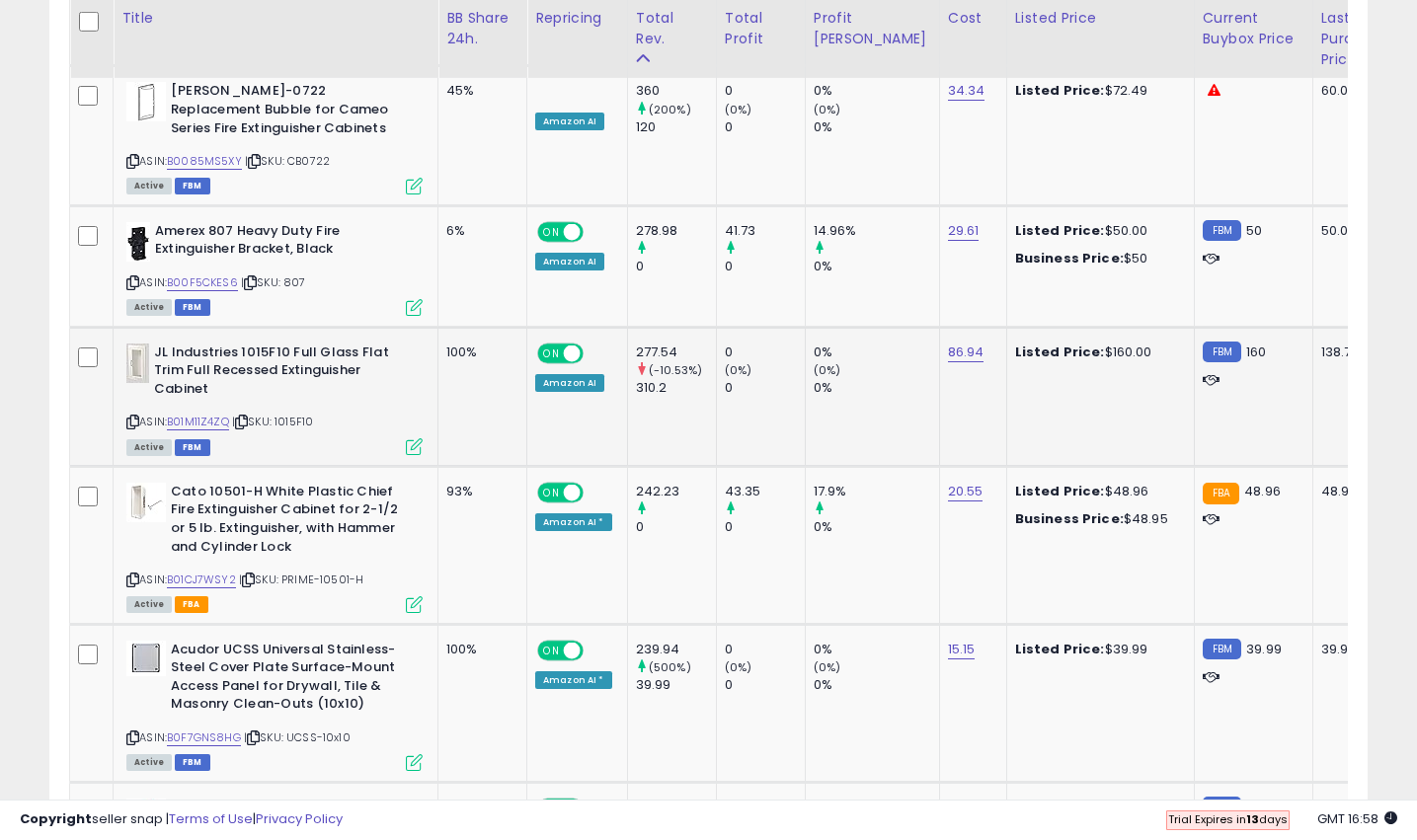 click at bounding box center (414, 446) 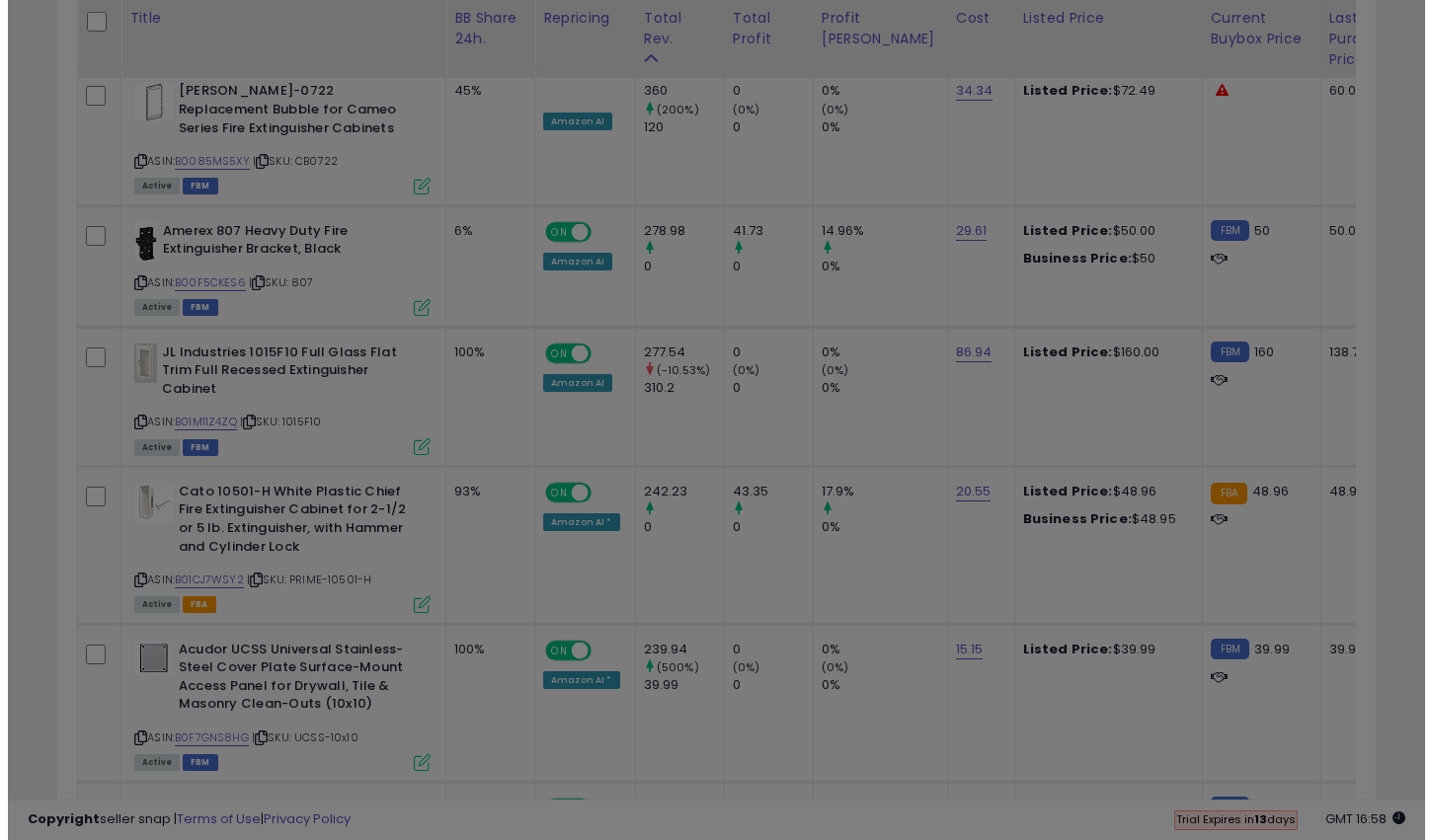 scroll, scrollTop: 986669, scrollLeft: 986814, axis: both 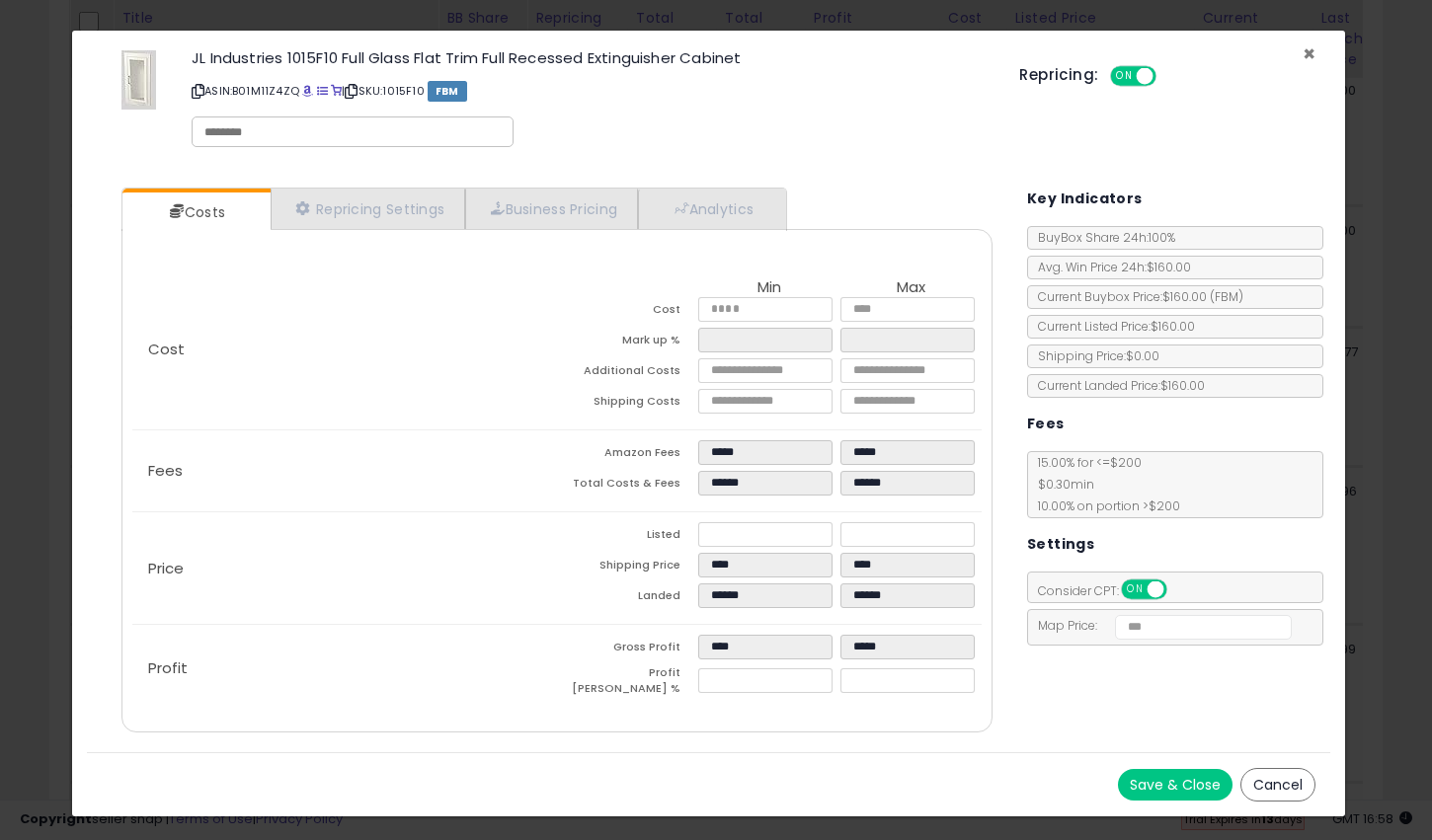 click on "×" at bounding box center [1309, 53] 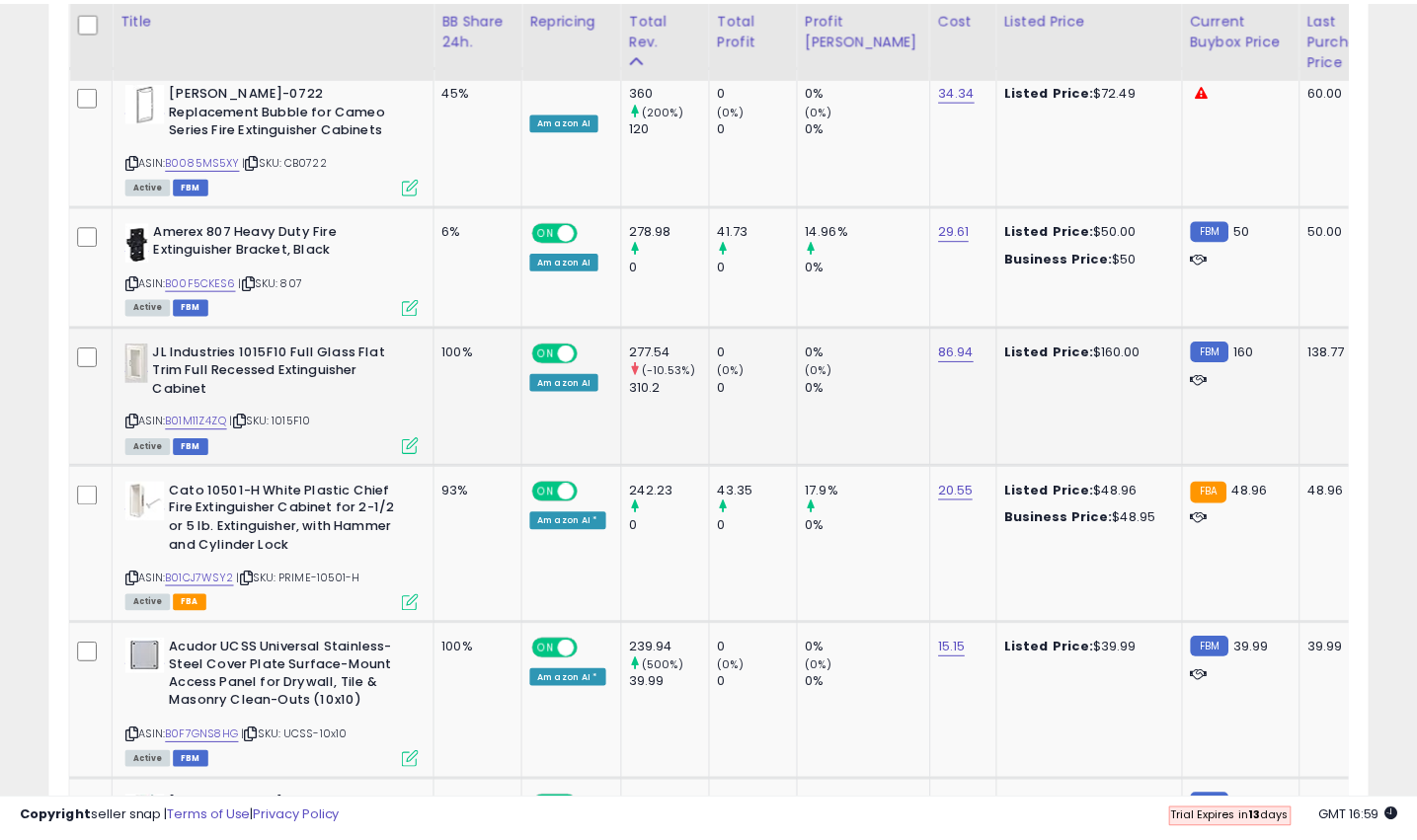 scroll, scrollTop: 7293, scrollLeft: 0, axis: vertical 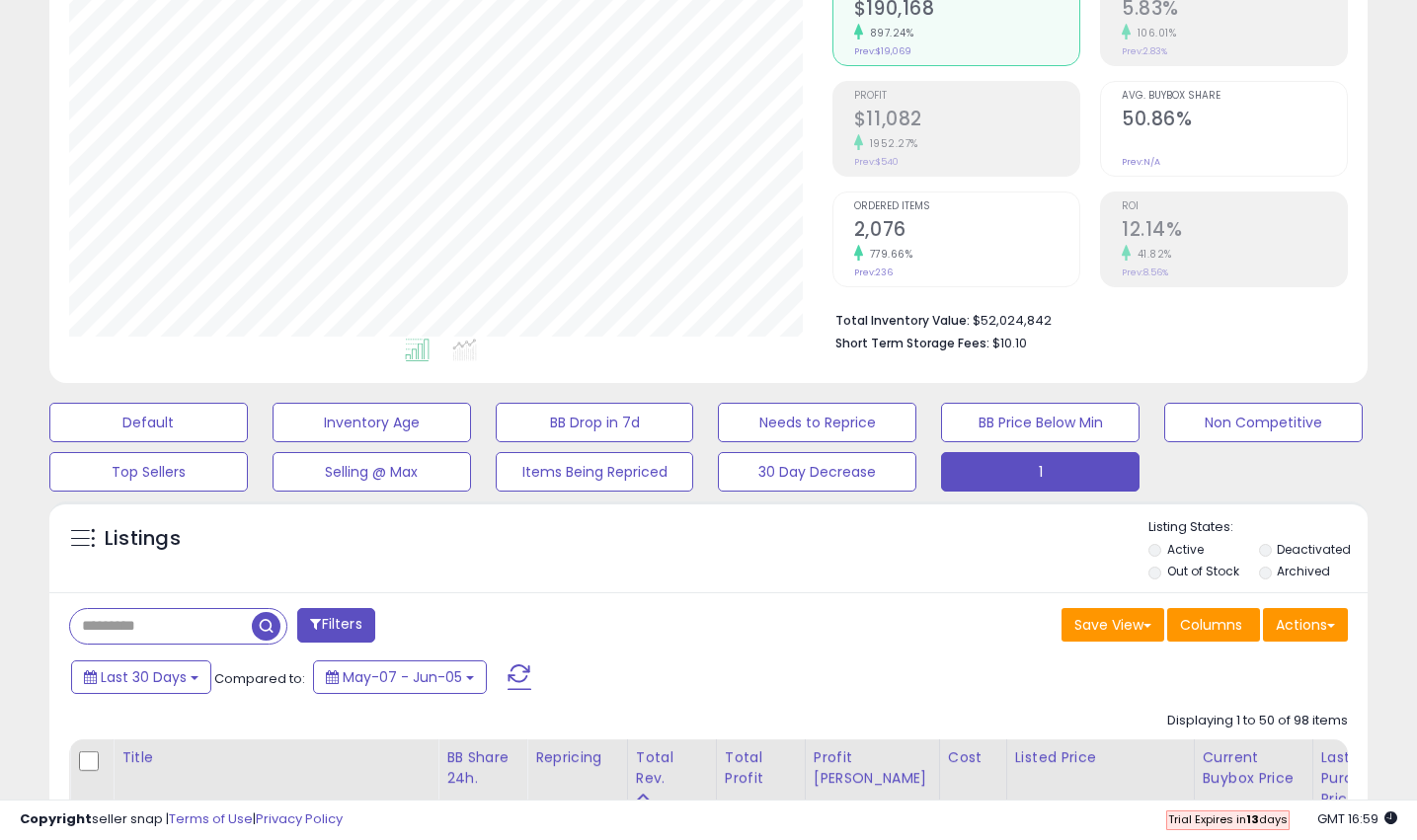 click at bounding box center (1390, 817) 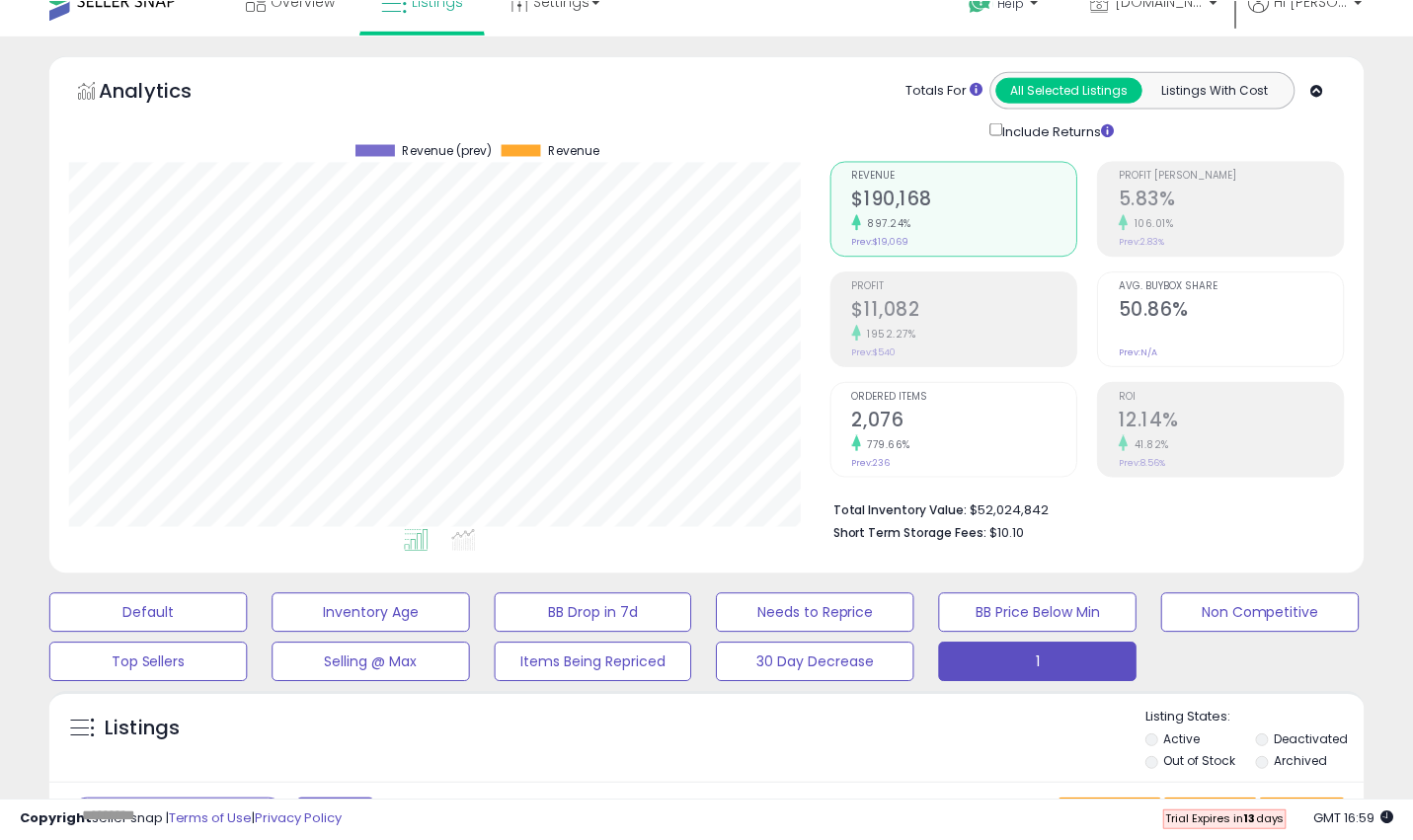 scroll, scrollTop: 0, scrollLeft: 0, axis: both 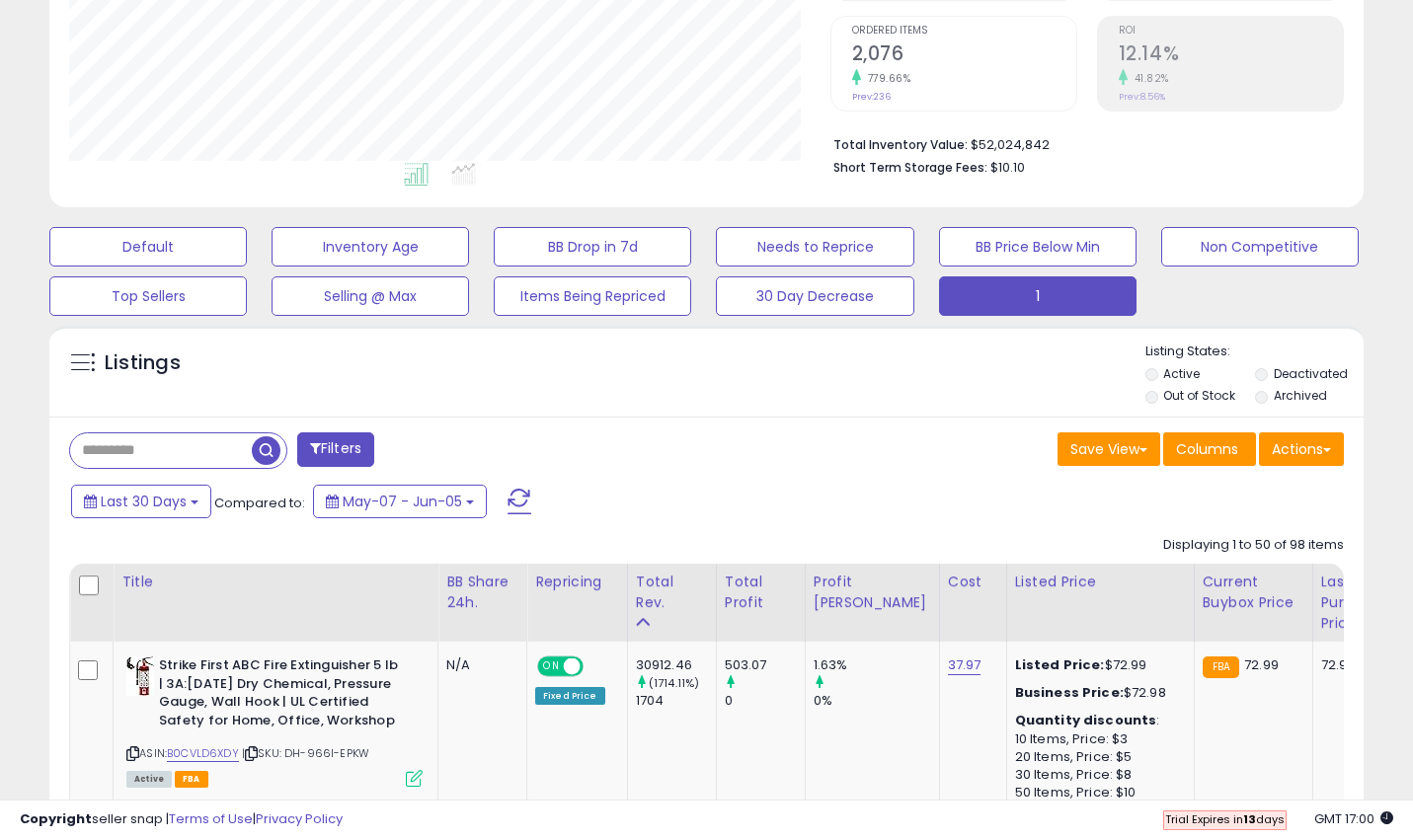 click at bounding box center (161, 450) 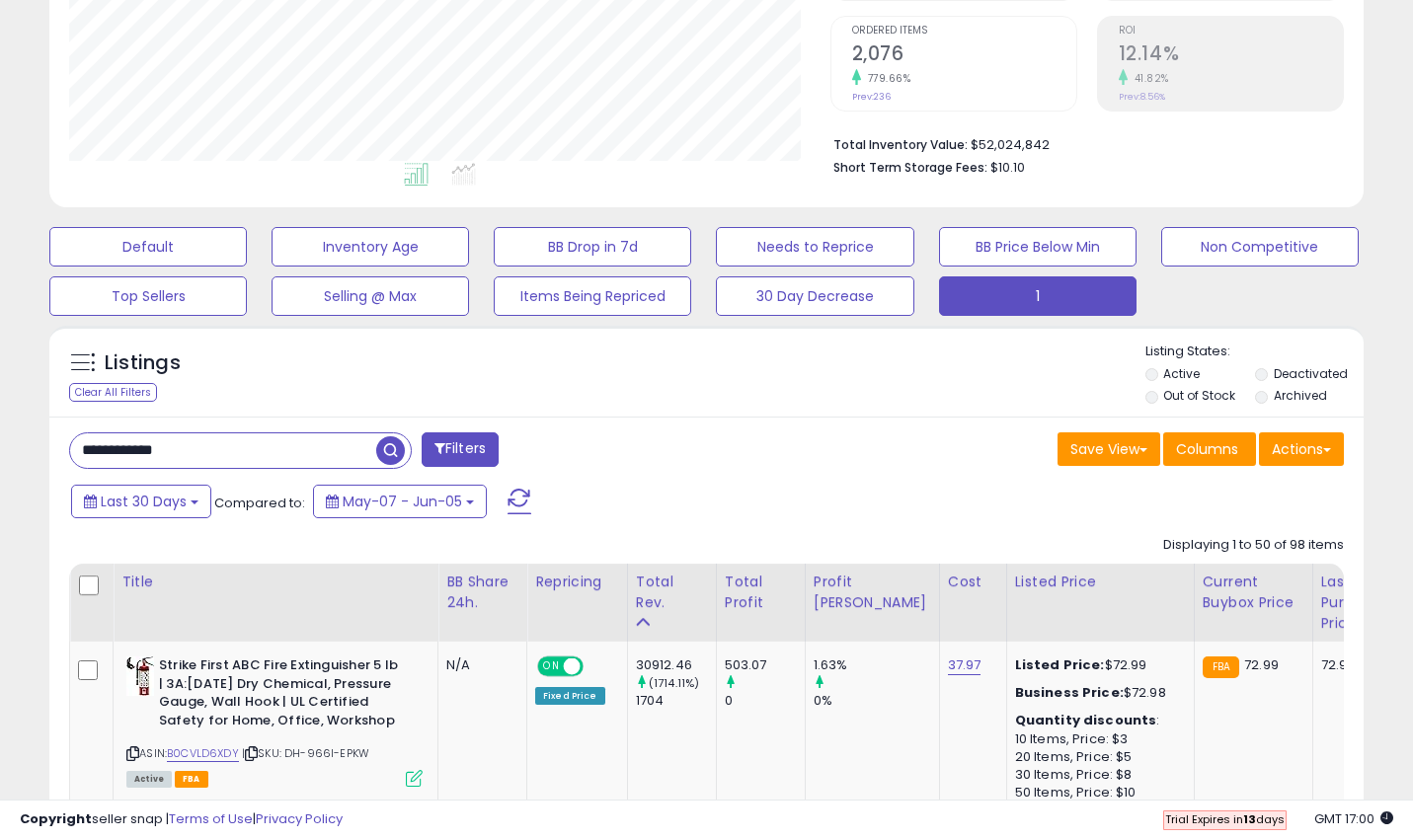 type on "**********" 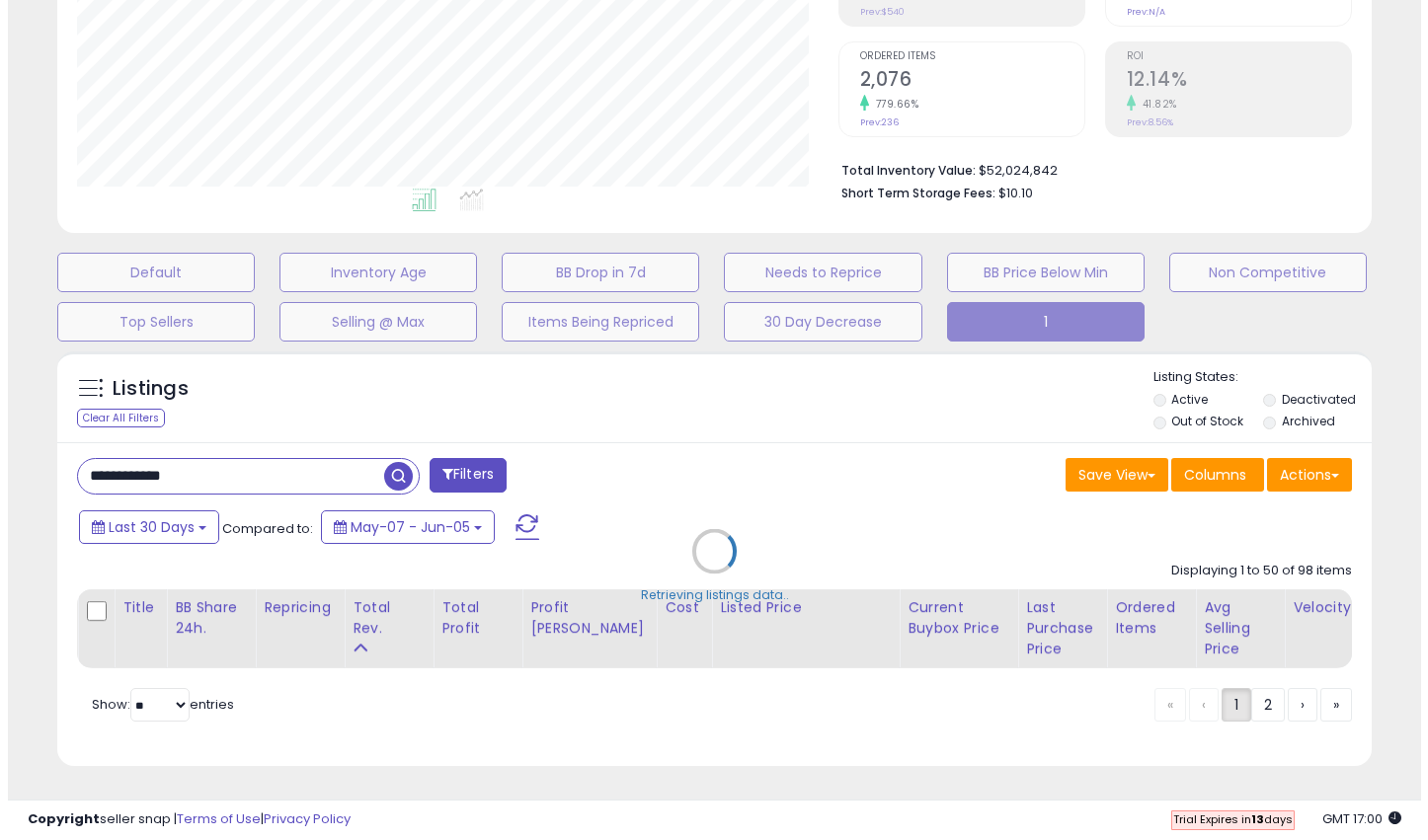 scroll, scrollTop: 384, scrollLeft: 0, axis: vertical 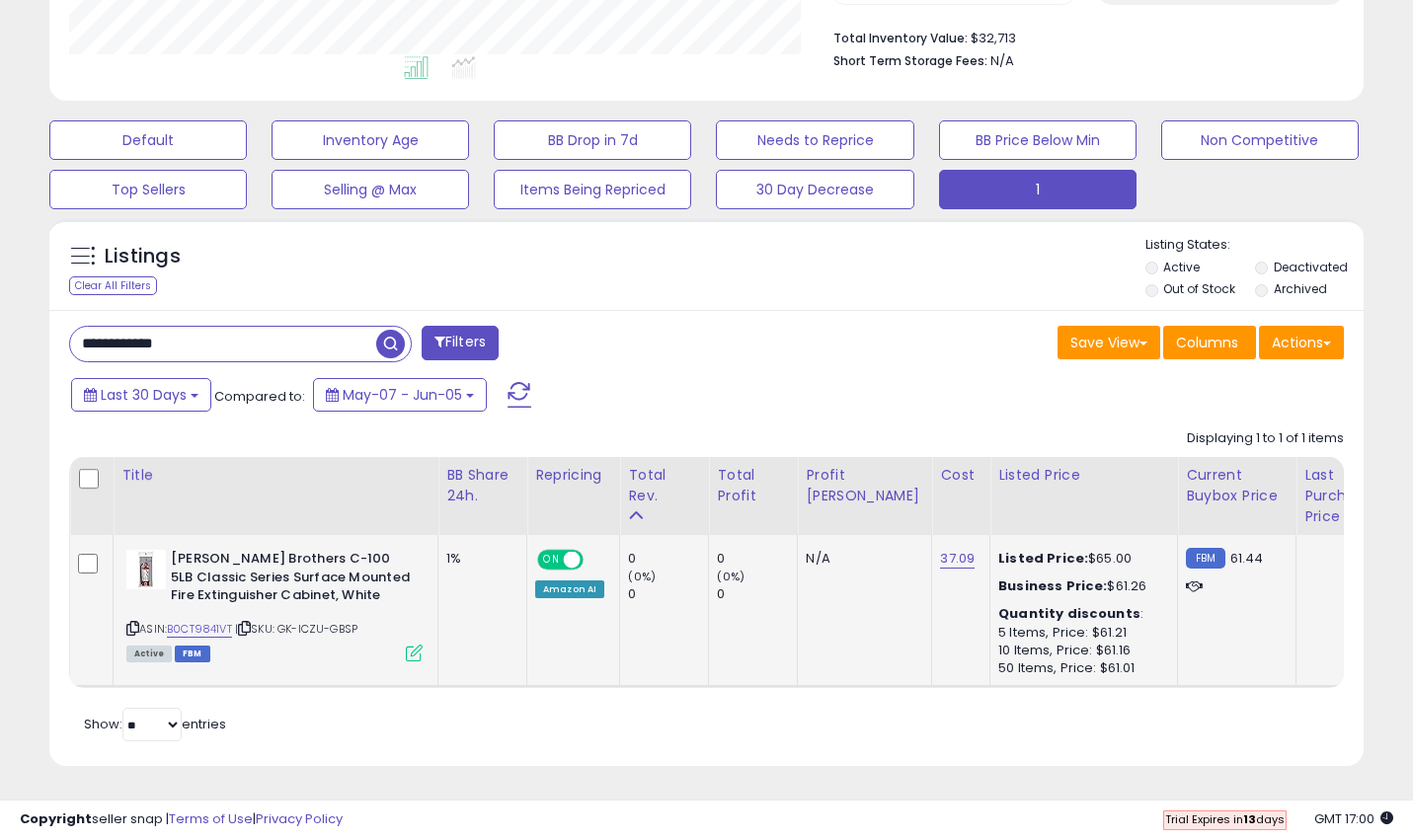 click at bounding box center [414, 652] 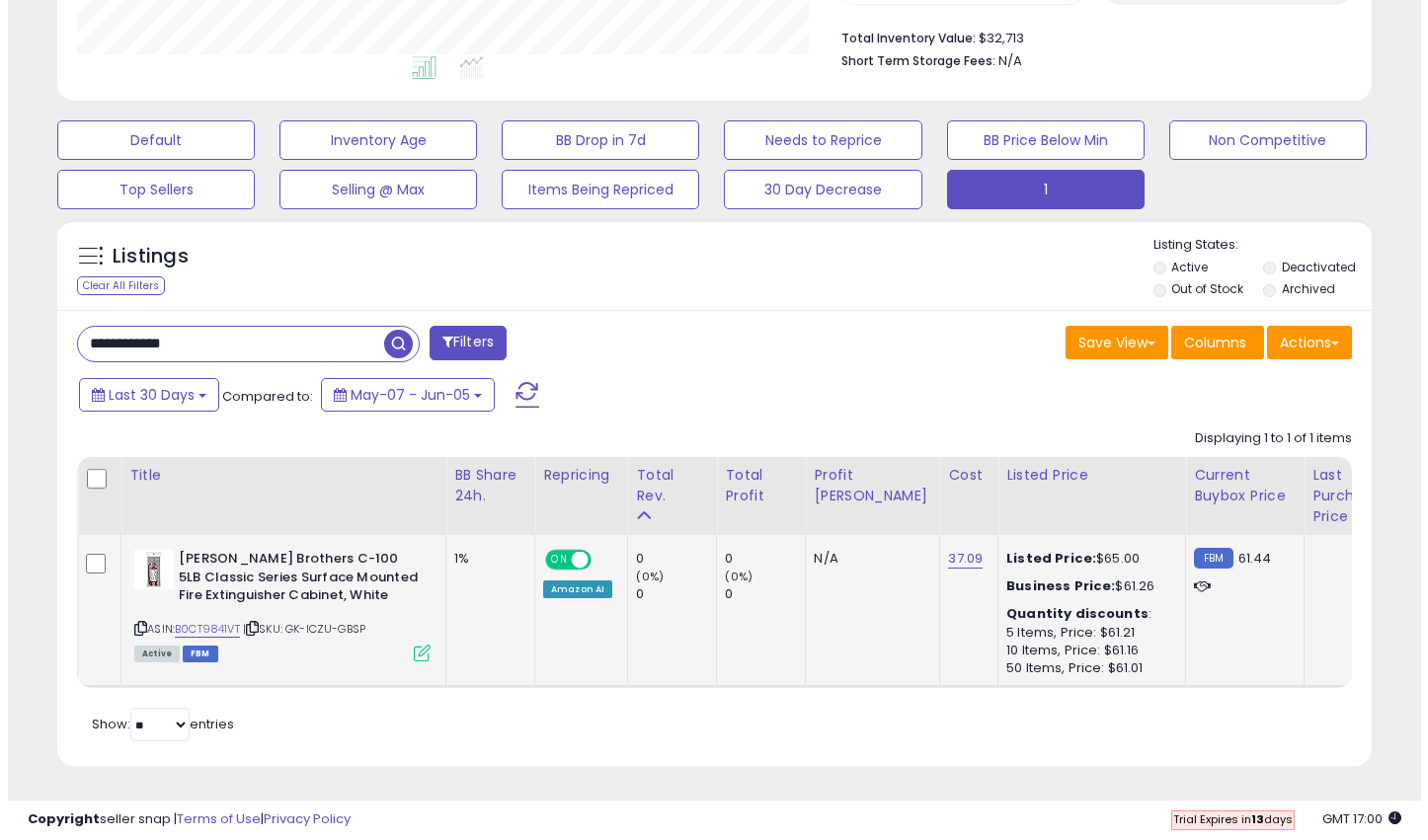 scroll, scrollTop: 986669, scrollLeft: 986782, axis: both 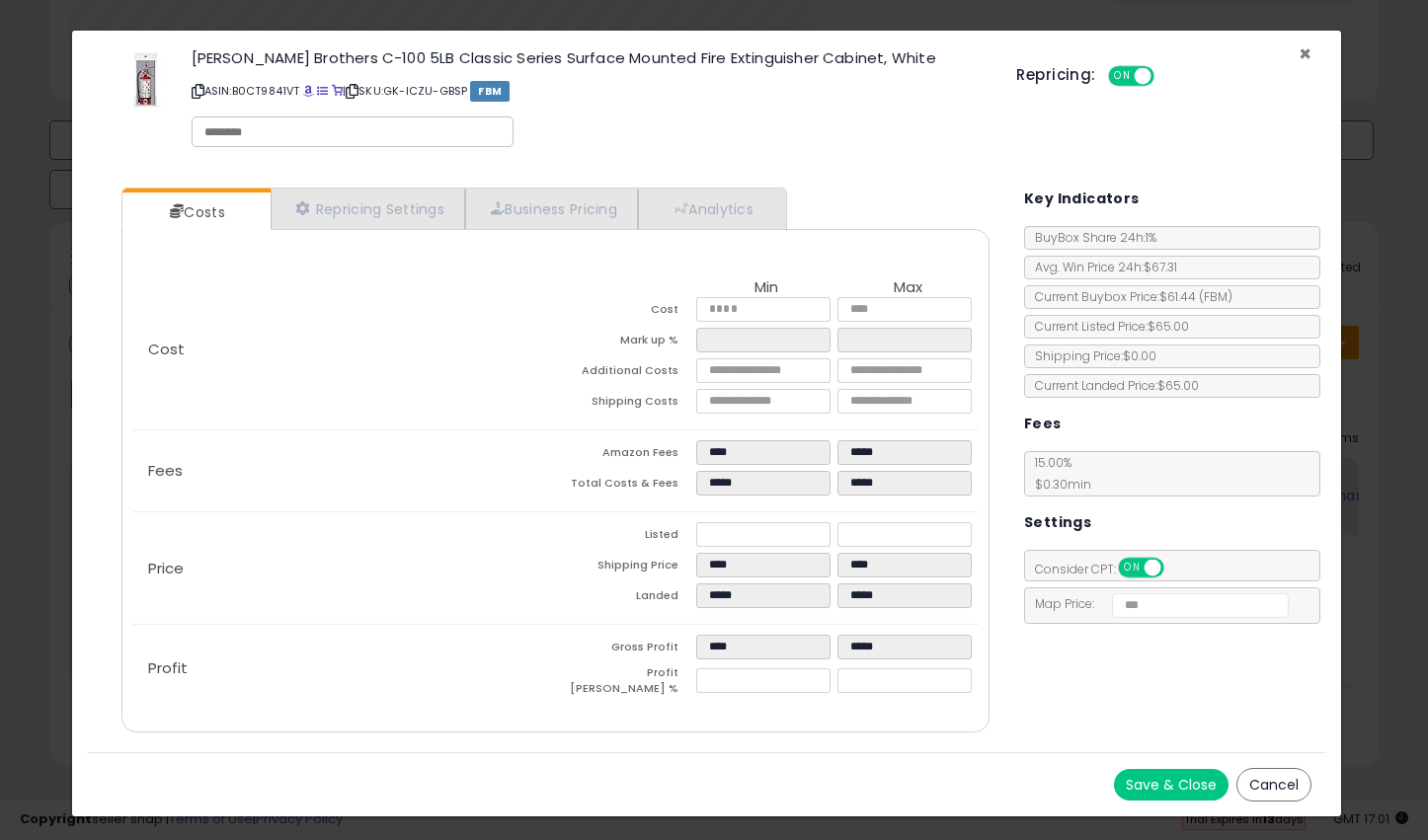 click on "×" at bounding box center [1305, 53] 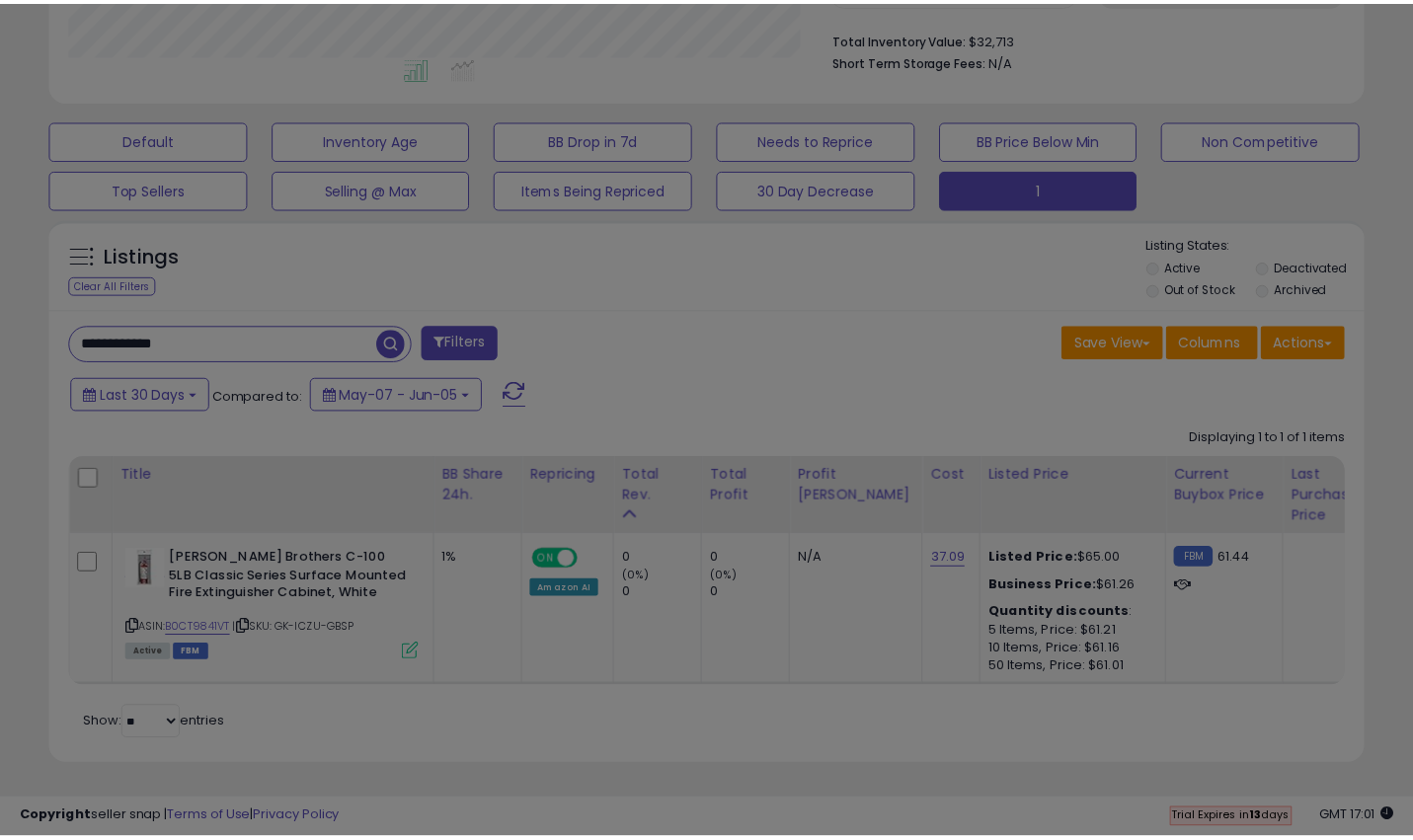 scroll, scrollTop: 405, scrollLeft: 760, axis: both 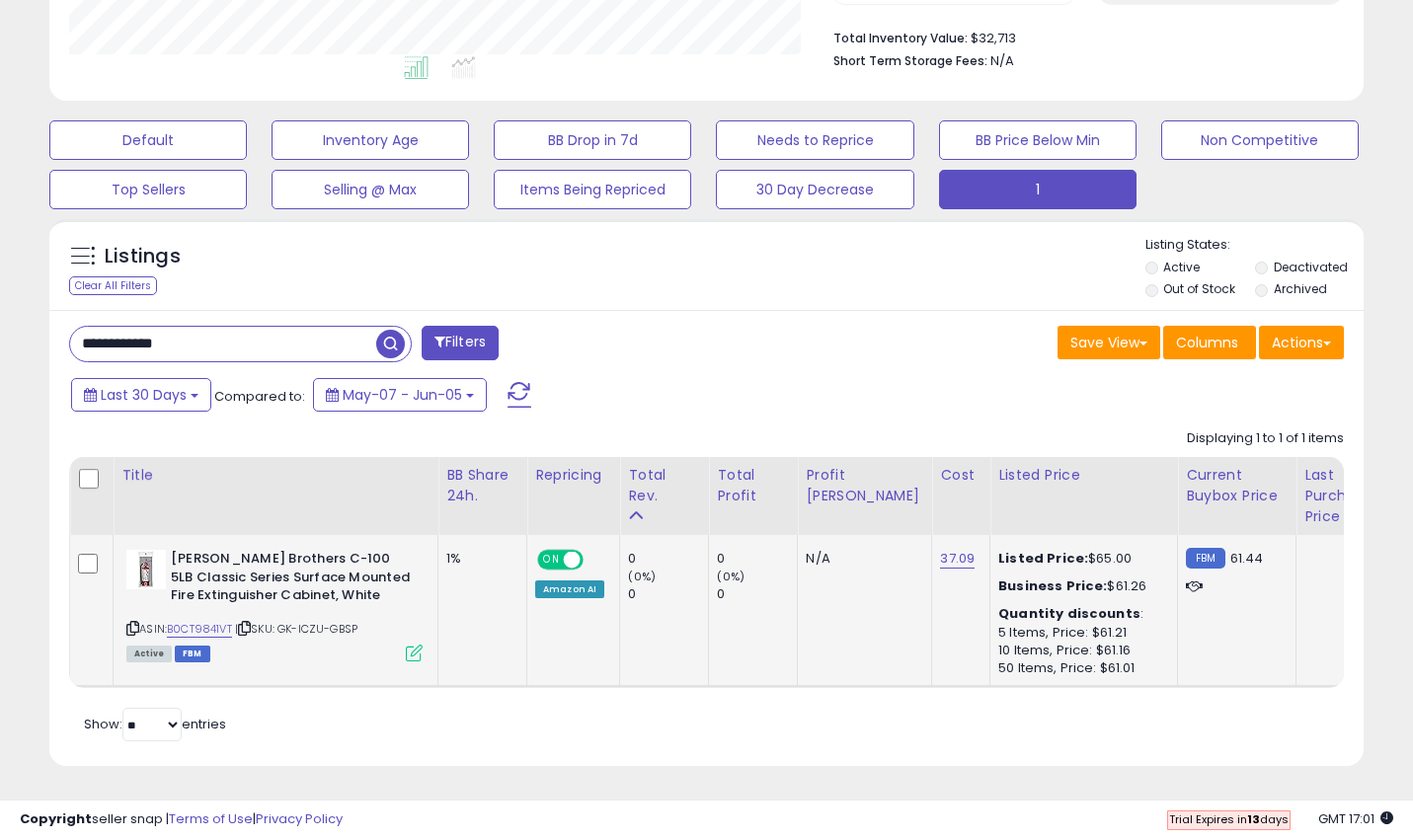 click at bounding box center (414, 652) 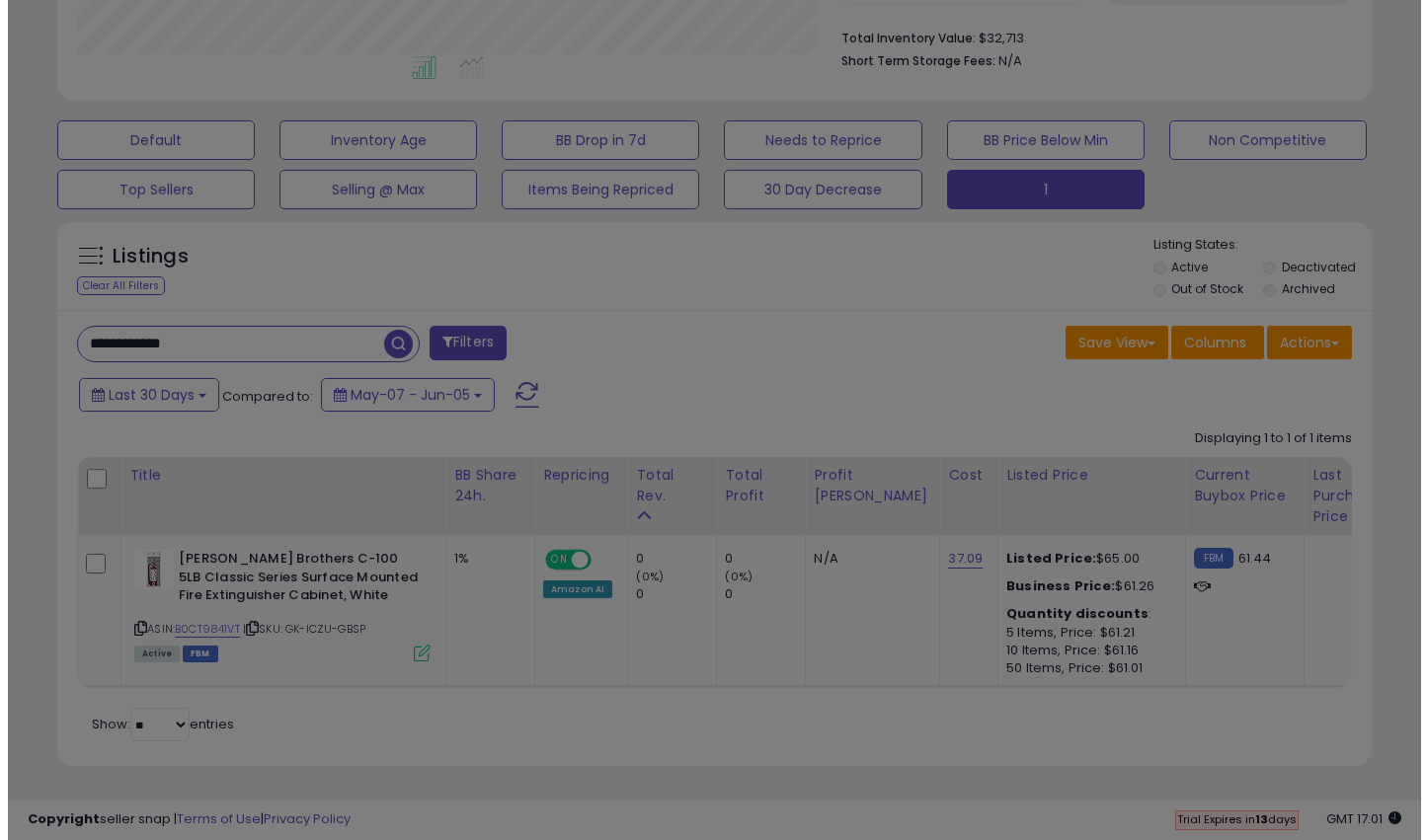 scroll, scrollTop: 986669, scrollLeft: 986782, axis: both 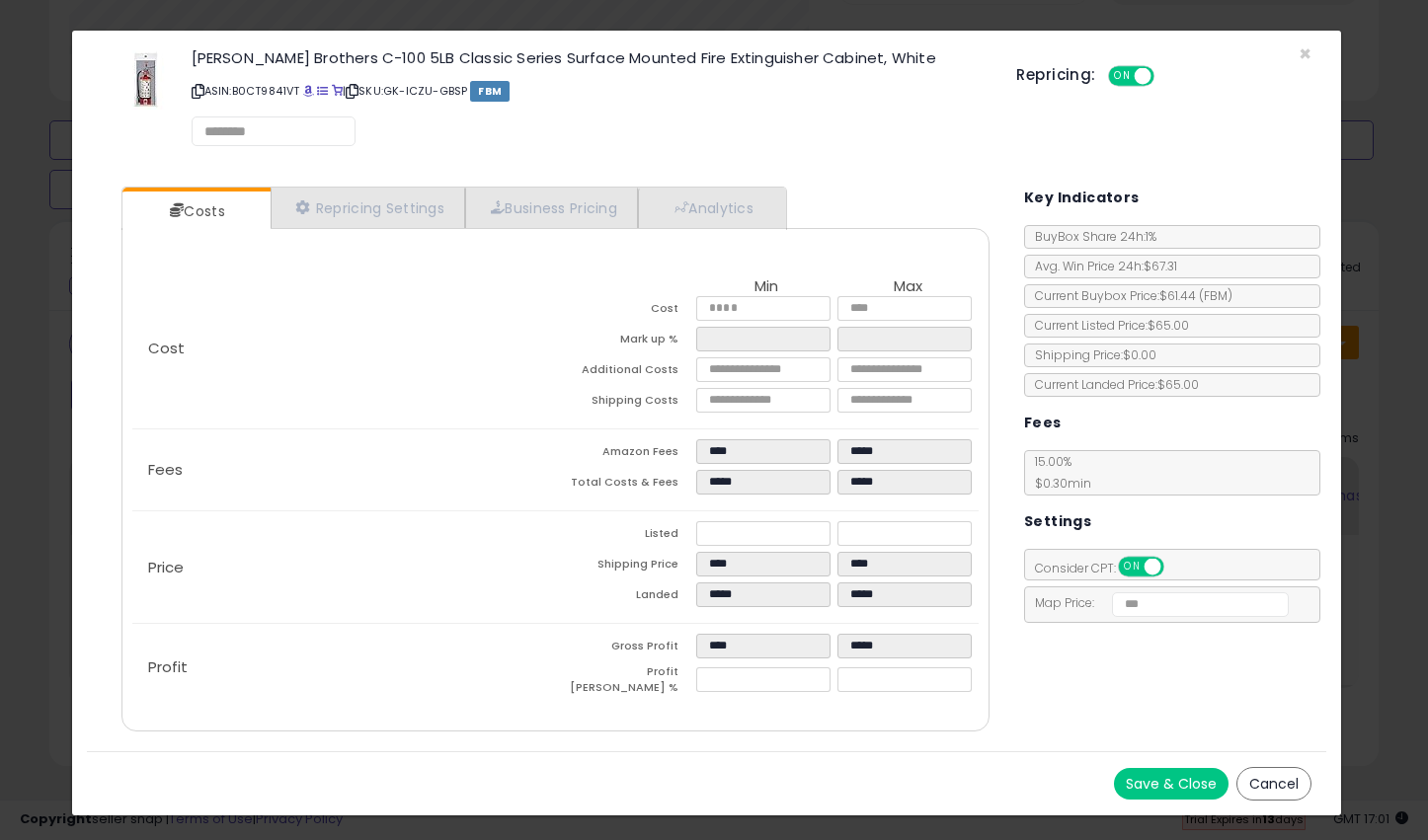 select on "*********" 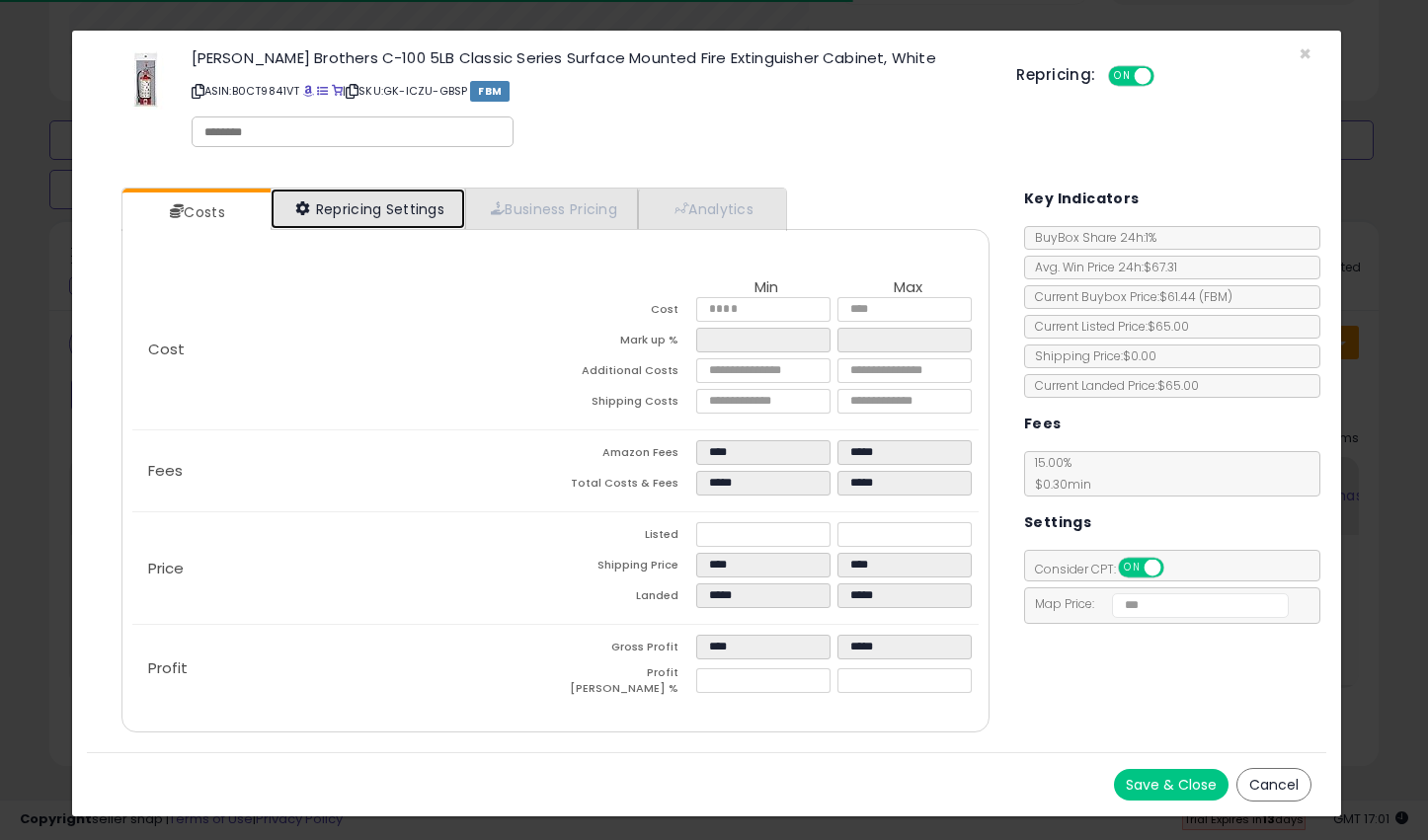 click on "Repricing Settings" at bounding box center [368, 208] 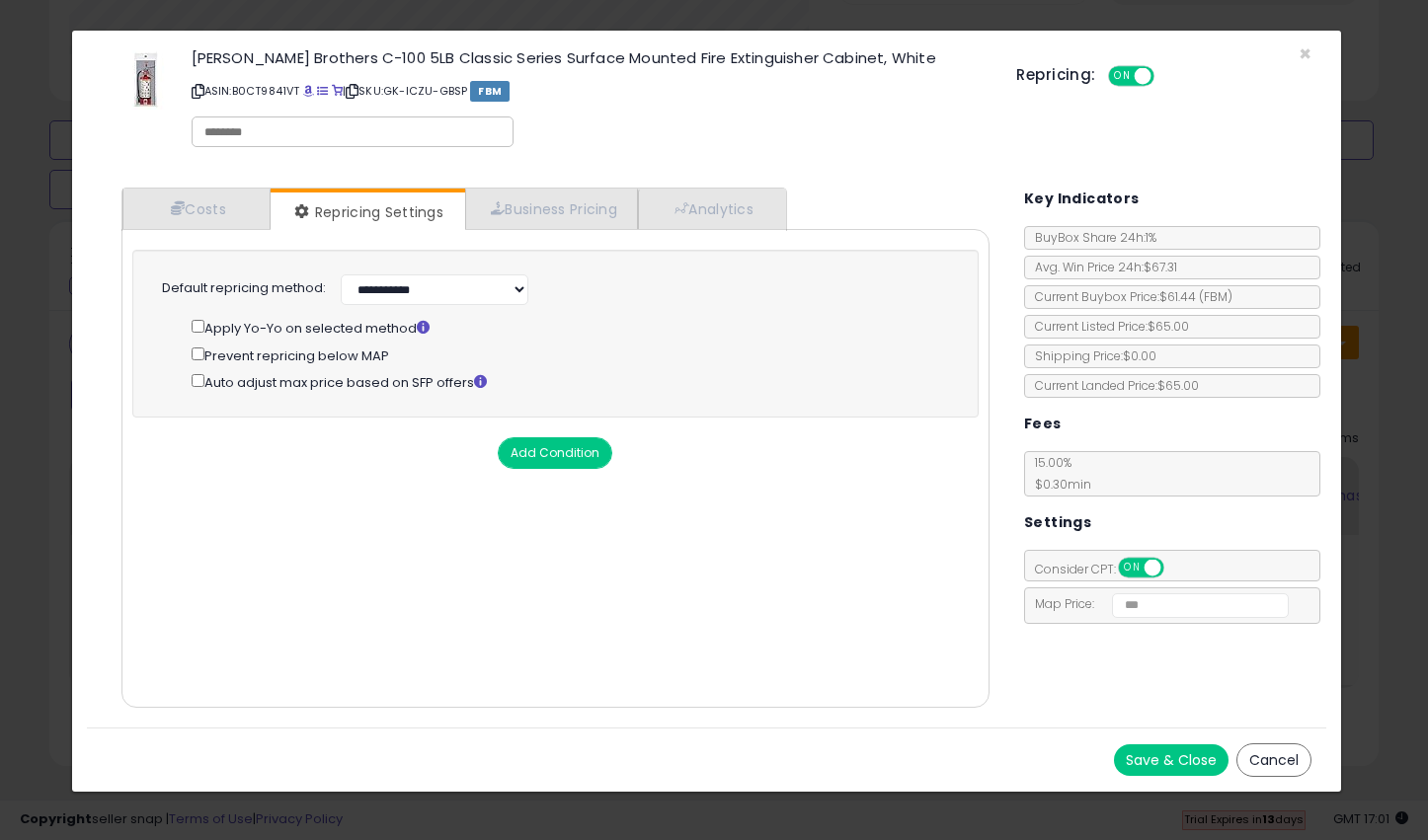 click on "Apply Yo-Yo on selected method" at bounding box center [572, 327] 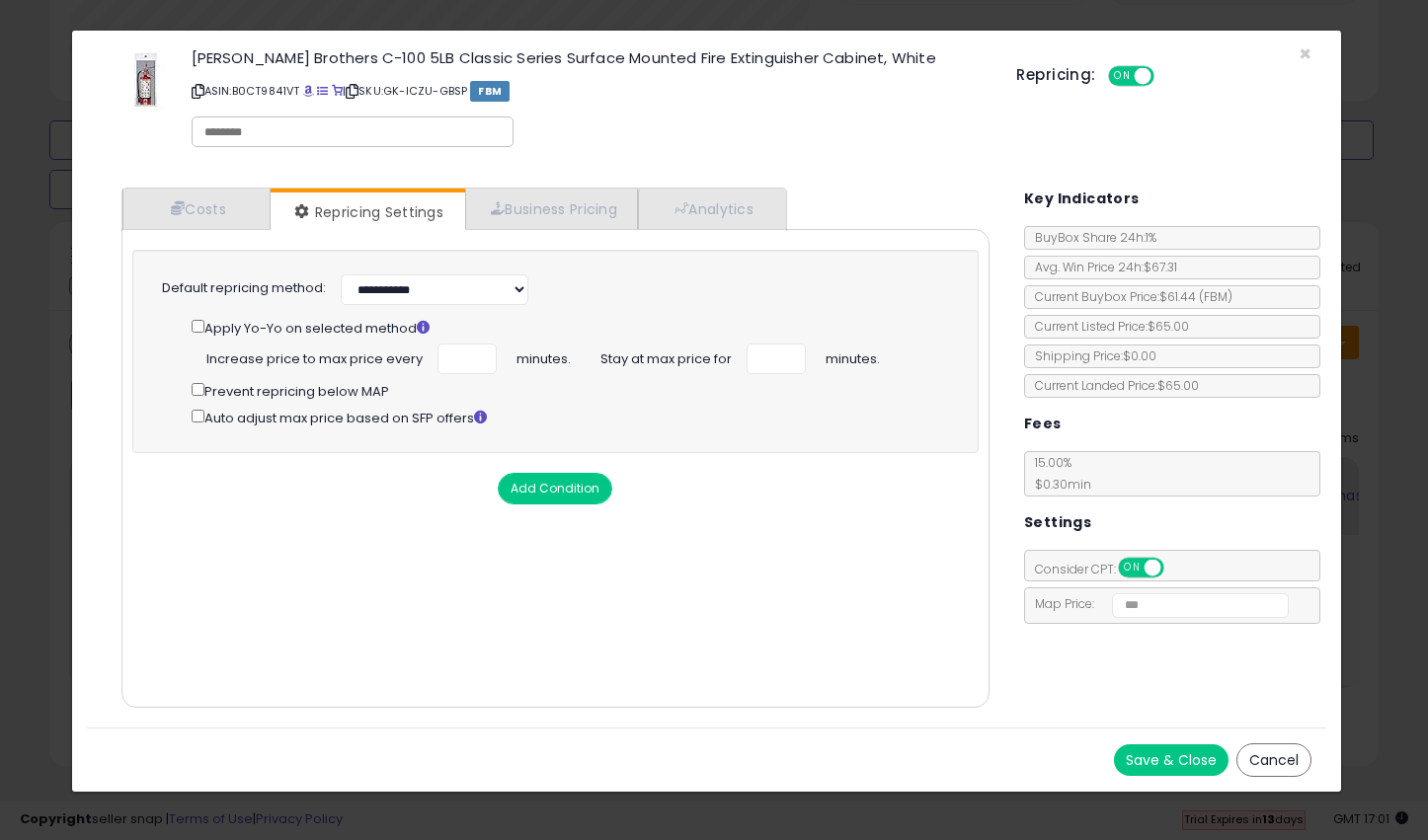 drag, startPoint x: 431, startPoint y: 357, endPoint x: 447, endPoint y: 348, distance: 18.35756 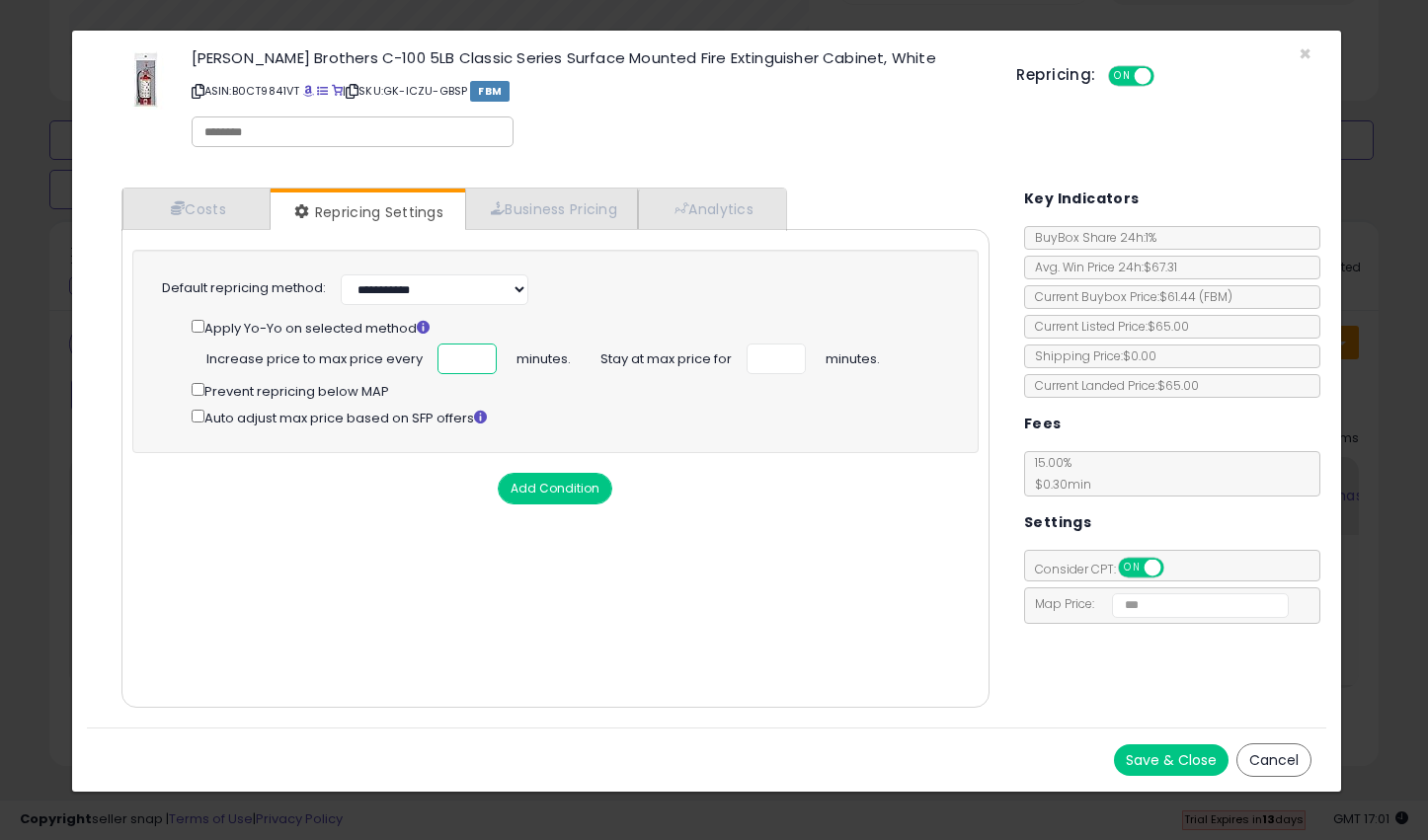 click at bounding box center [467, 358] 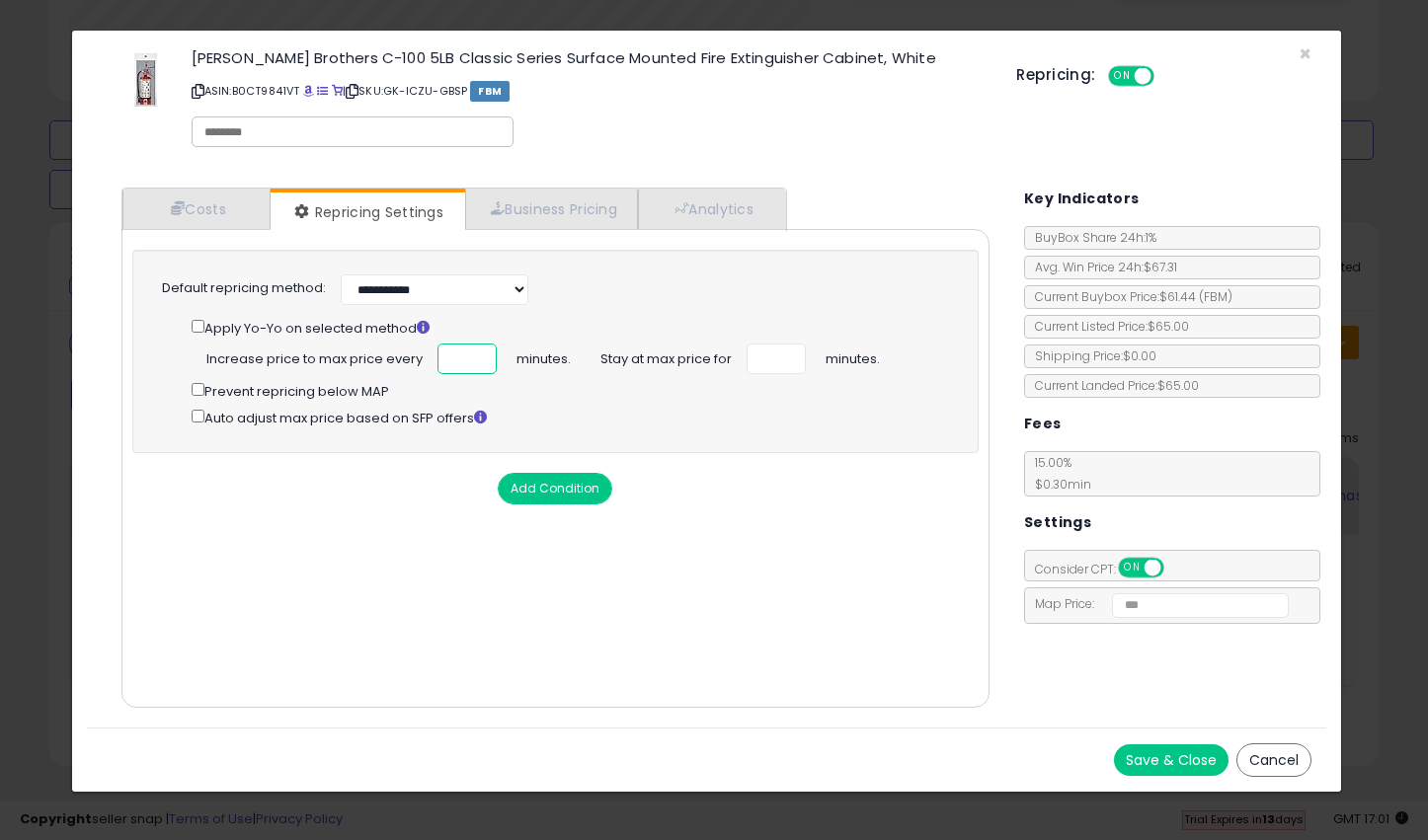 type on "***" 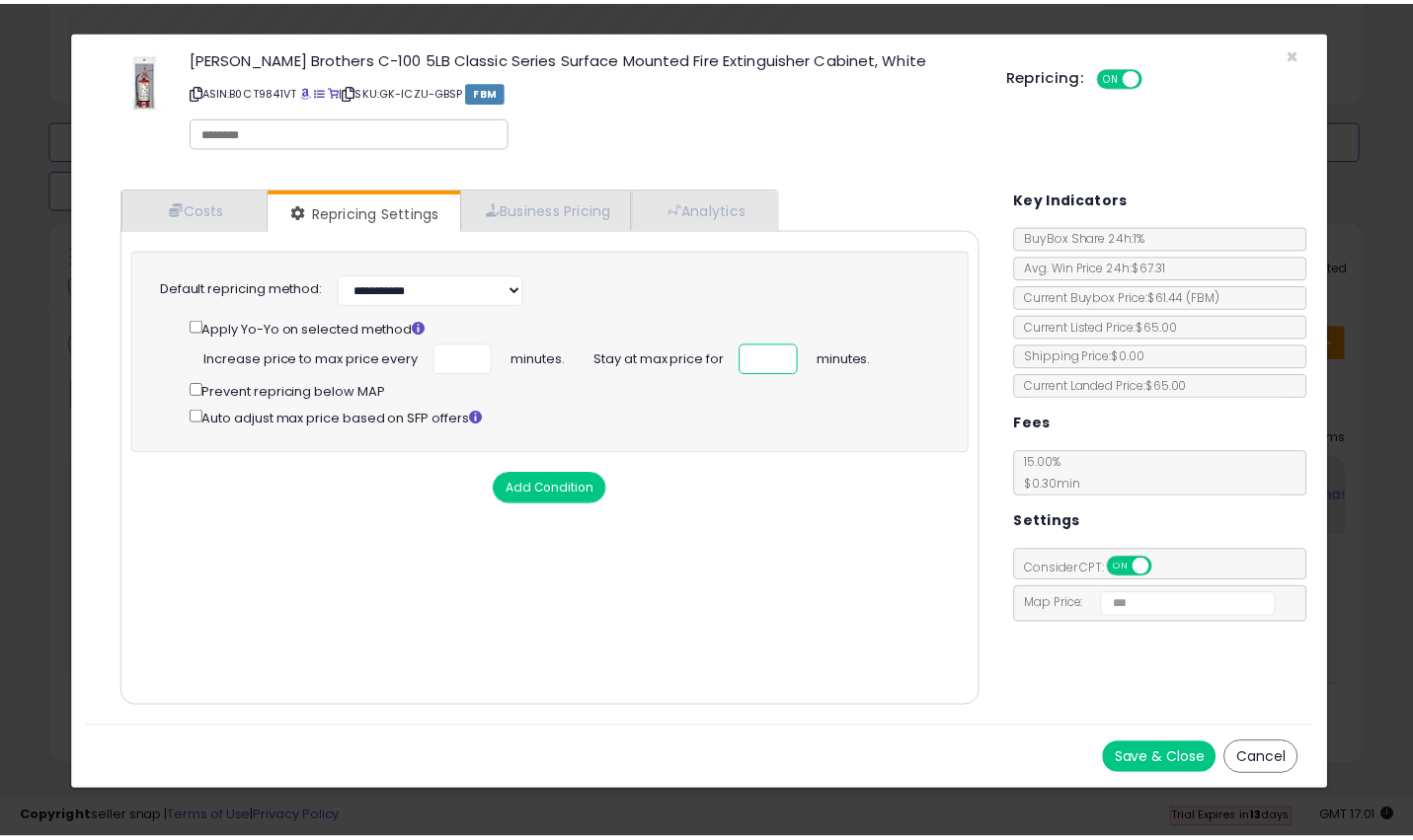 scroll, scrollTop: 0, scrollLeft: 0, axis: both 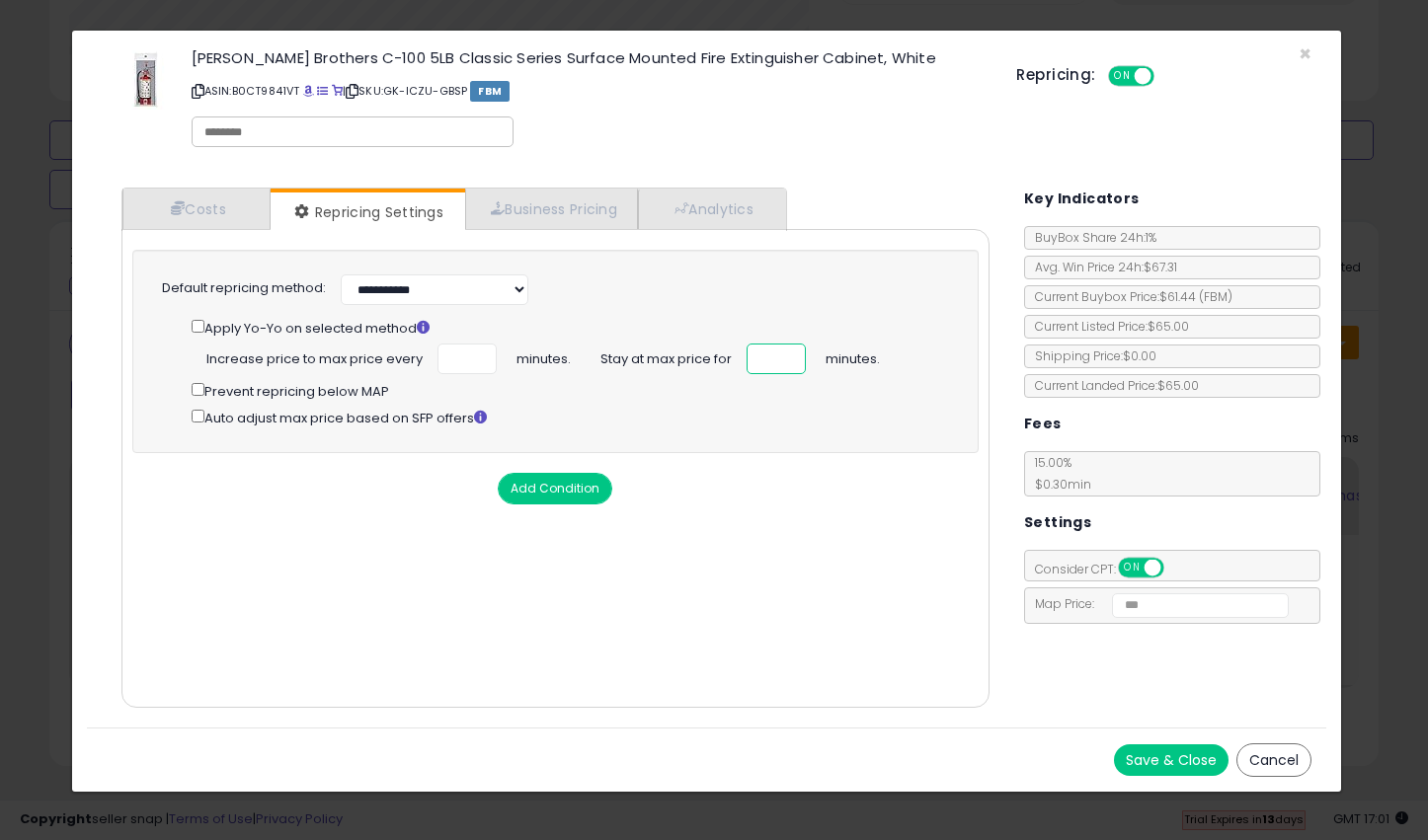click at bounding box center (776, 358) 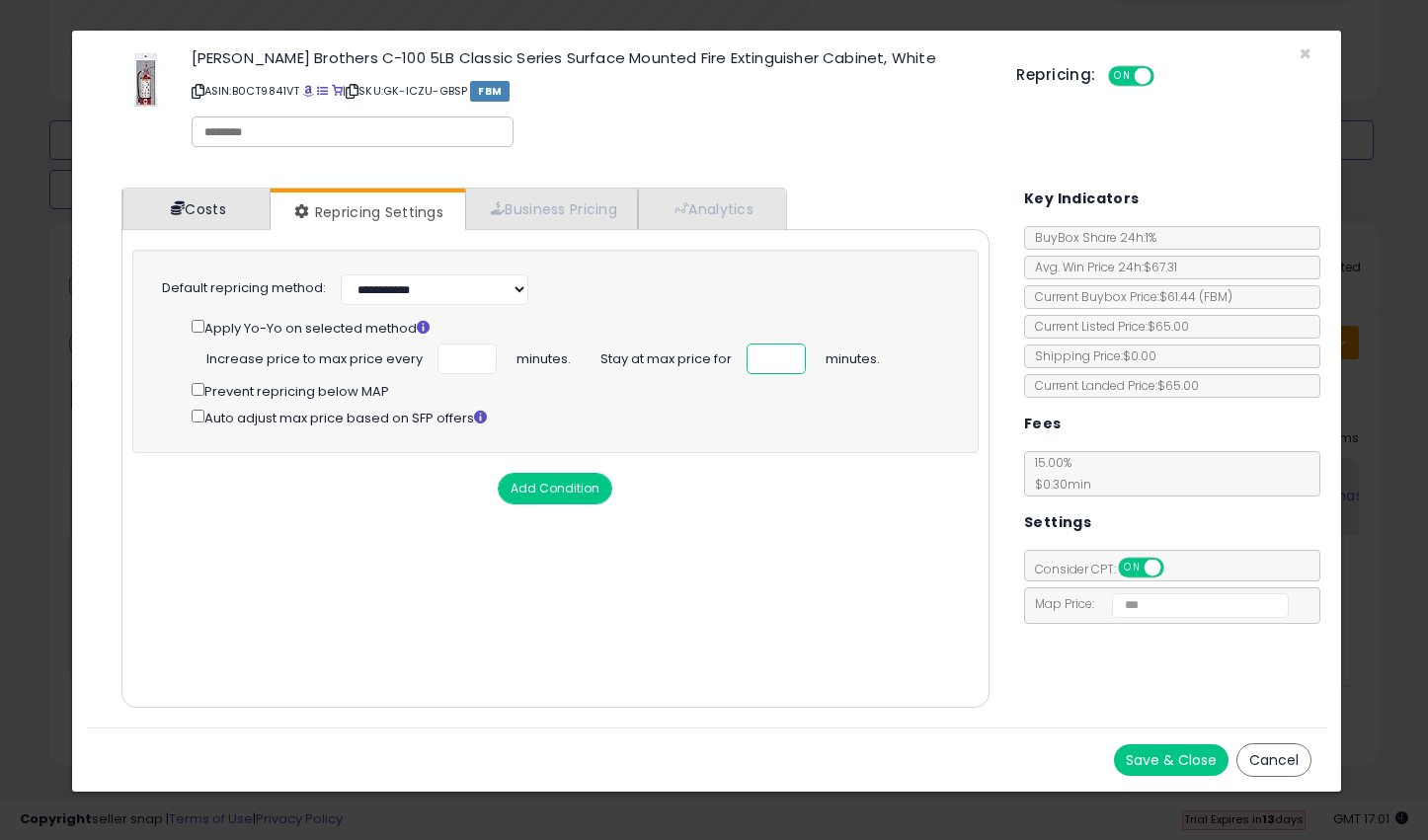 type on "**" 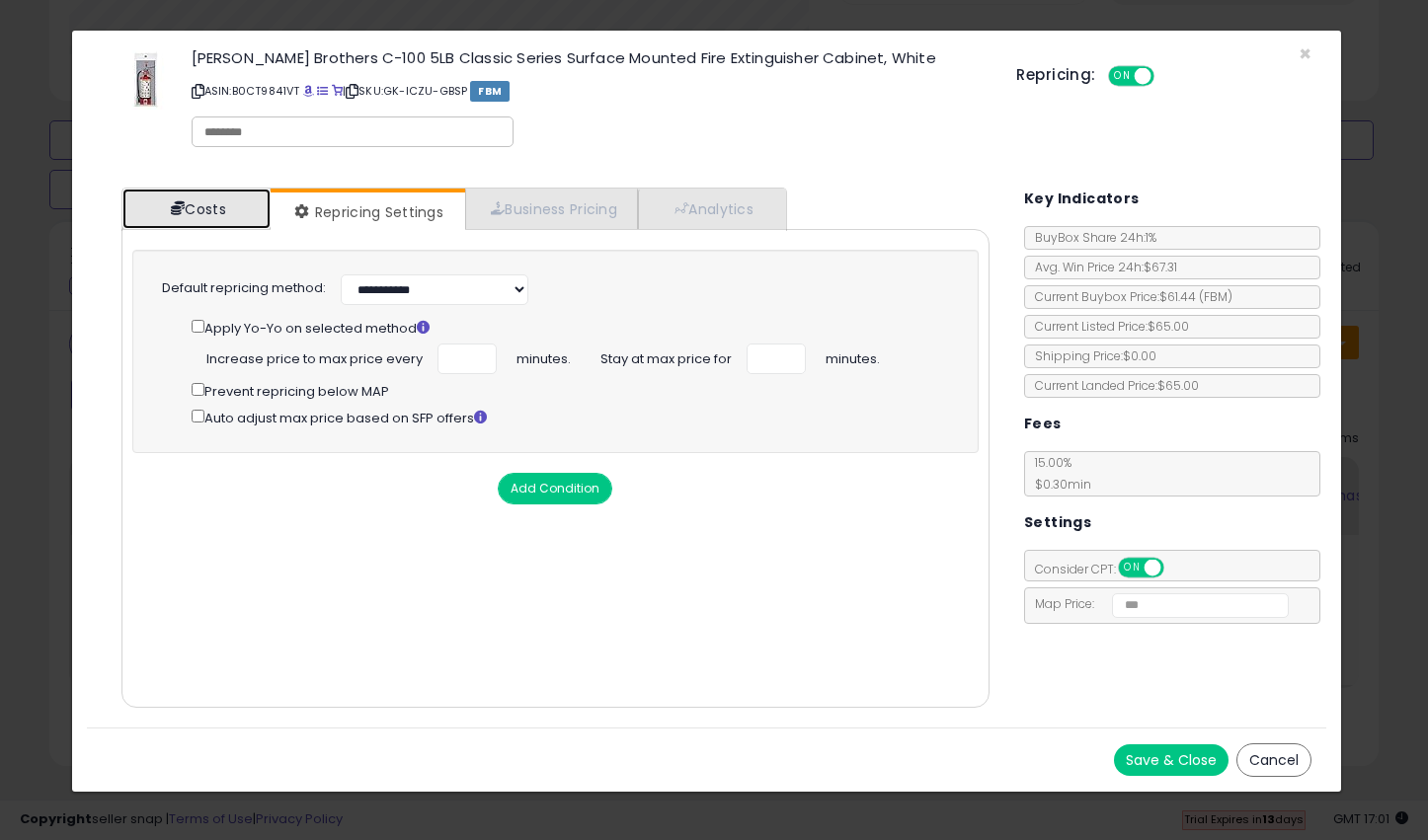 click on "Costs" at bounding box center (197, 208) 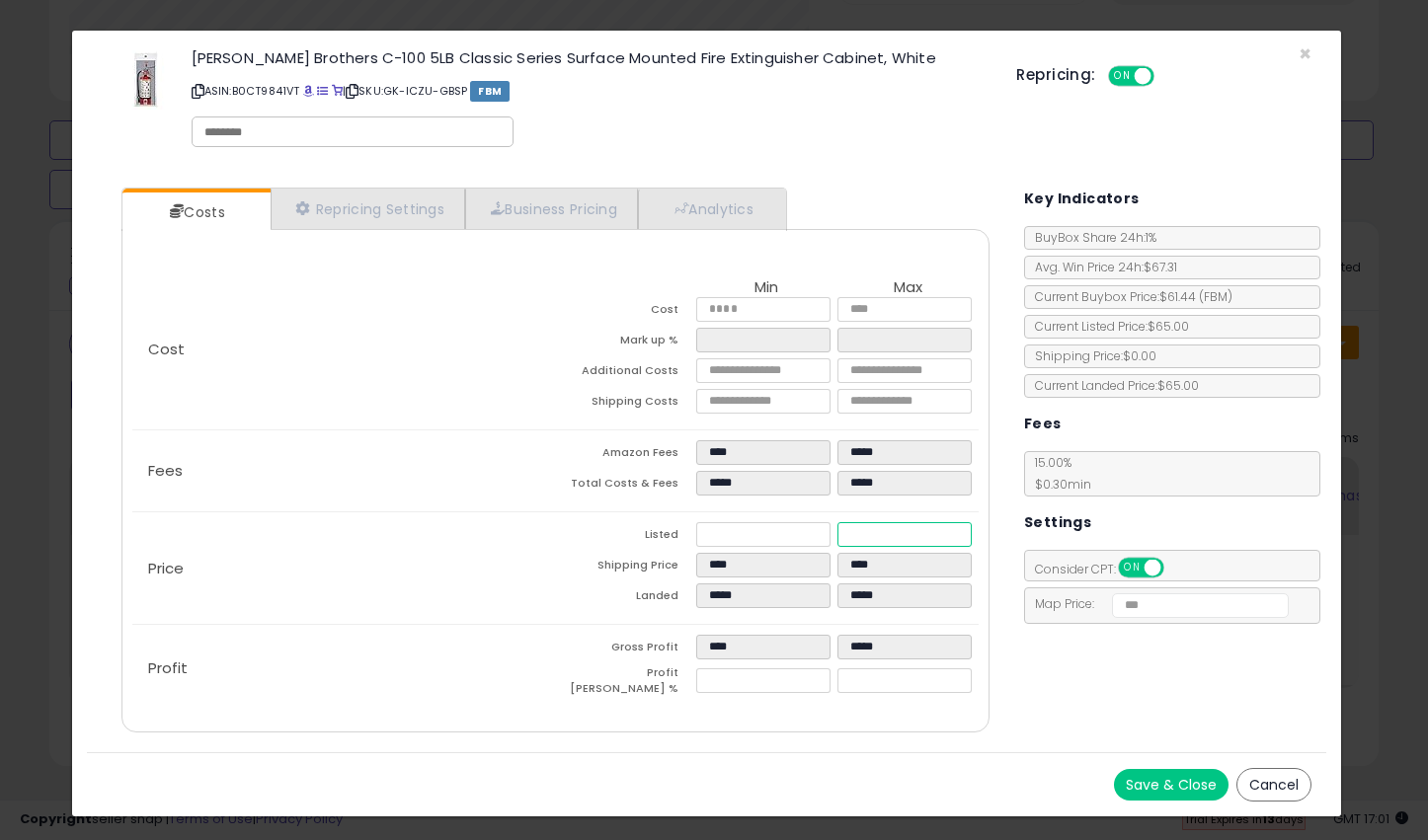 drag, startPoint x: 913, startPoint y: 533, endPoint x: 807, endPoint y: 526, distance: 106.230881 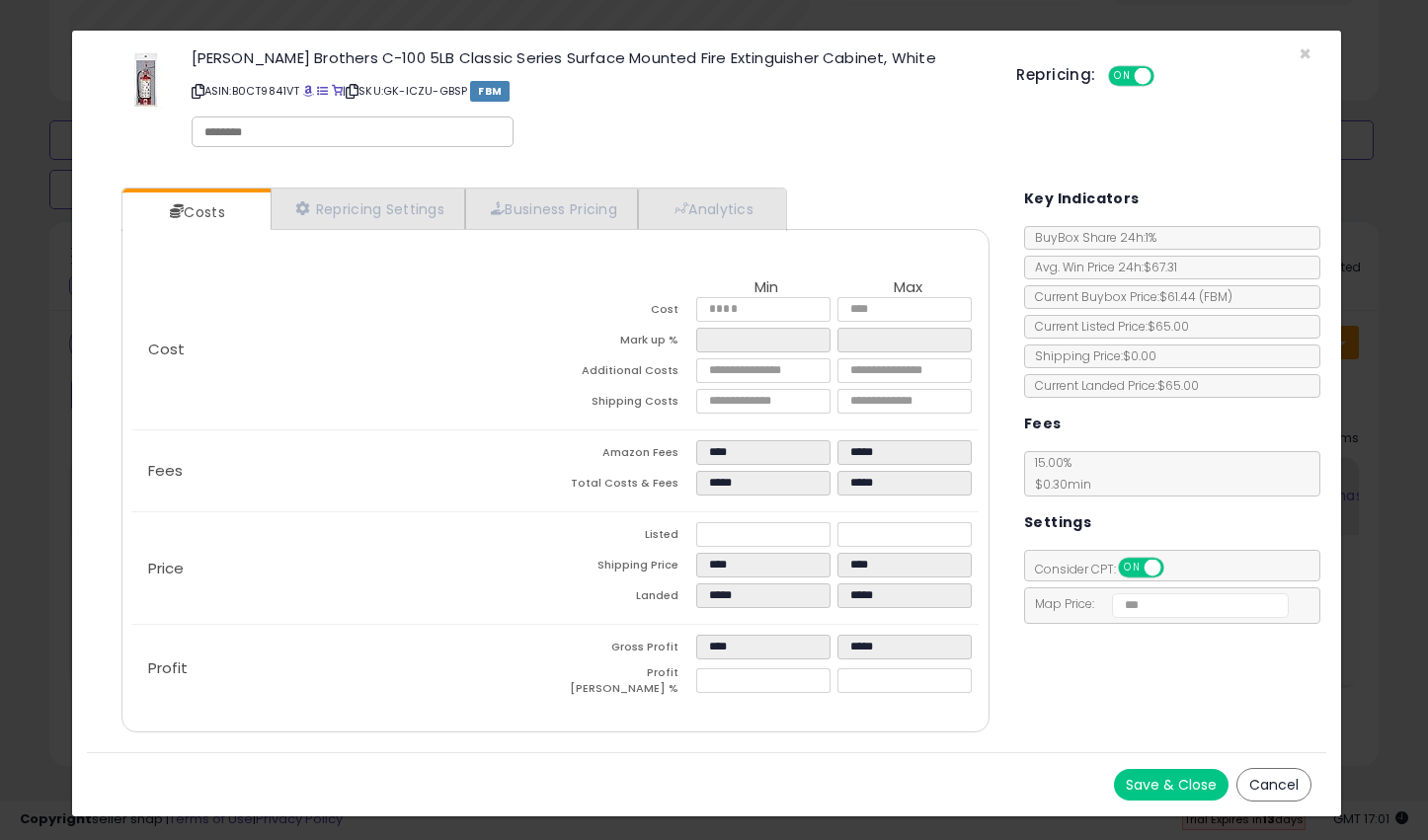click on "Save & Close" at bounding box center [1171, 785] 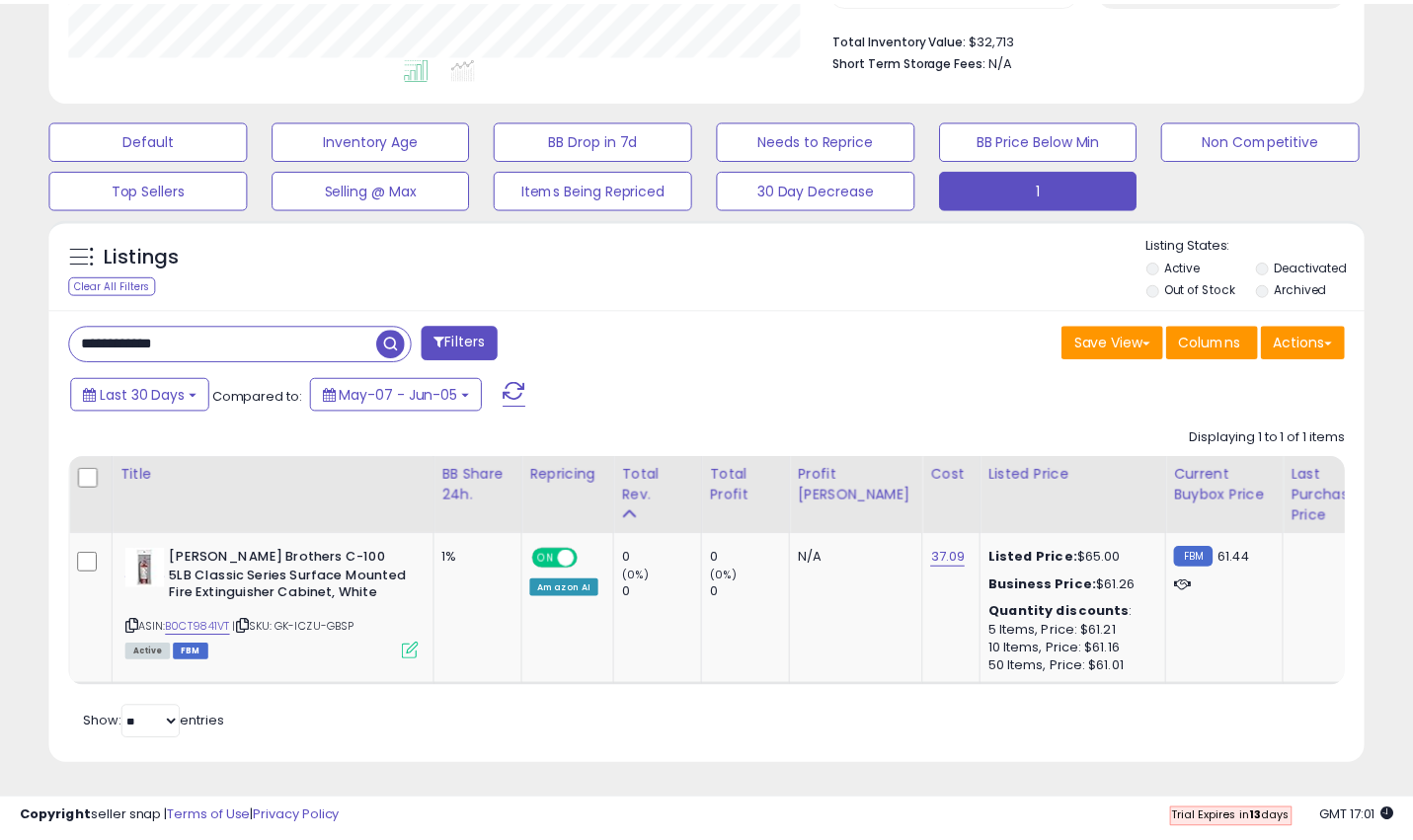 scroll, scrollTop: 405, scrollLeft: 760, axis: both 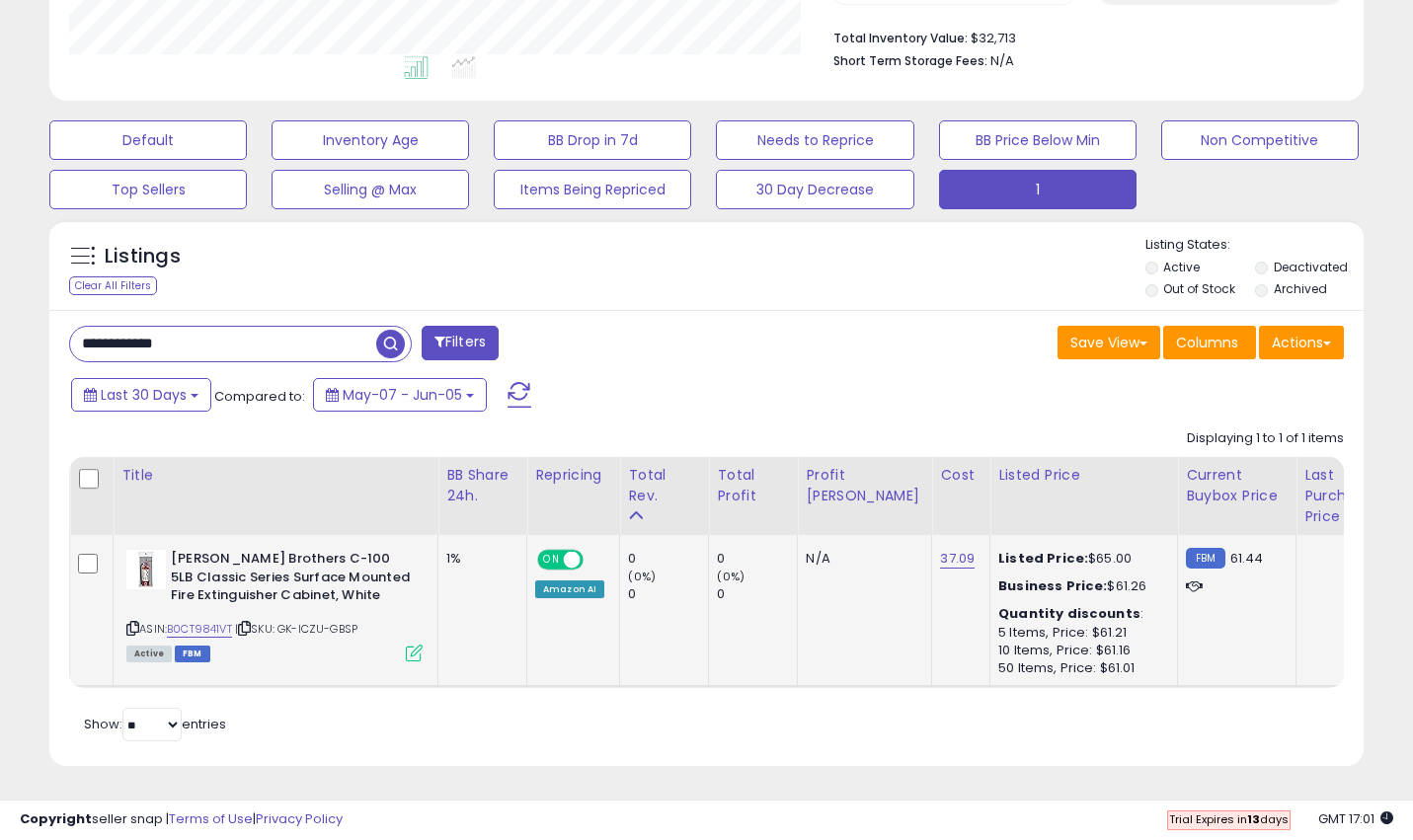 click at bounding box center [414, 652] 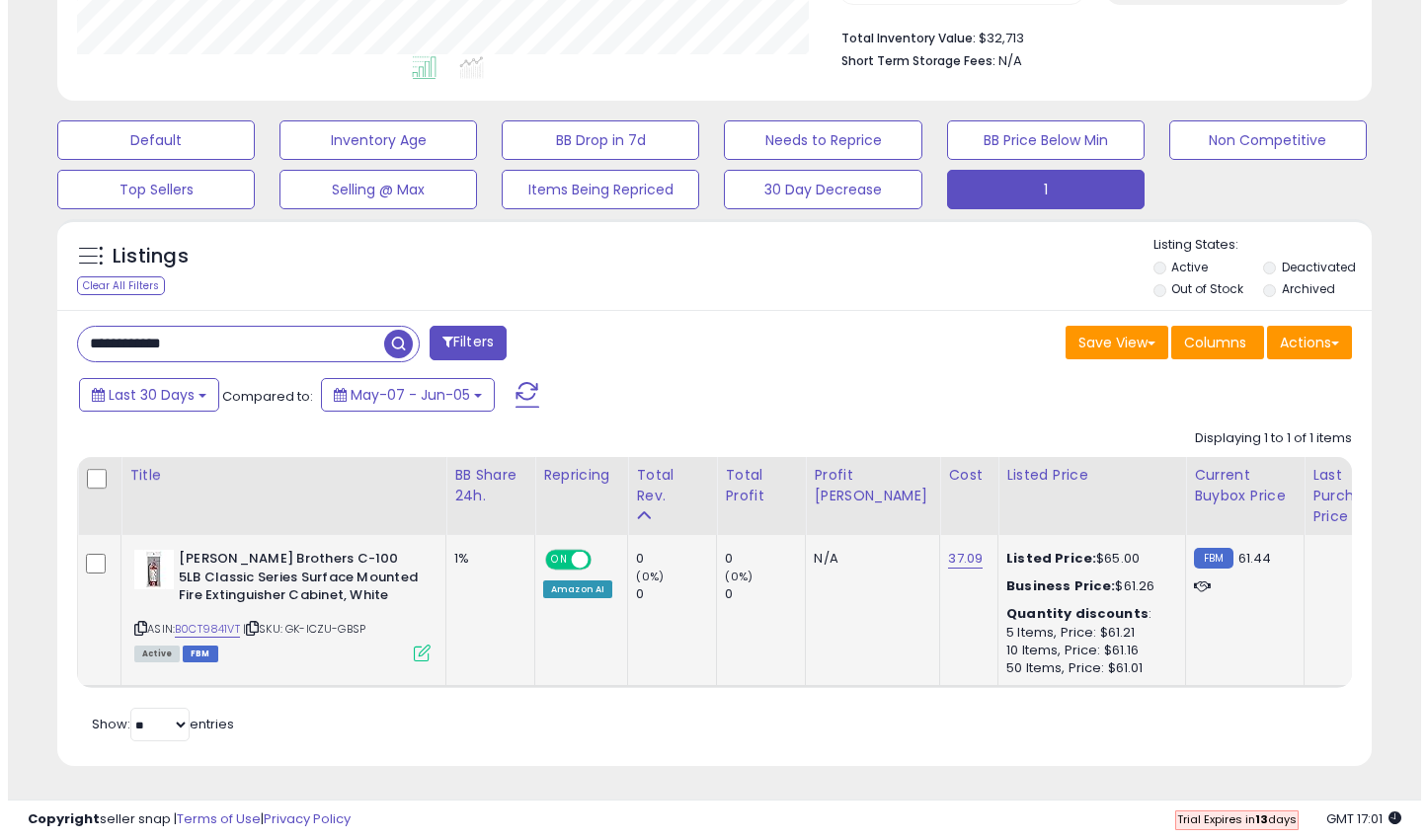 scroll, scrollTop: 986669, scrollLeft: 986782, axis: both 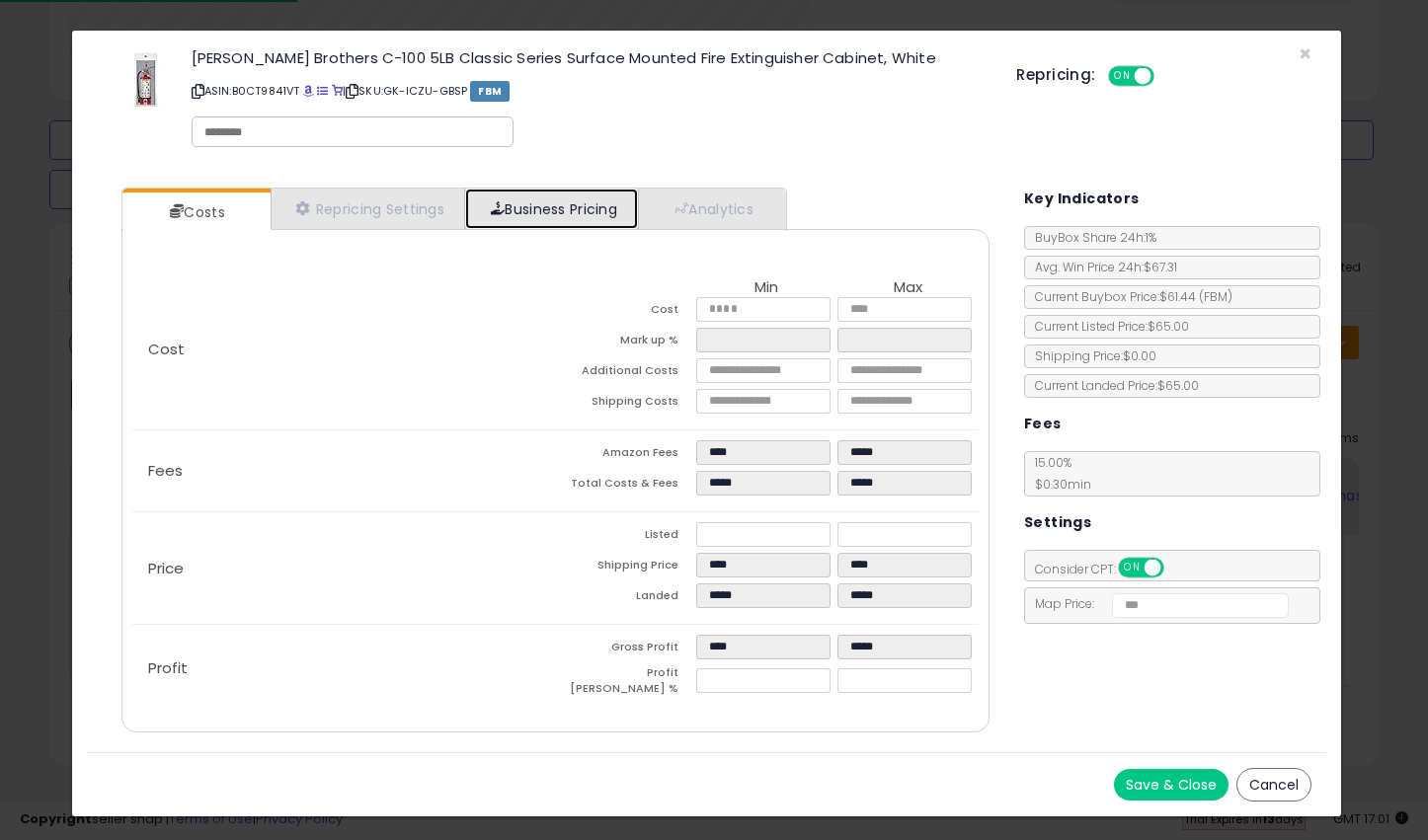click on "Business Pricing" at bounding box center [551, 208] 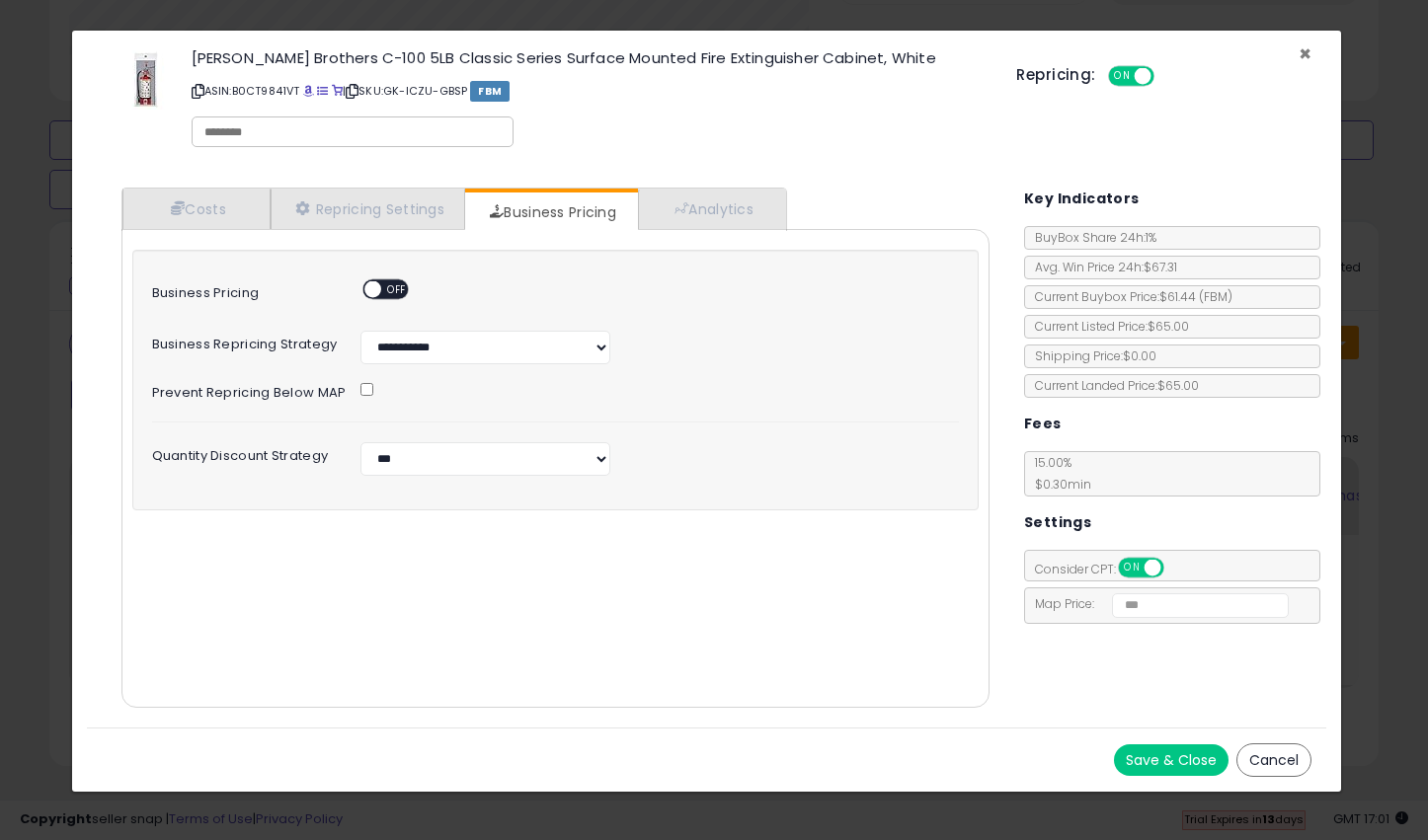 click on "×" at bounding box center (1305, 53) 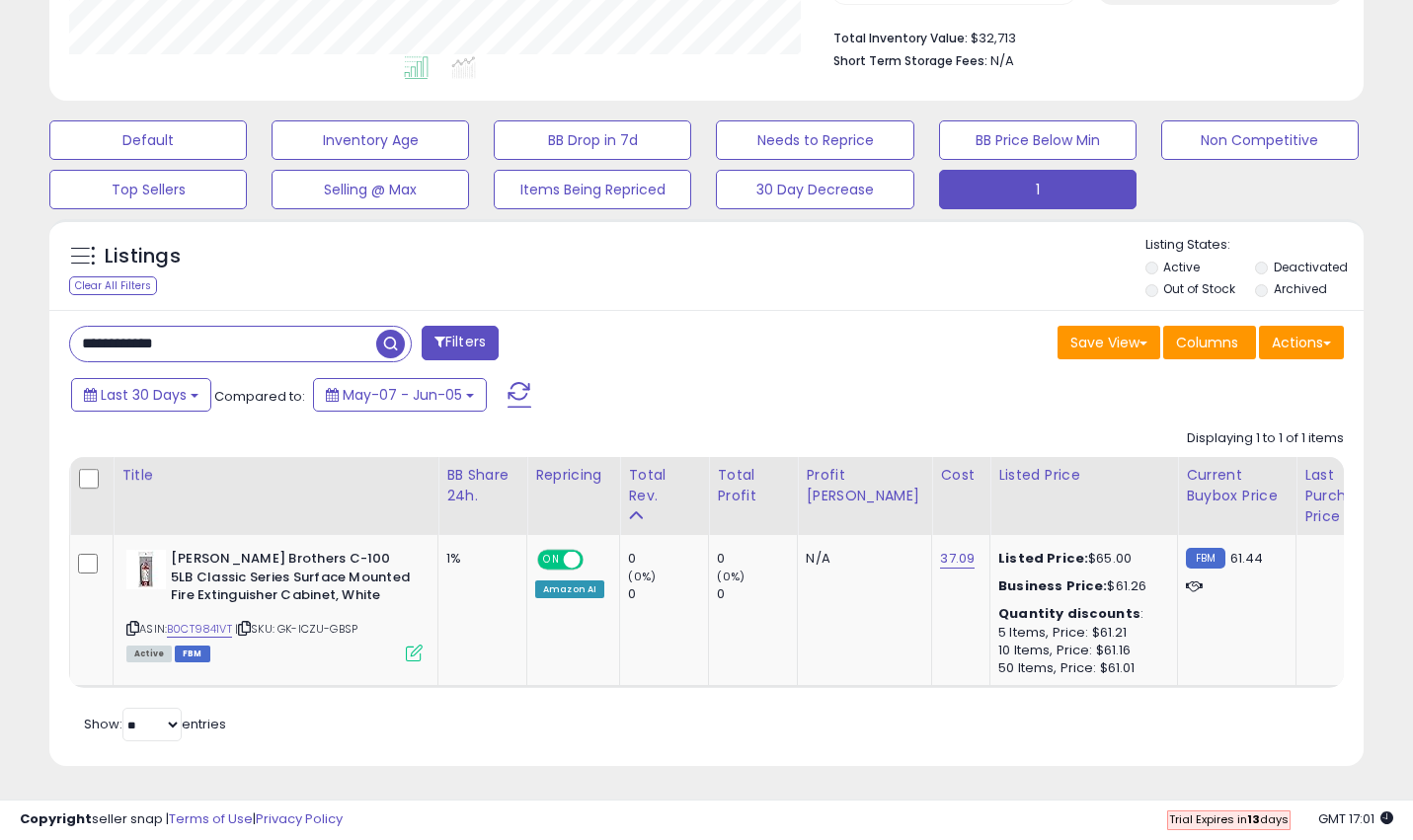 scroll, scrollTop: 405, scrollLeft: 760, axis: both 